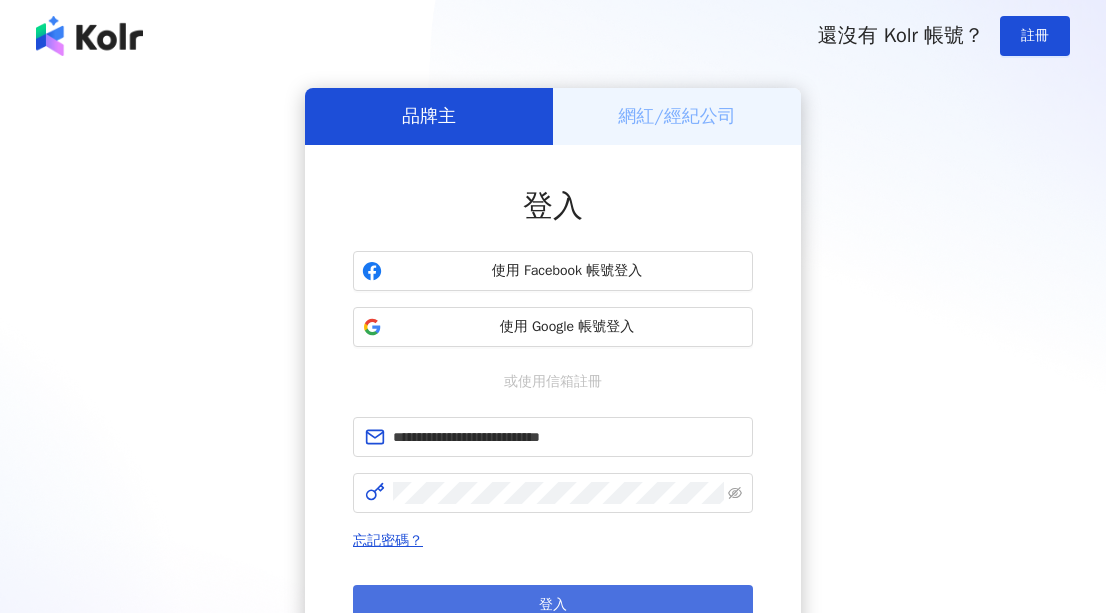 scroll, scrollTop: 0, scrollLeft: 0, axis: both 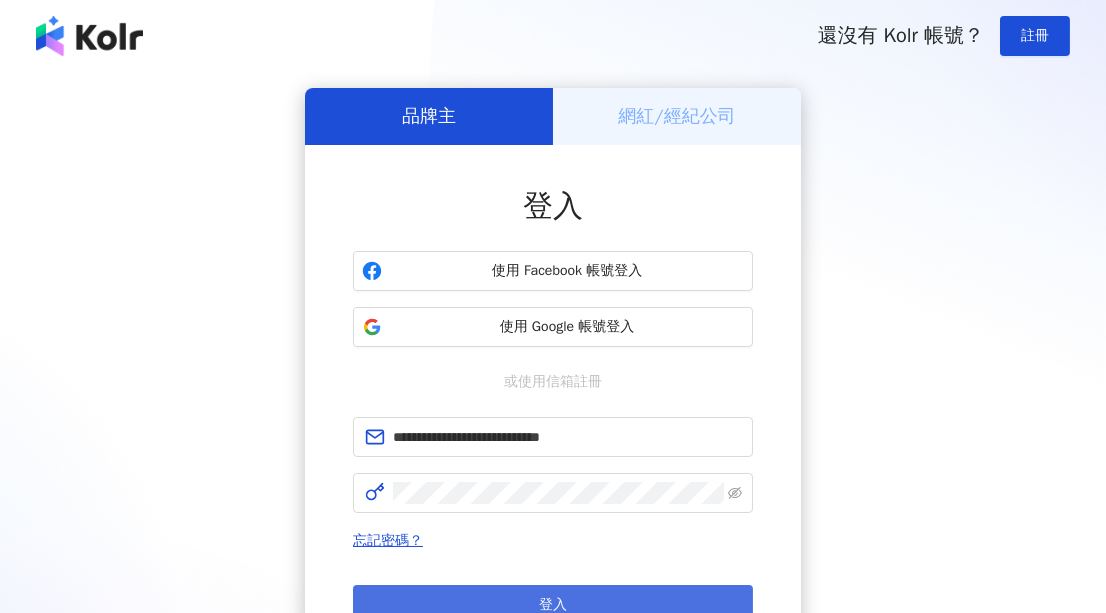 click on "登入" at bounding box center [553, 605] 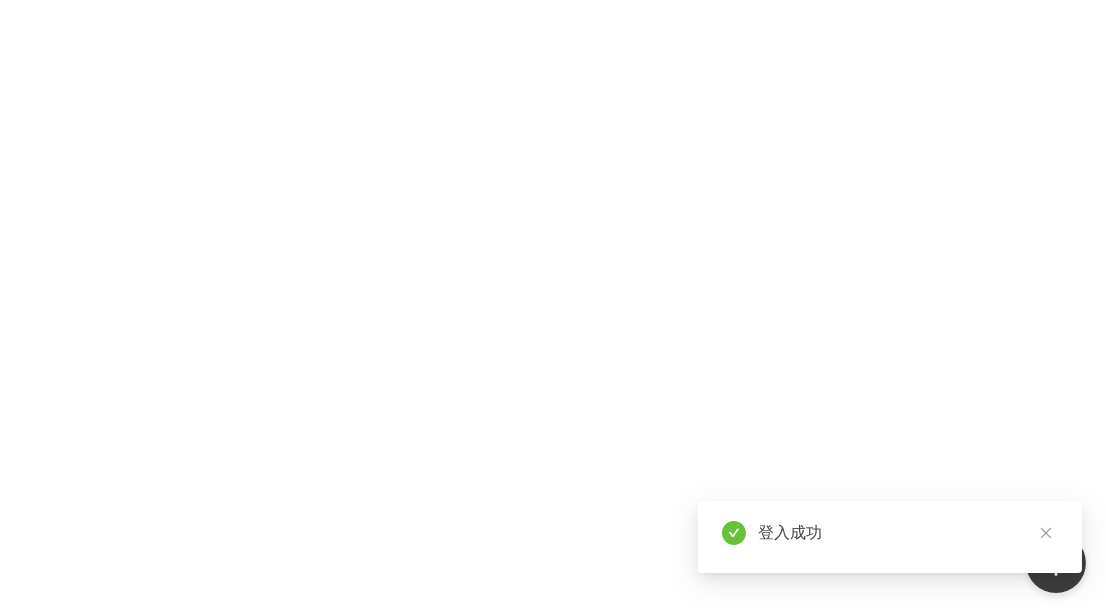 scroll, scrollTop: 0, scrollLeft: 0, axis: both 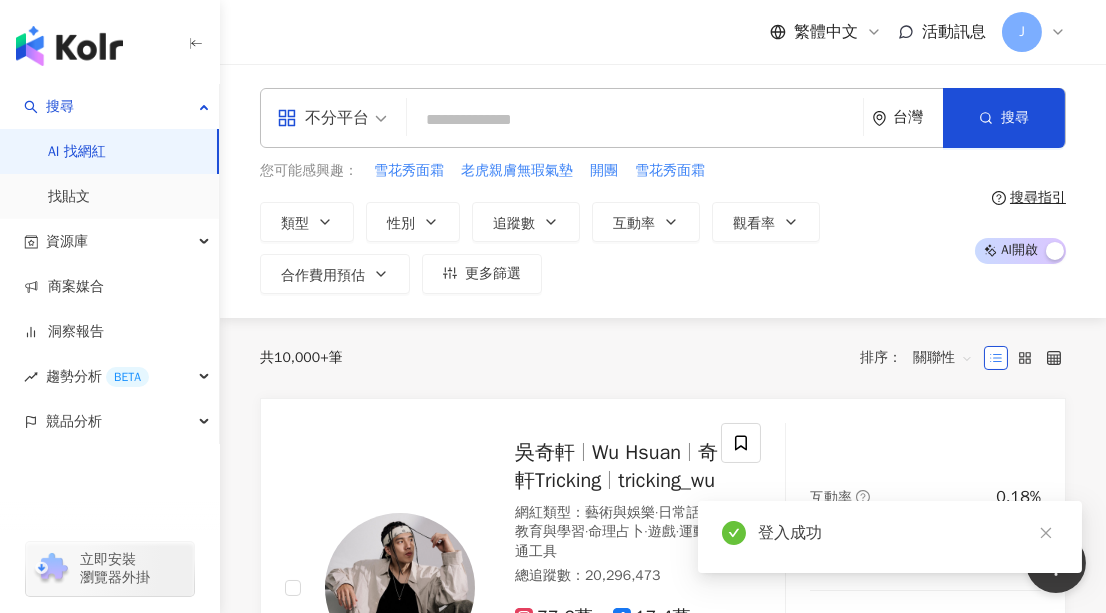 click on "繁體中文 活動訊息 J" at bounding box center (663, 32) 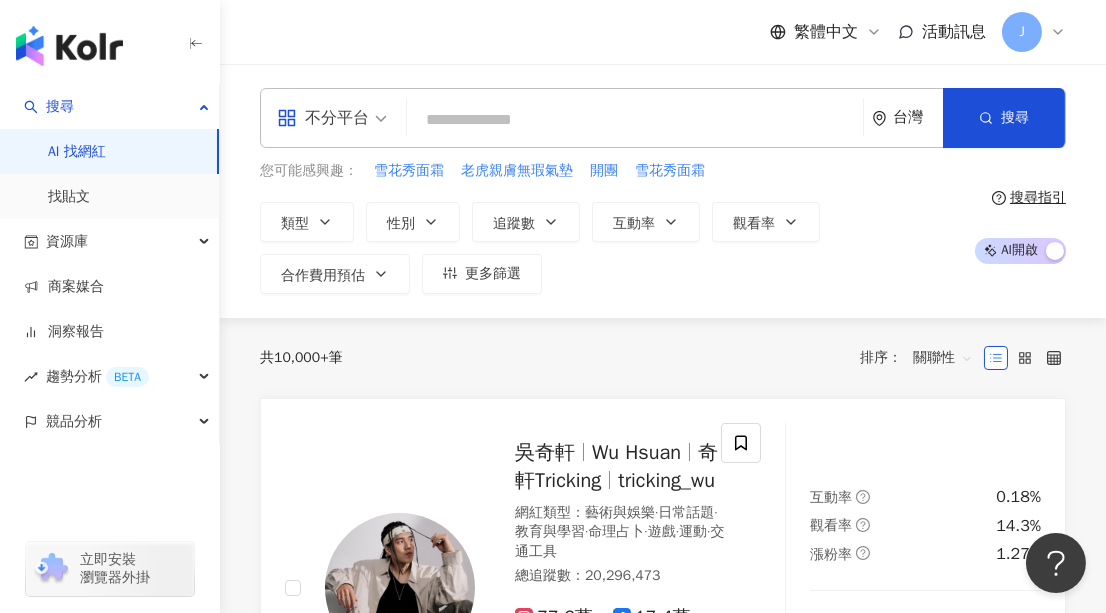 click 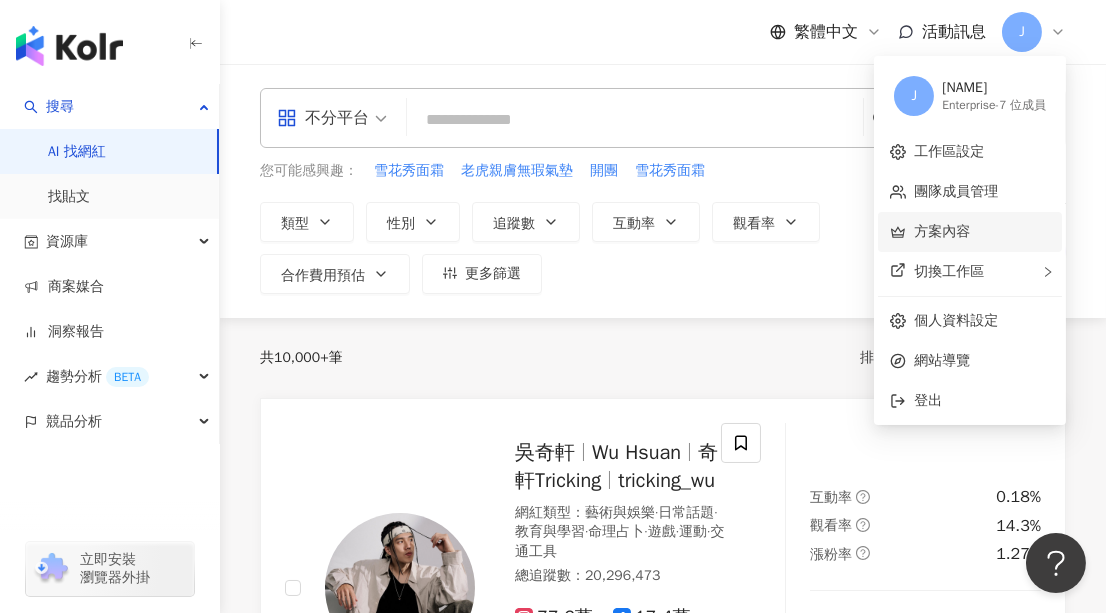 click on "方案內容" at bounding box center [942, 231] 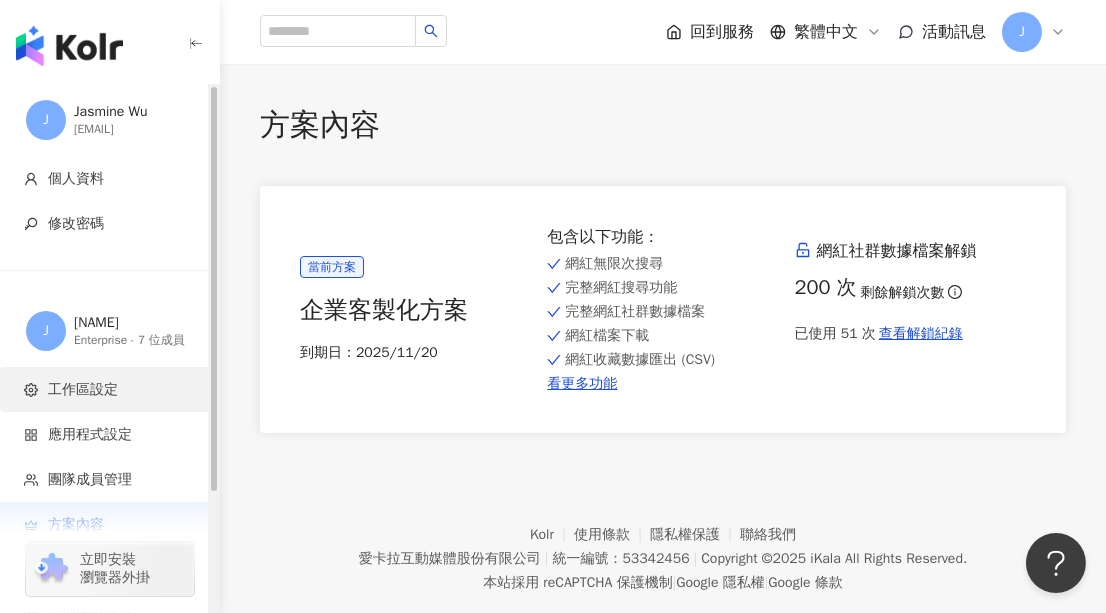 click on "工作區設定" at bounding box center (83, 390) 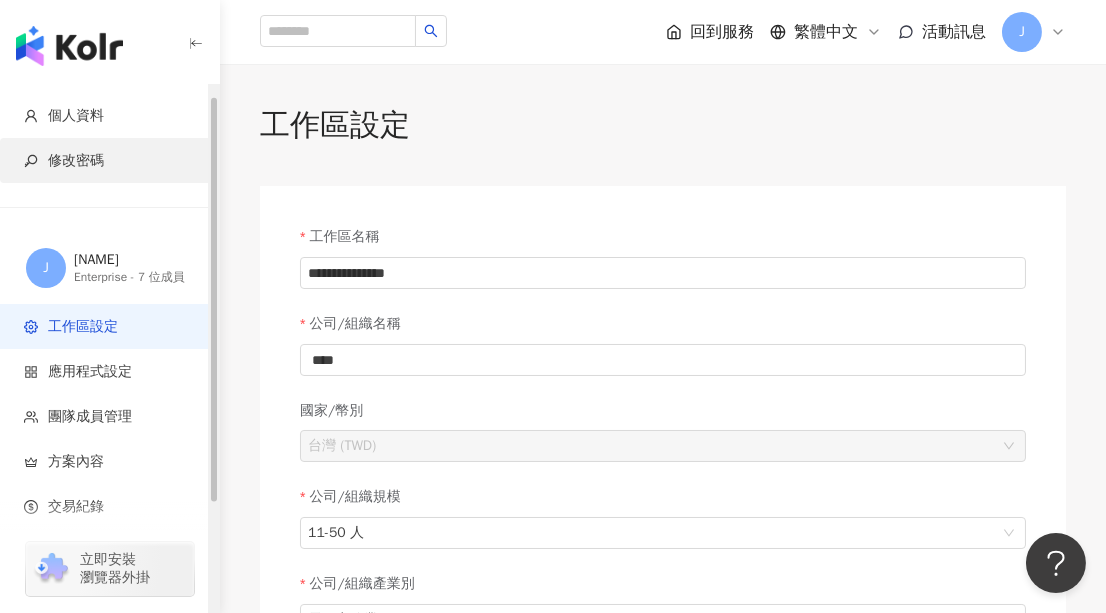 scroll, scrollTop: 155, scrollLeft: 0, axis: vertical 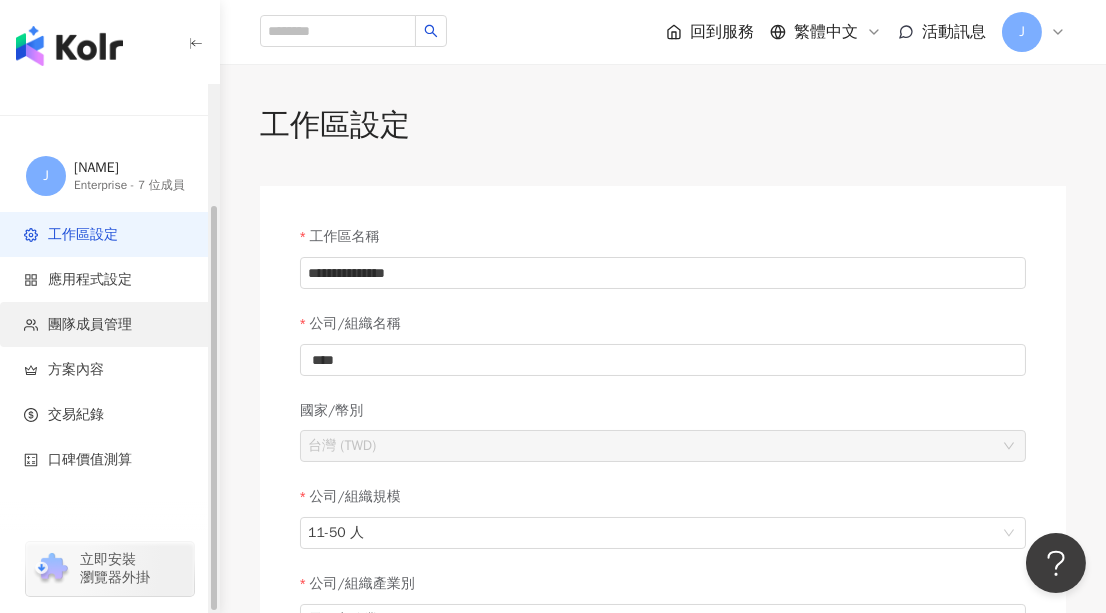 click on "團隊成員管理" at bounding box center (109, 324) 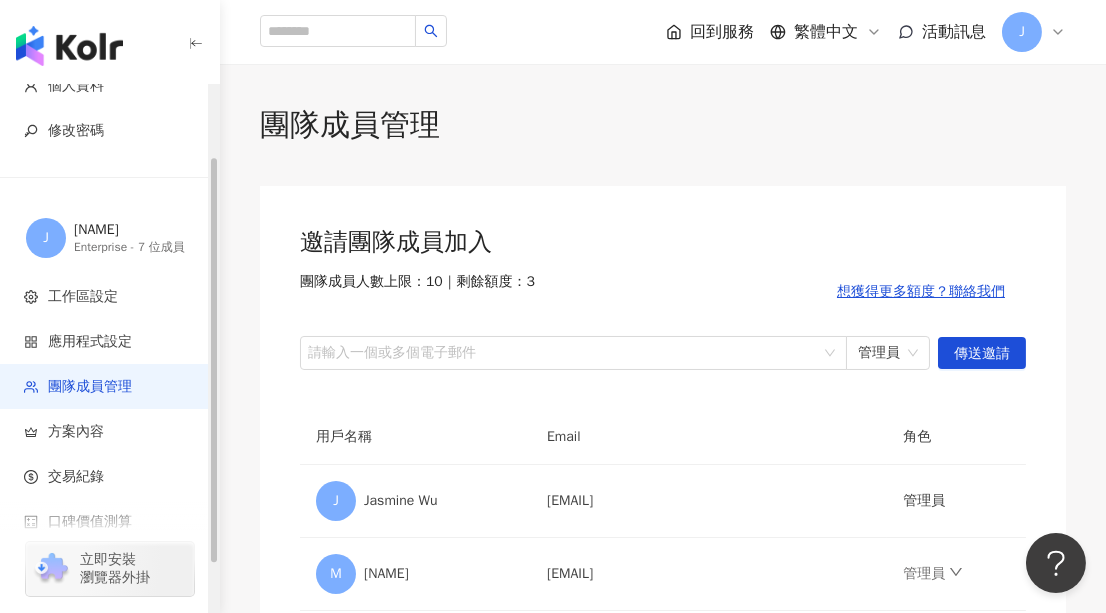 scroll, scrollTop: 155, scrollLeft: 0, axis: vertical 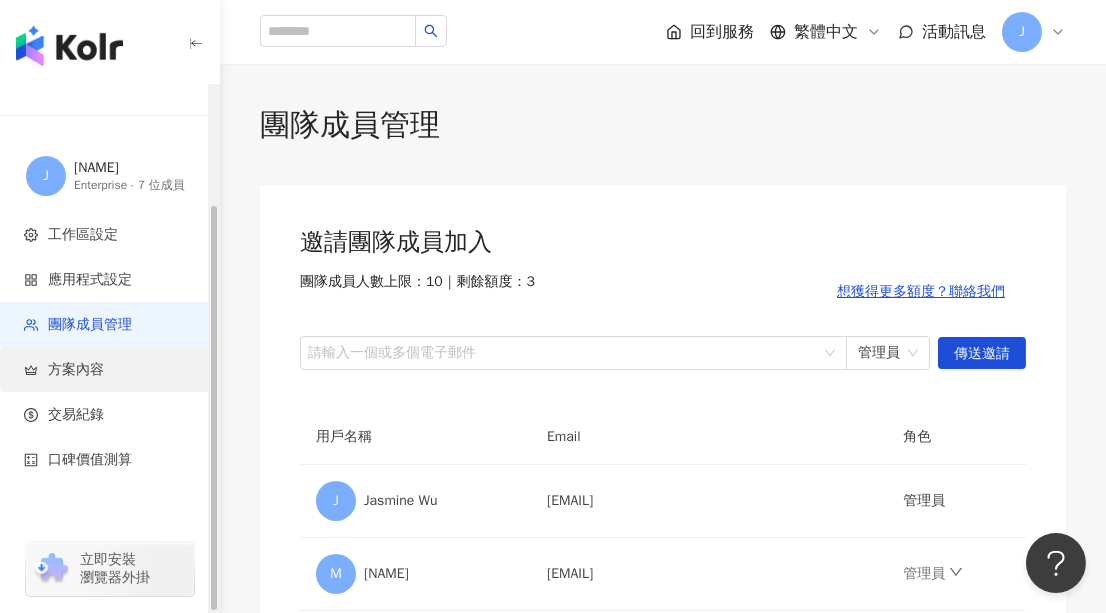 click on "方案內容" at bounding box center (113, 370) 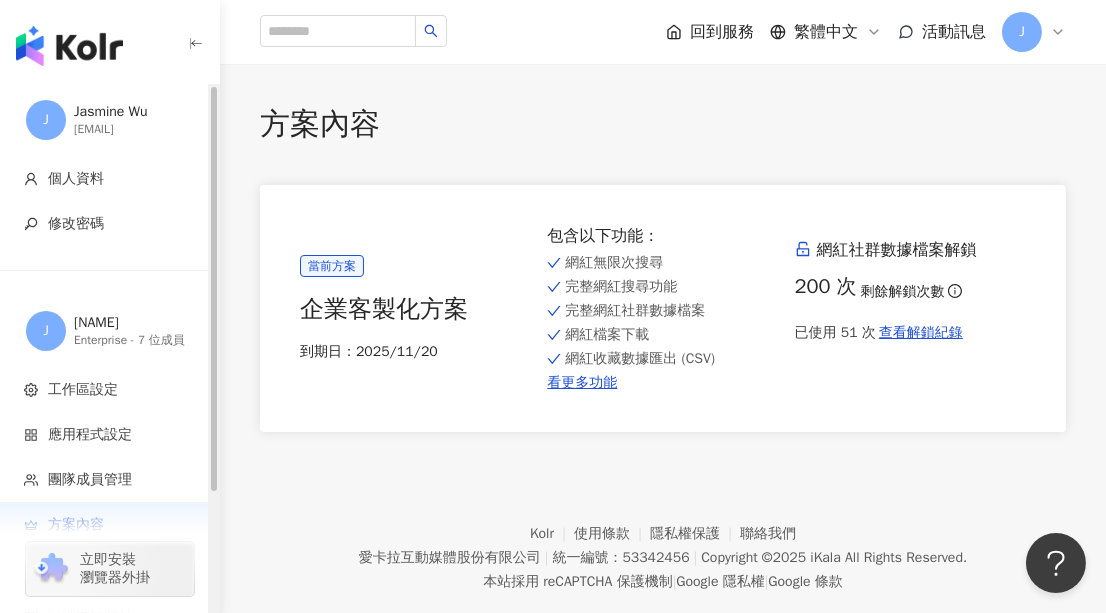 scroll, scrollTop: 92, scrollLeft: 0, axis: vertical 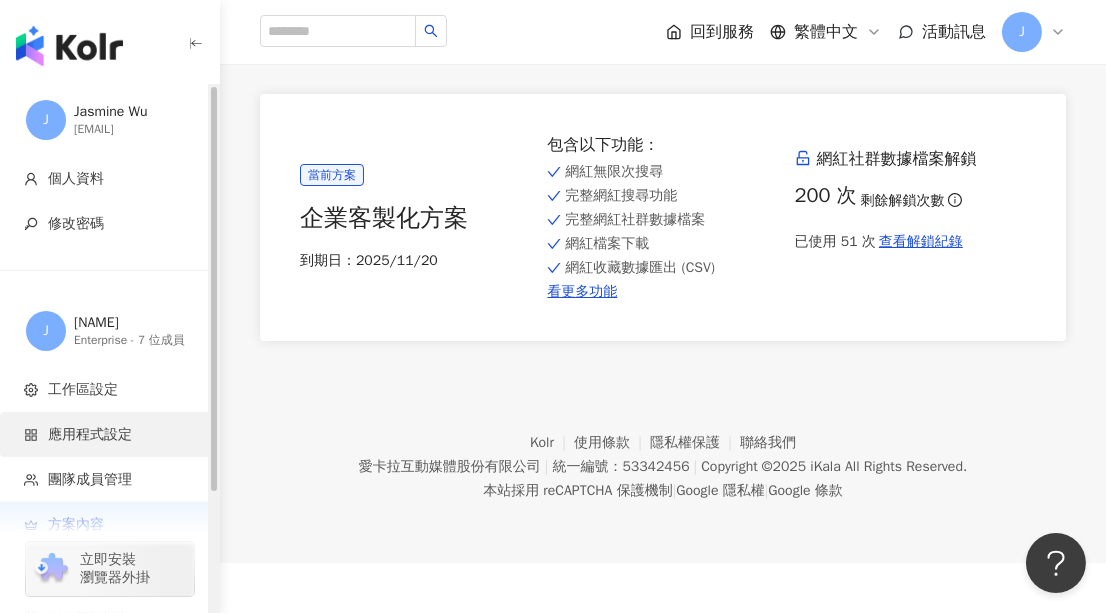click on "應用程式設定" at bounding box center [90, 435] 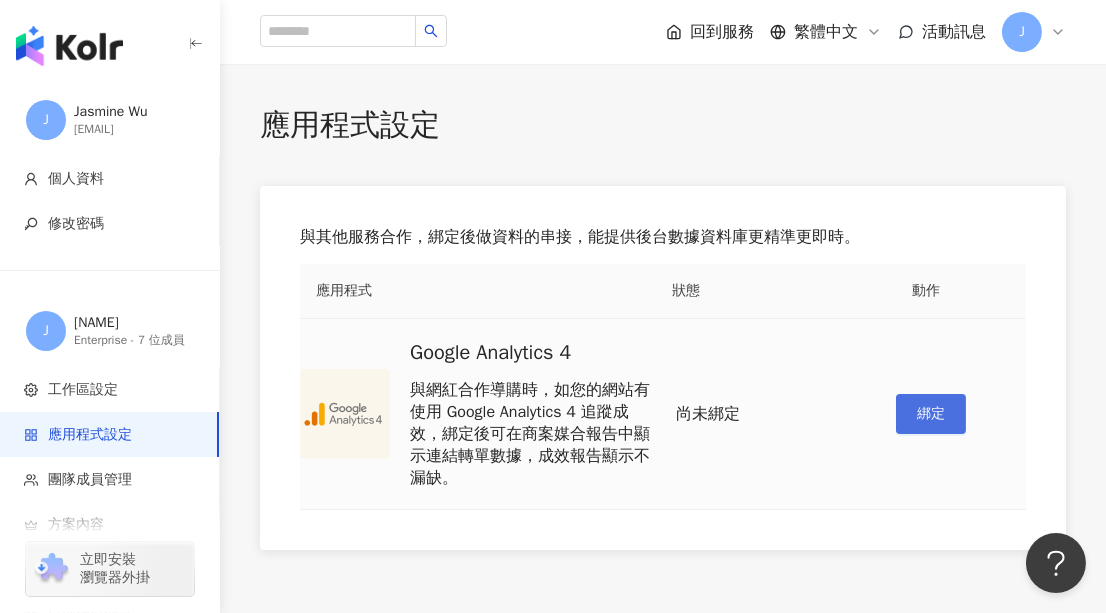 click on "綁定" at bounding box center [931, 414] 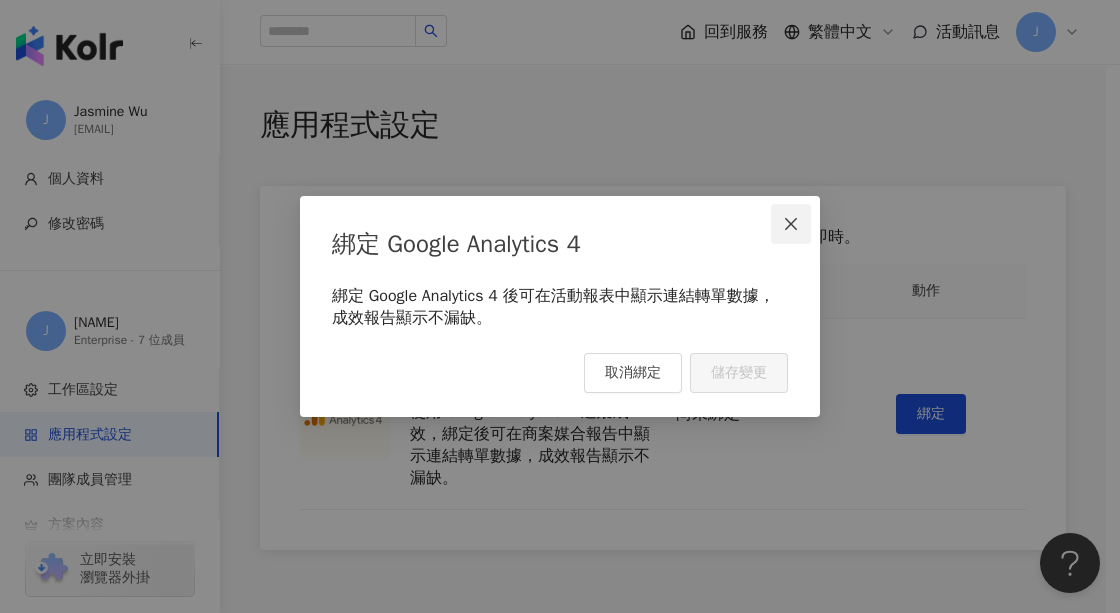 click 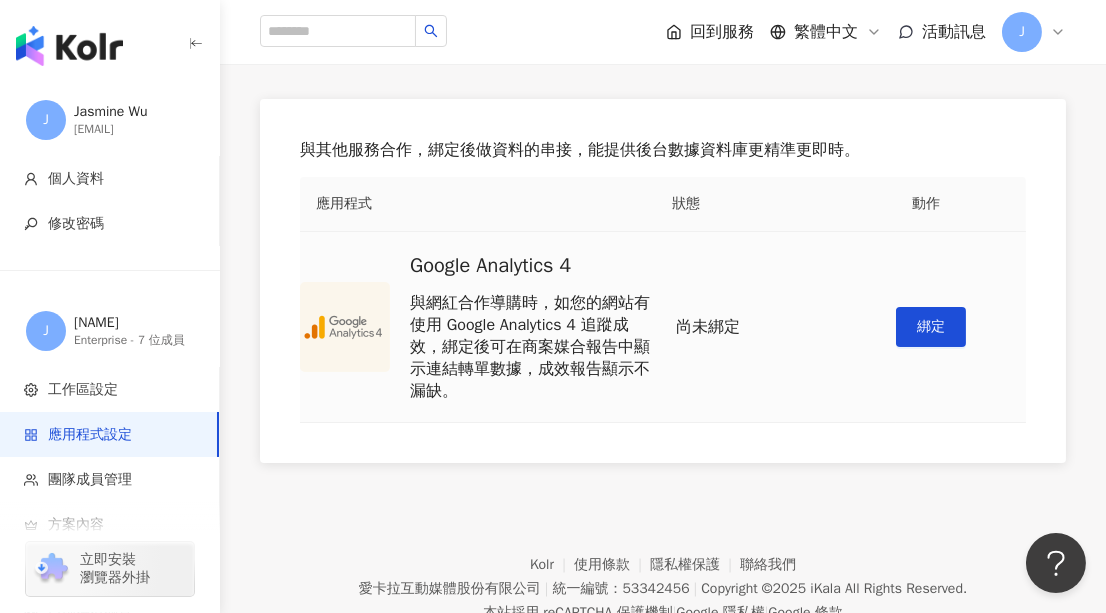 scroll, scrollTop: 90, scrollLeft: 0, axis: vertical 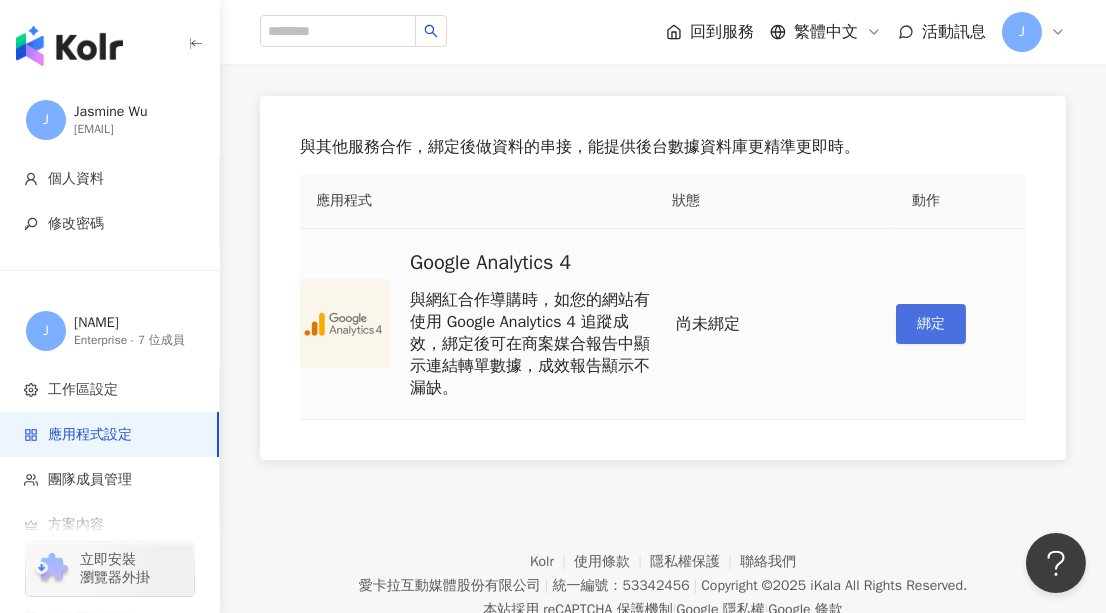 click on "綁定" at bounding box center [931, 324] 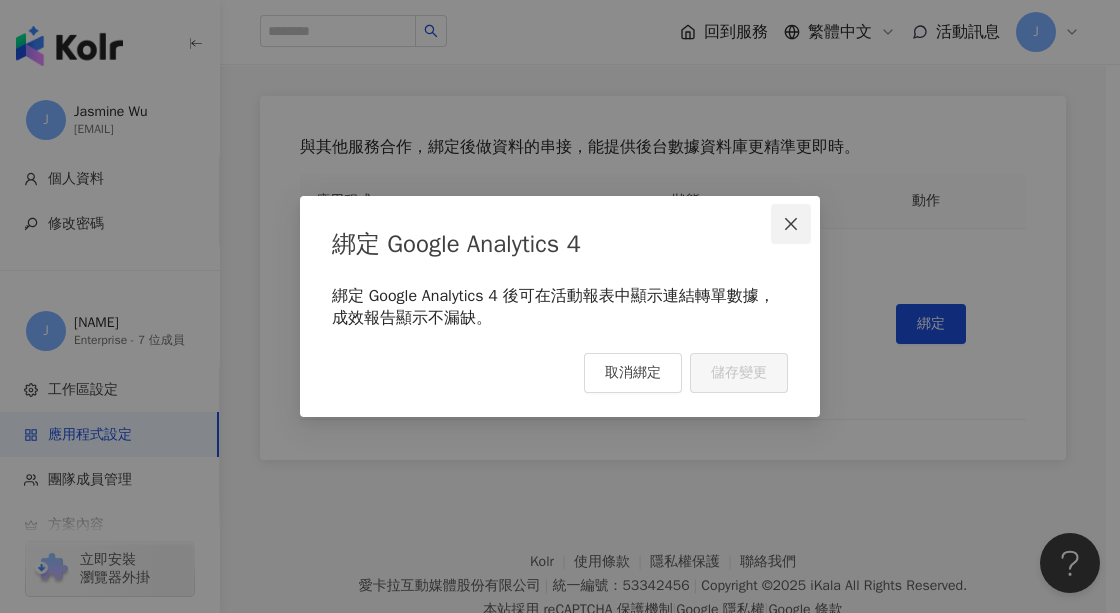 click 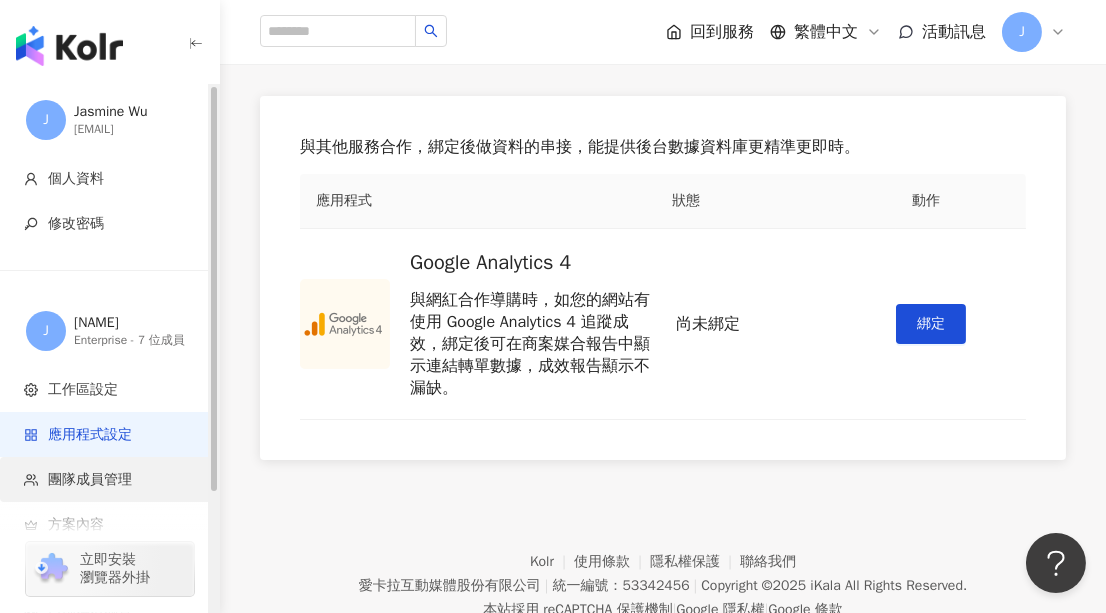click on "團隊成員管理" at bounding box center (90, 480) 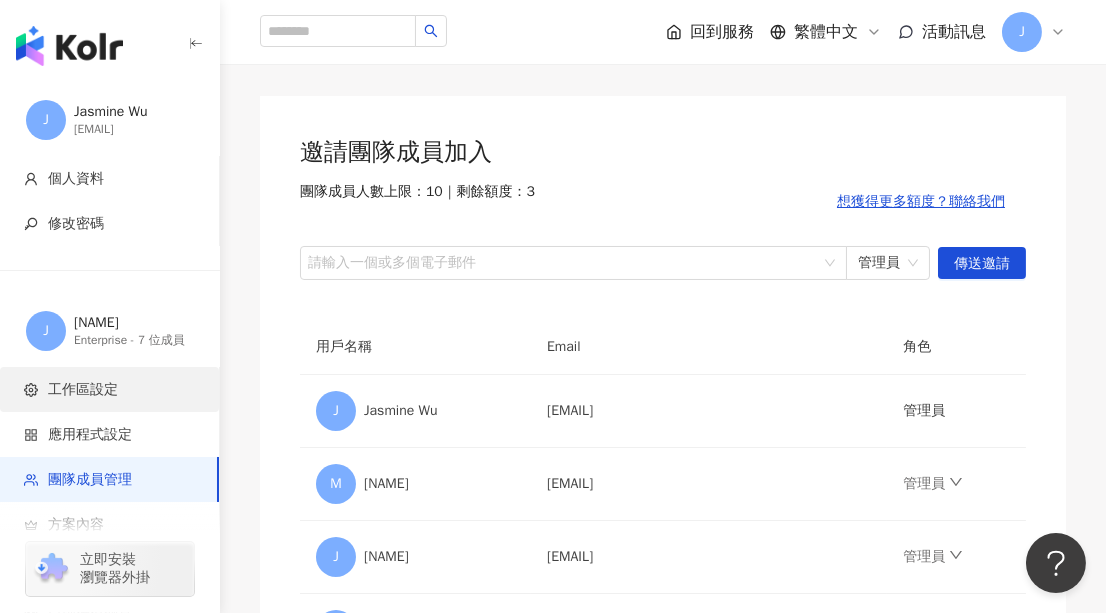 scroll, scrollTop: 0, scrollLeft: 0, axis: both 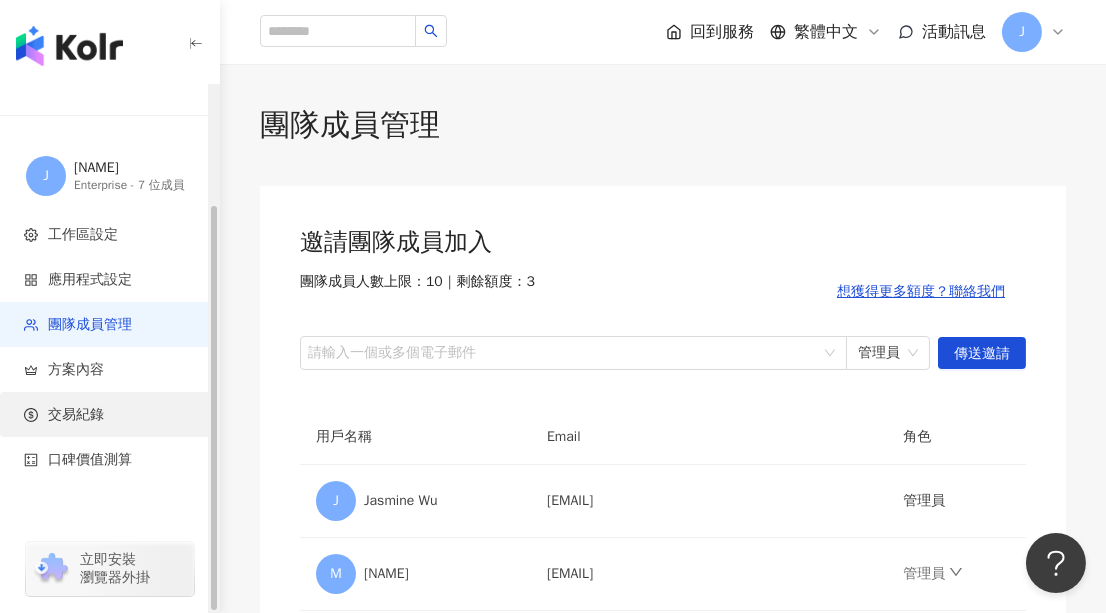 click on "交易紀錄" at bounding box center (113, 415) 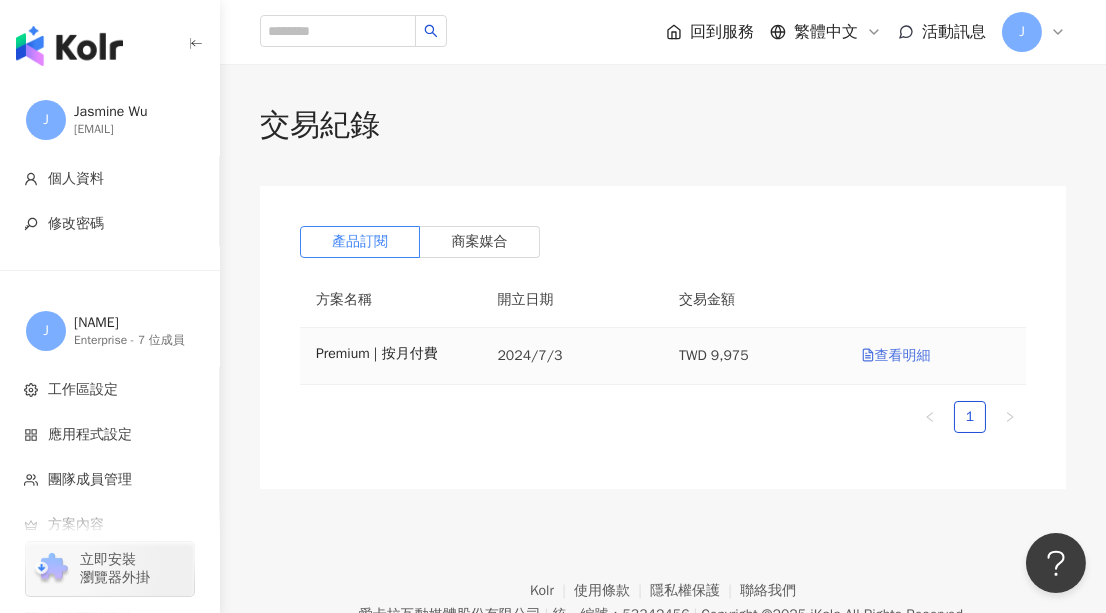 click on "查看明細" at bounding box center [896, 355] 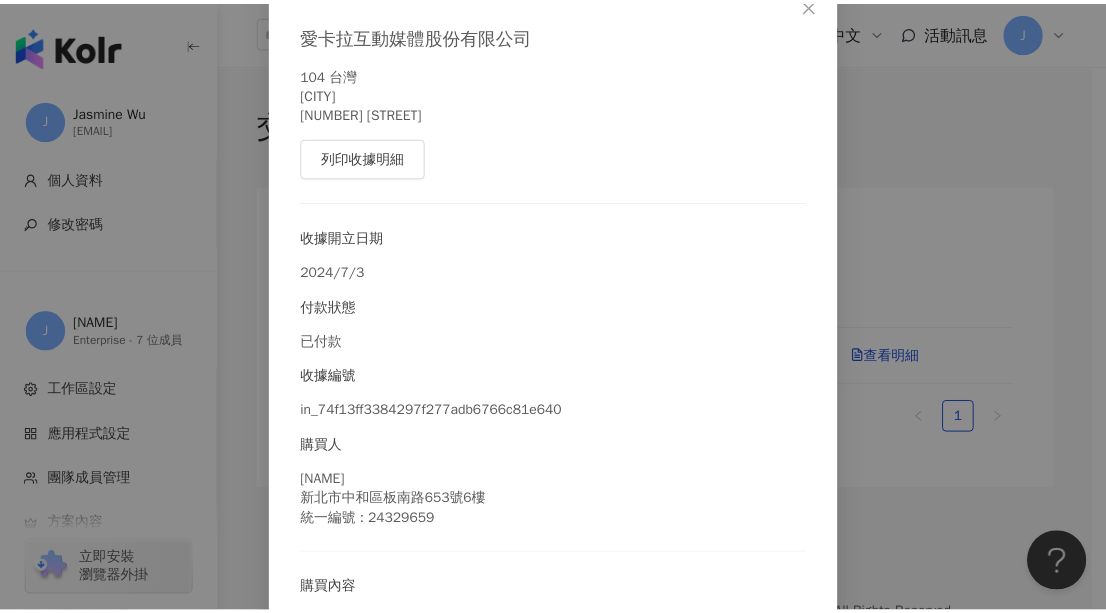 scroll, scrollTop: 3, scrollLeft: 0, axis: vertical 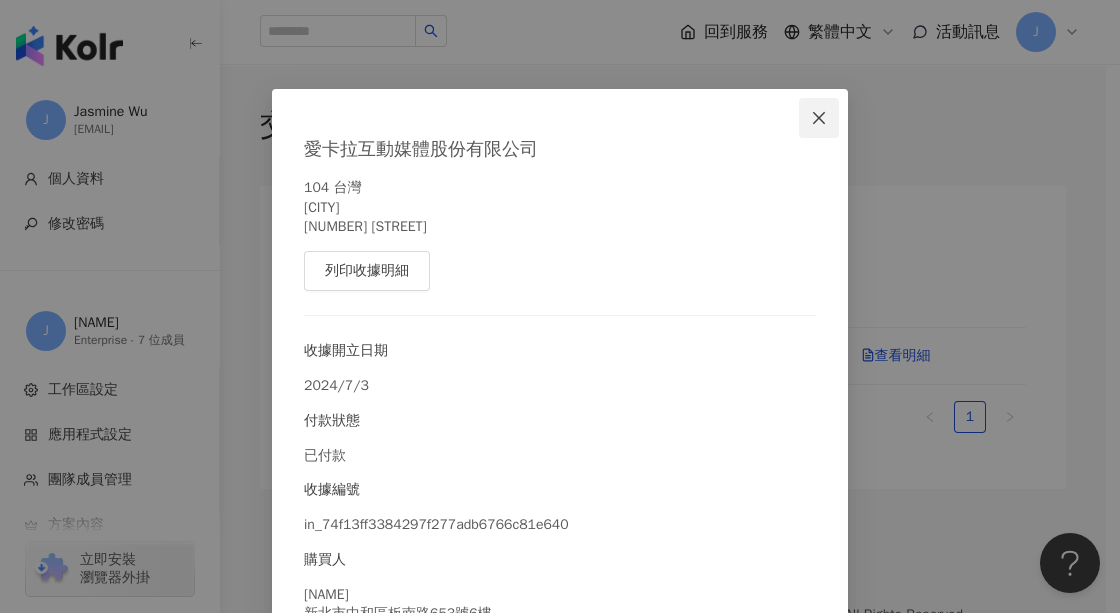 click 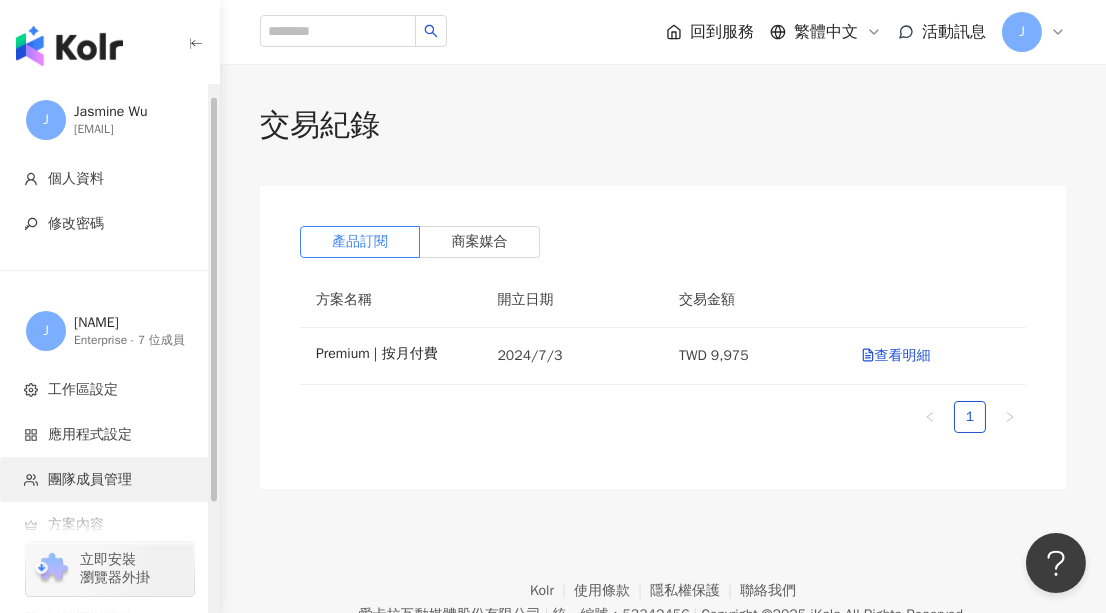 scroll, scrollTop: 155, scrollLeft: 0, axis: vertical 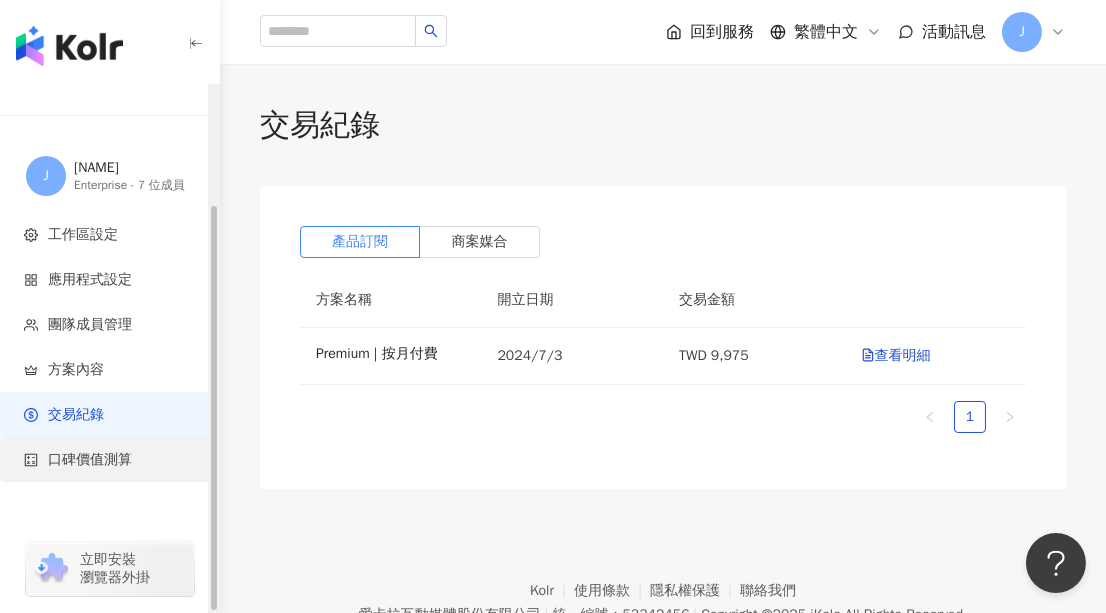 click on "口碑價值測算" at bounding box center [90, 460] 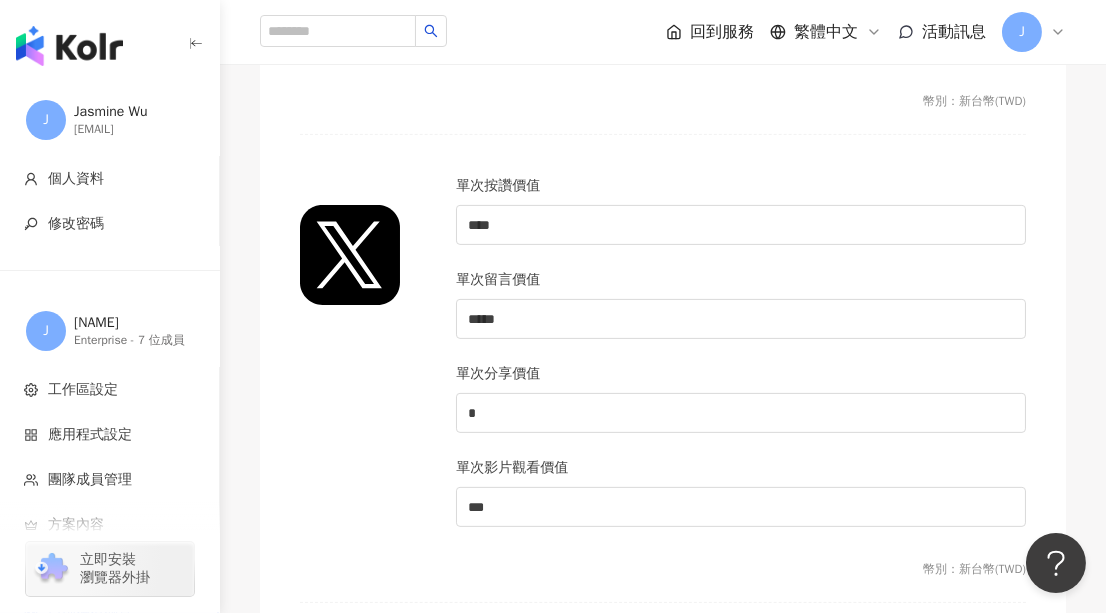 scroll, scrollTop: 1999, scrollLeft: 0, axis: vertical 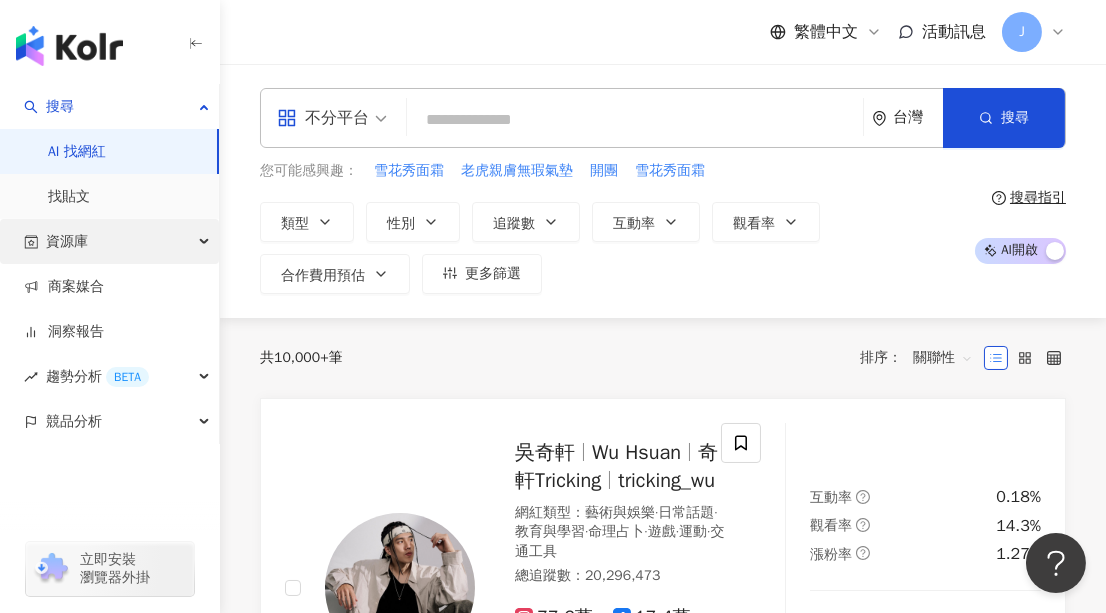 click on "資源庫" at bounding box center [109, 241] 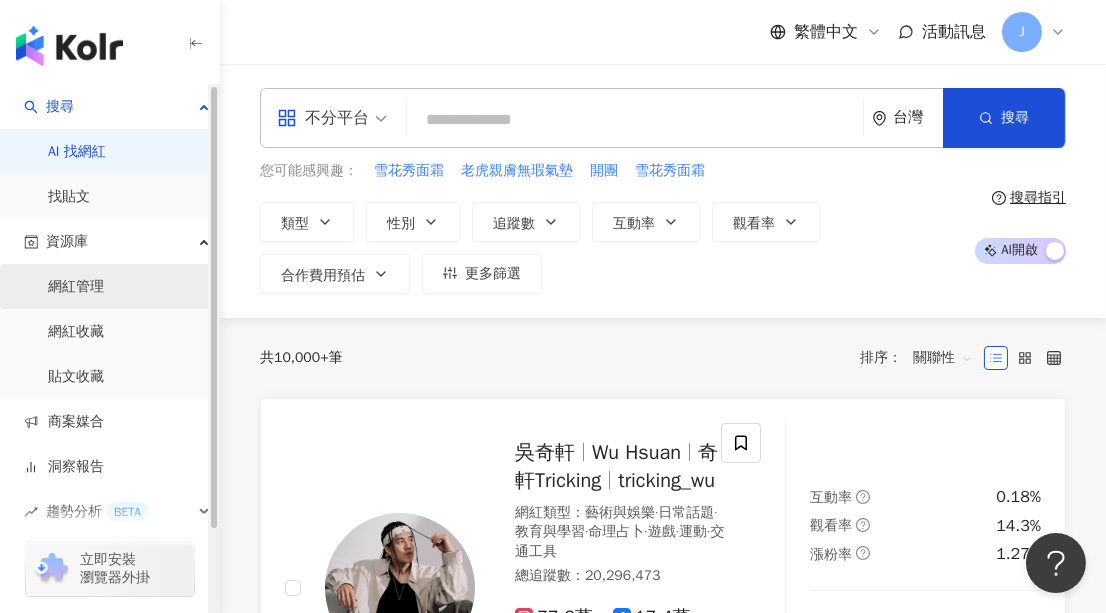 click on "網紅管理" at bounding box center (76, 287) 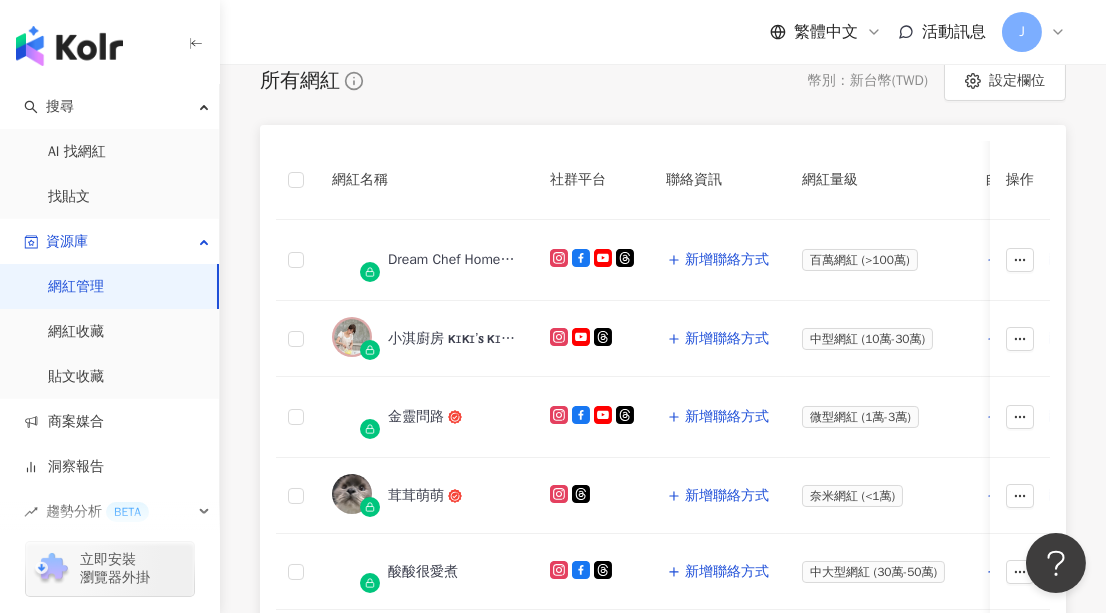 scroll, scrollTop: 272, scrollLeft: 0, axis: vertical 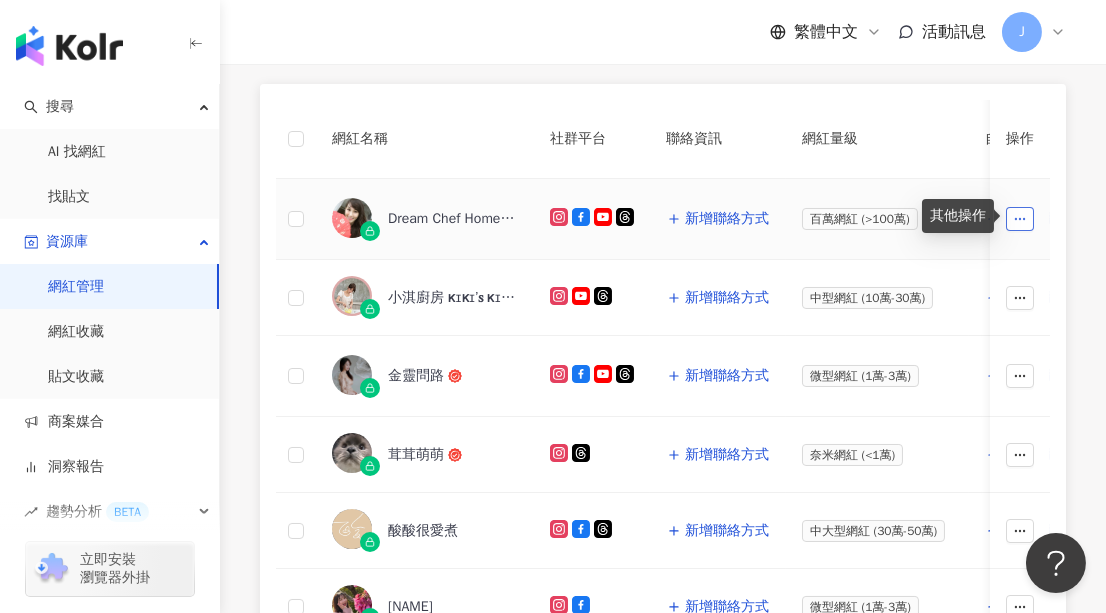 click at bounding box center (1020, 219) 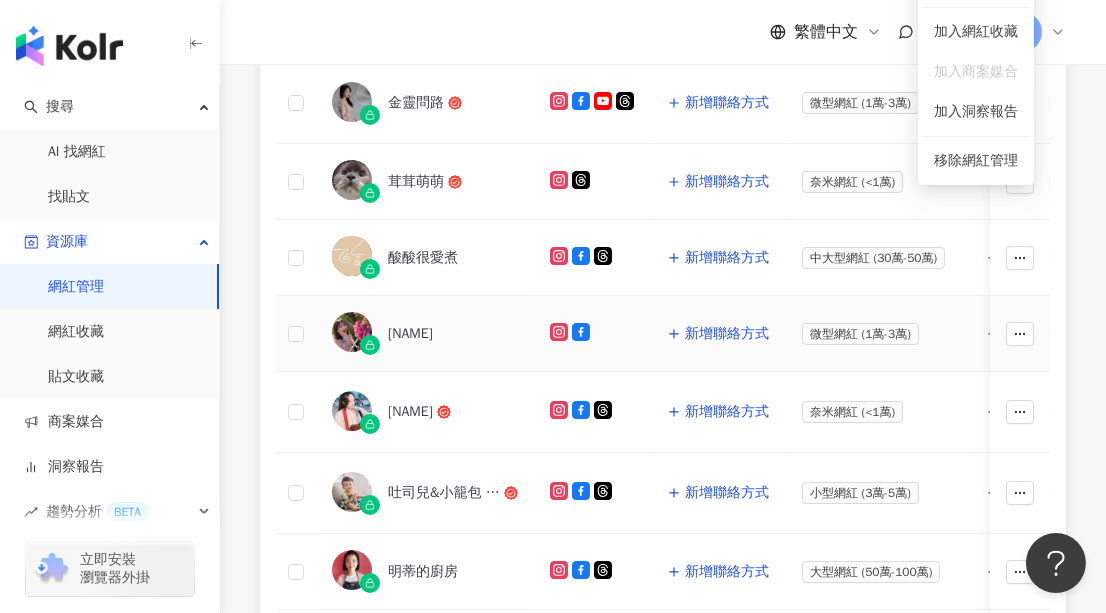 scroll, scrollTop: 272, scrollLeft: 0, axis: vertical 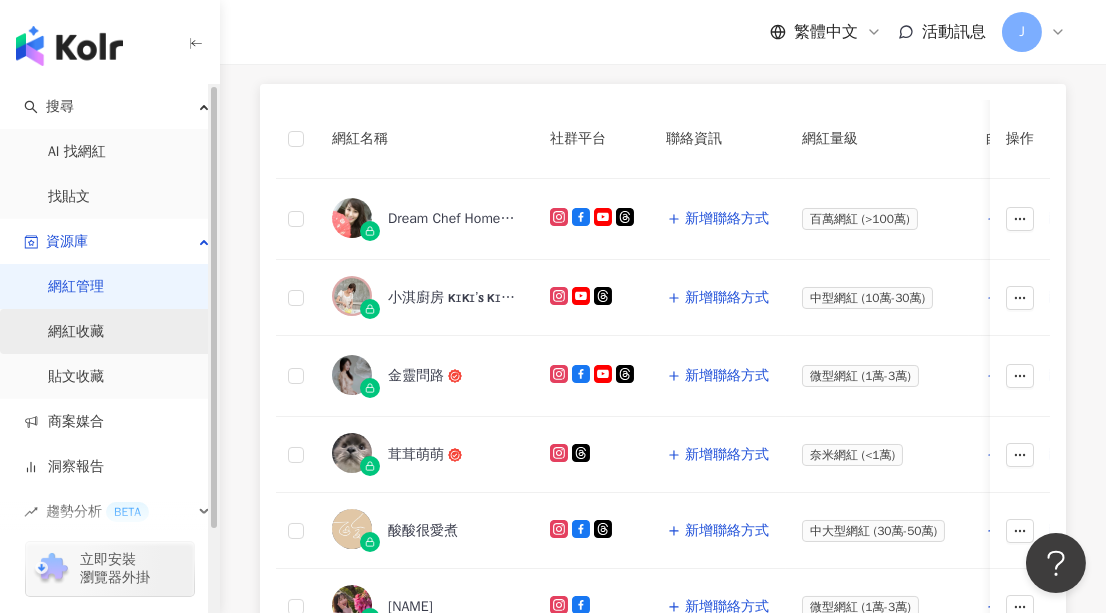 click on "網紅收藏" at bounding box center (76, 332) 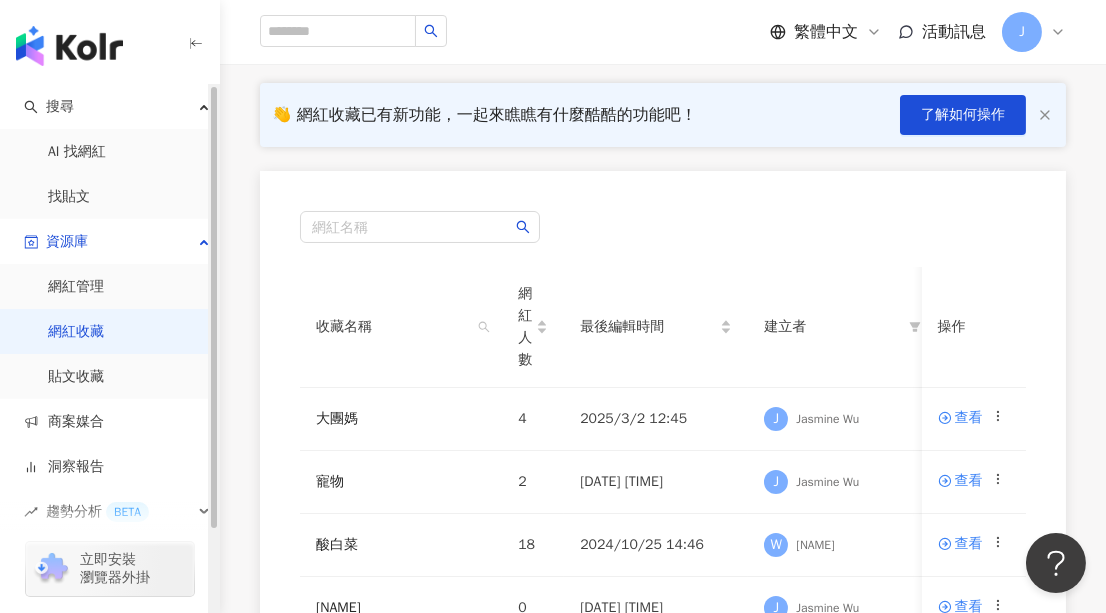 scroll, scrollTop: 181, scrollLeft: 0, axis: vertical 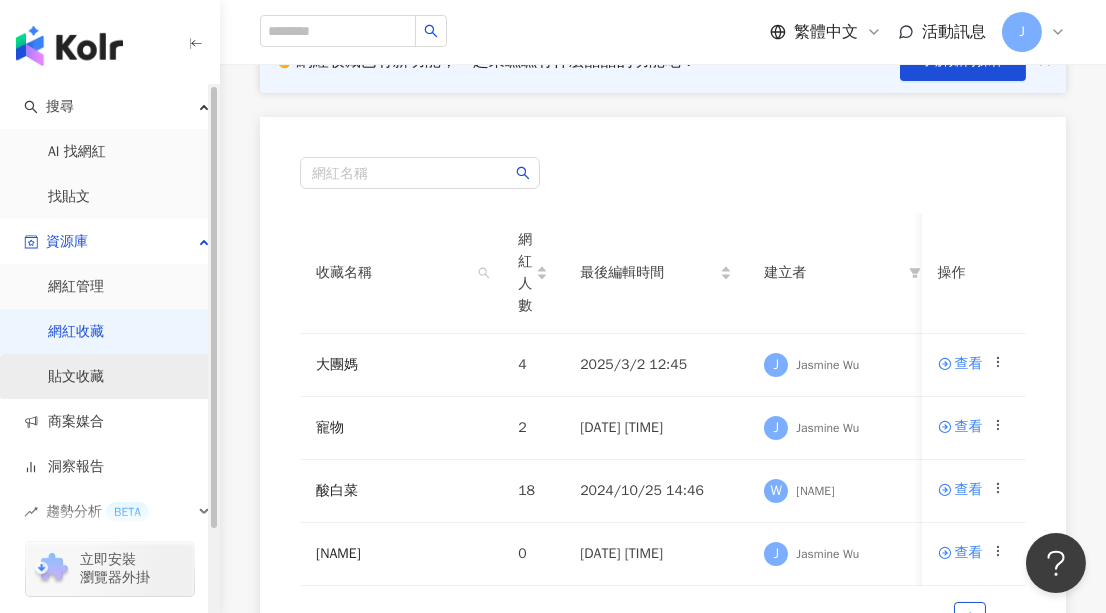 click on "貼文收藏" at bounding box center [76, 377] 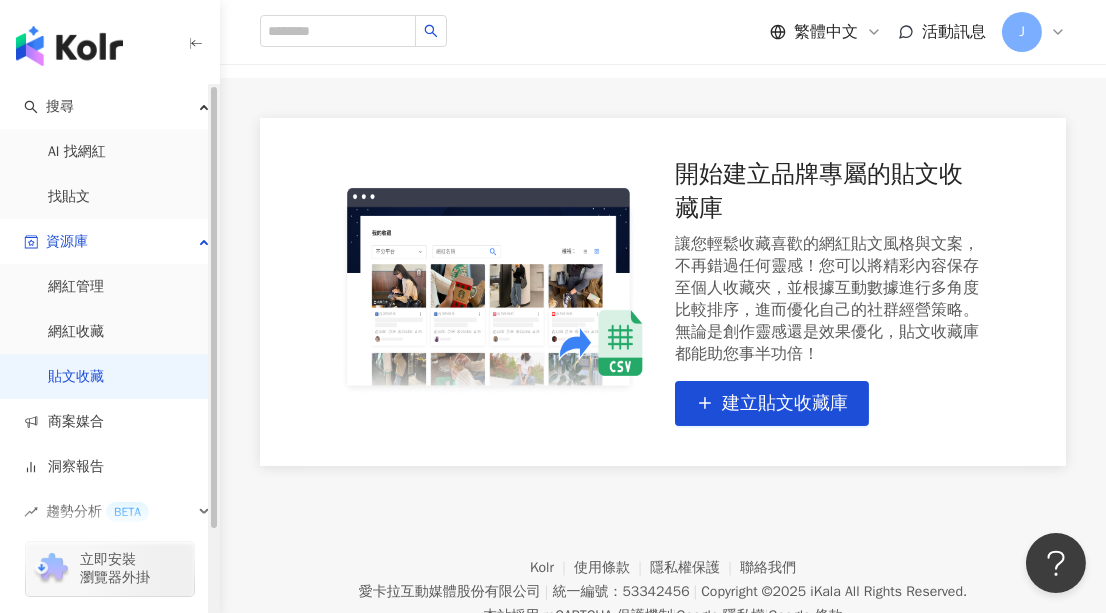 scroll, scrollTop: 181, scrollLeft: 0, axis: vertical 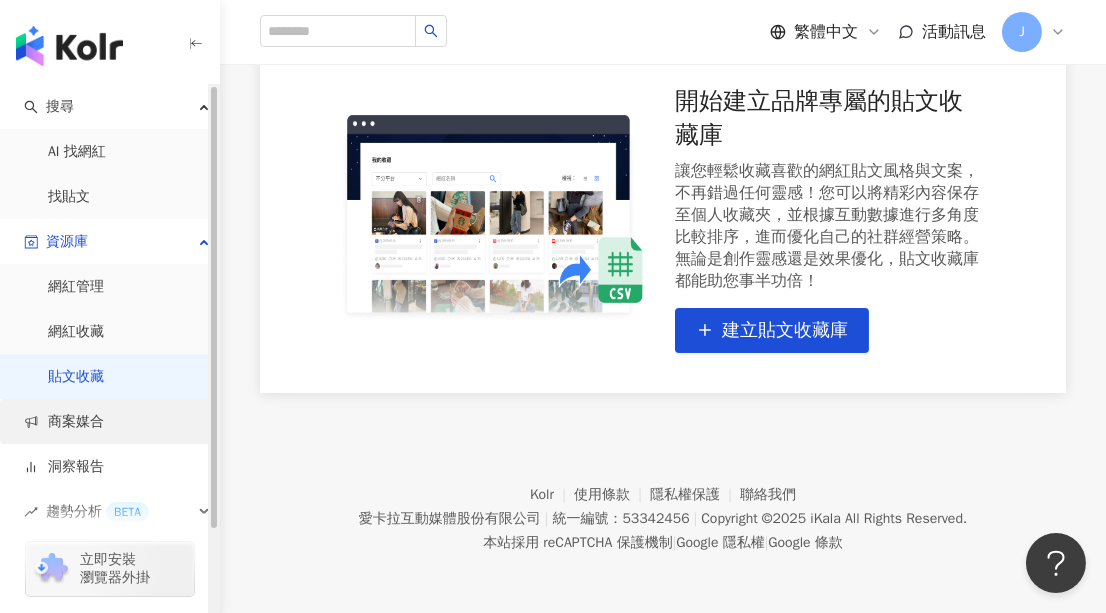 click on "商案媒合" at bounding box center [64, 422] 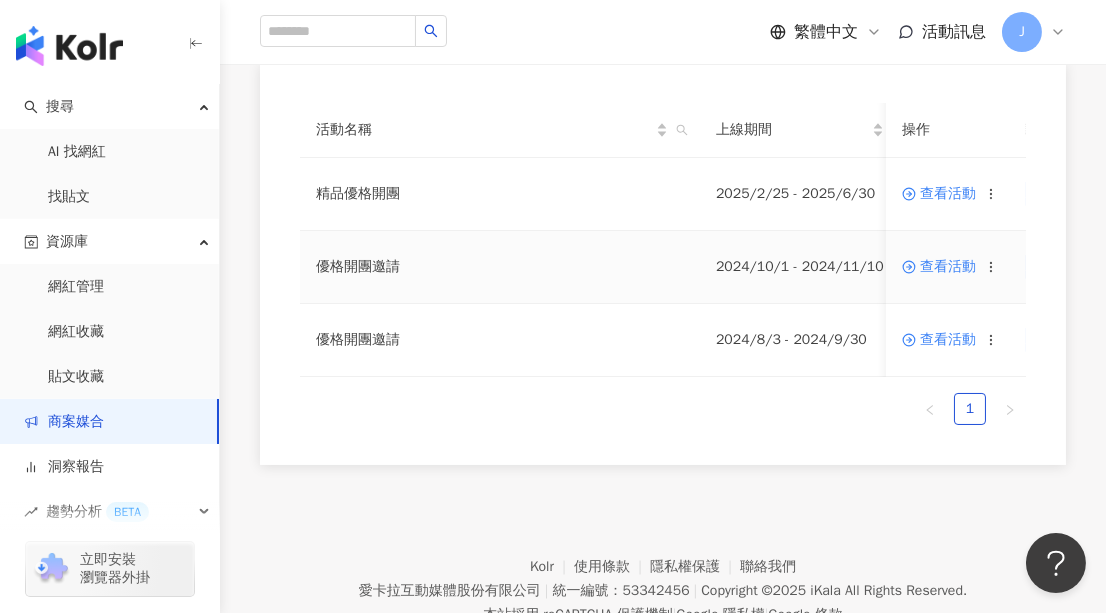 scroll, scrollTop: 181, scrollLeft: 0, axis: vertical 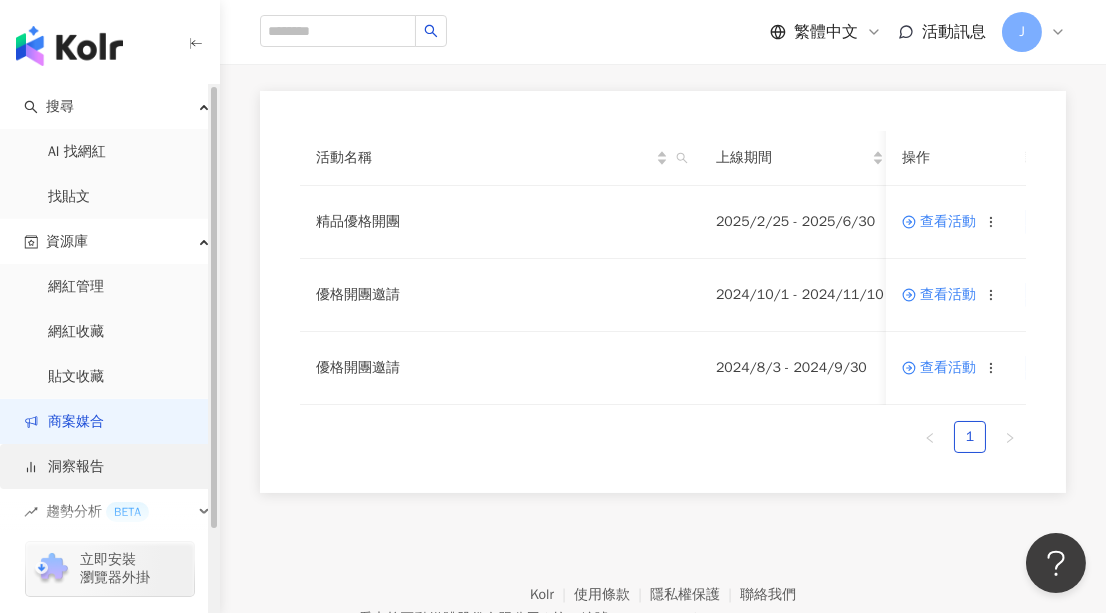click on "洞察報告" at bounding box center [64, 467] 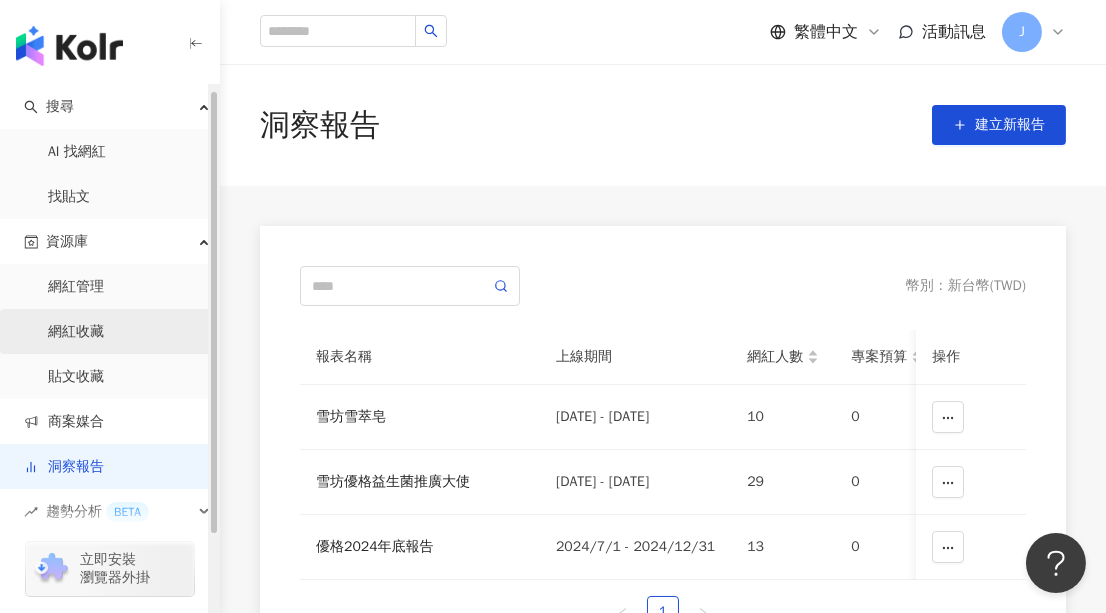 scroll, scrollTop: 90, scrollLeft: 0, axis: vertical 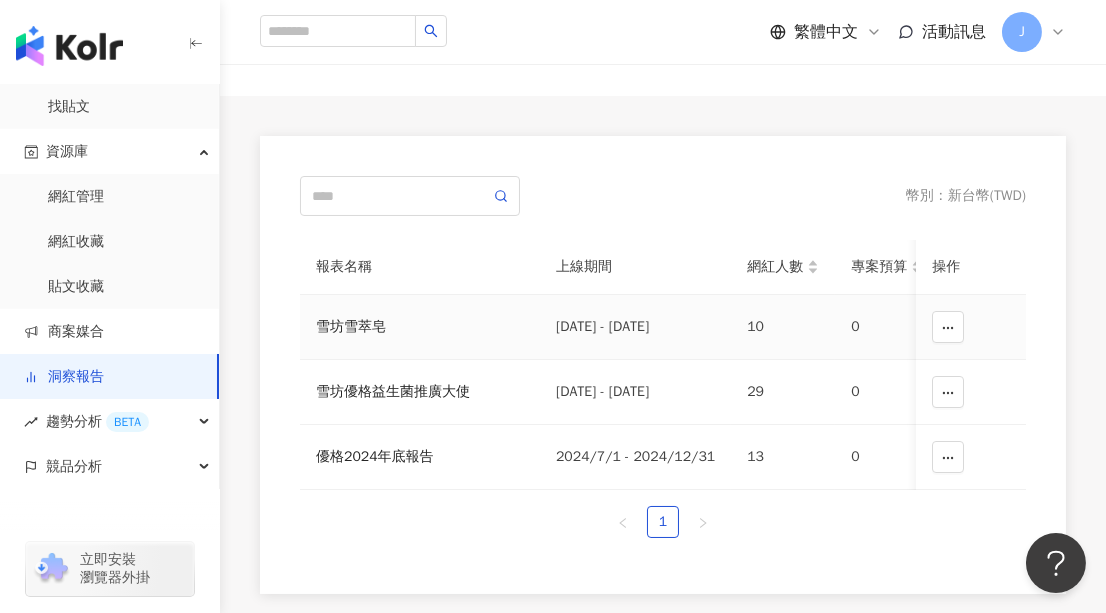 click on "2024/8/29 - 2024/12/31" at bounding box center (635, 327) 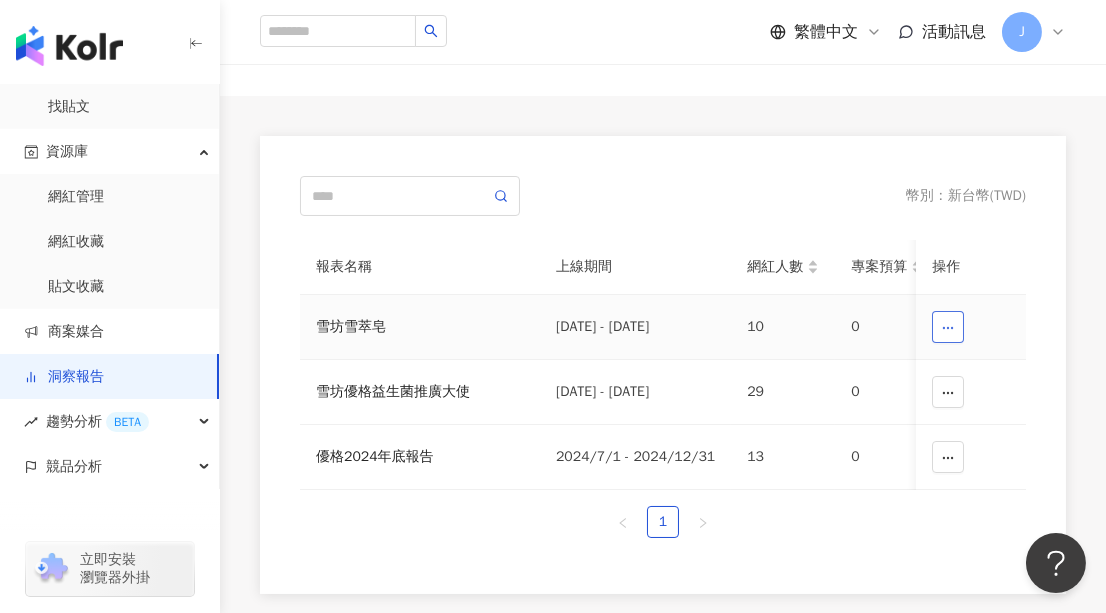 click 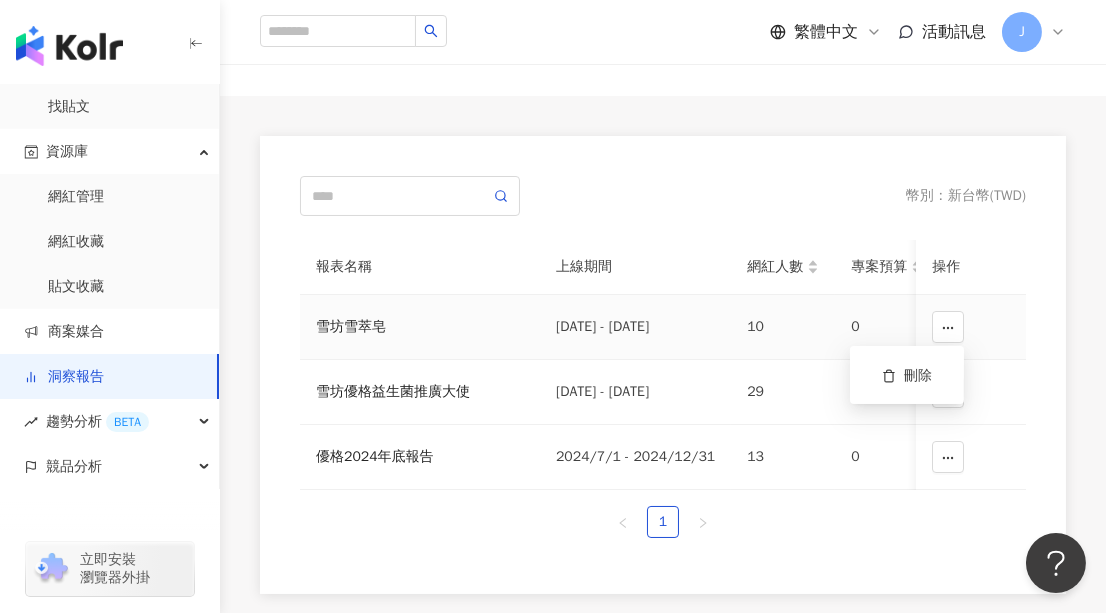 click on "雪坊雪萃皂" at bounding box center (420, 327) 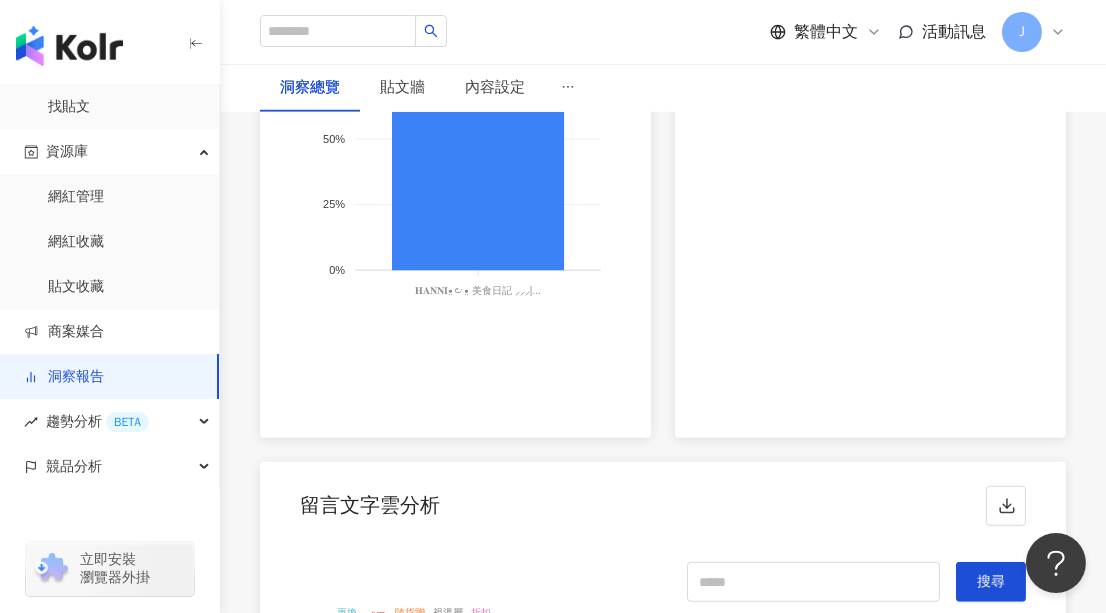 scroll, scrollTop: 4090, scrollLeft: 0, axis: vertical 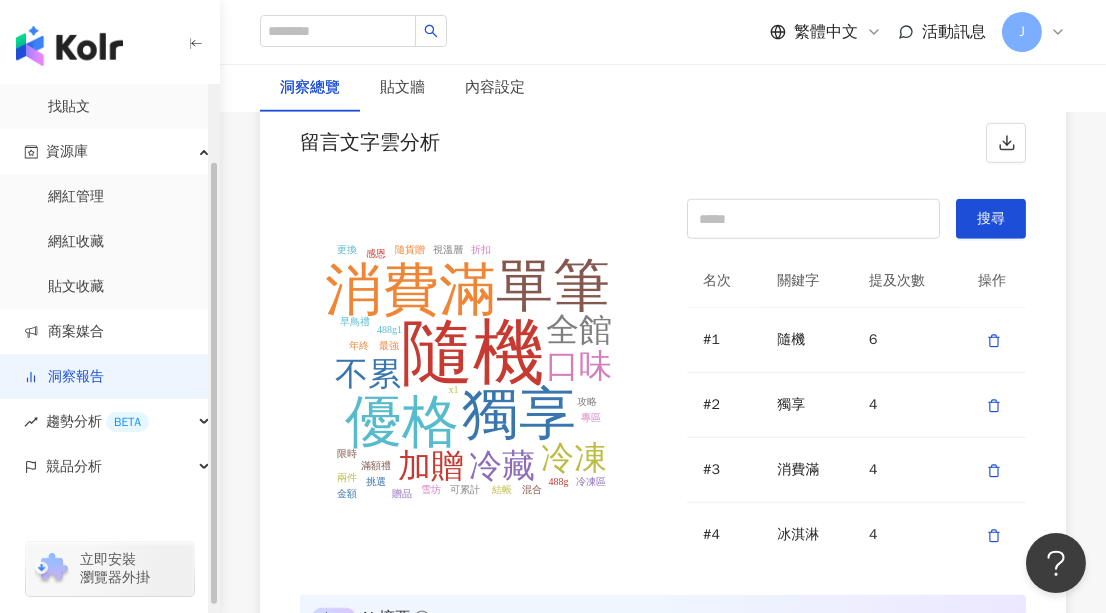 click on "洞察報告" at bounding box center [64, 377] 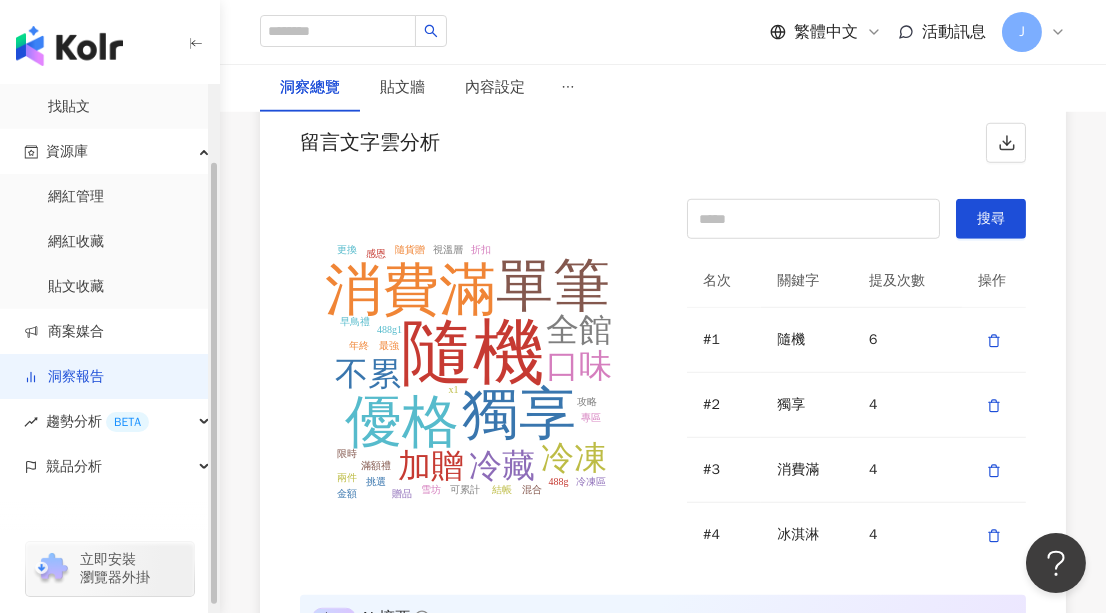 scroll, scrollTop: 0, scrollLeft: 0, axis: both 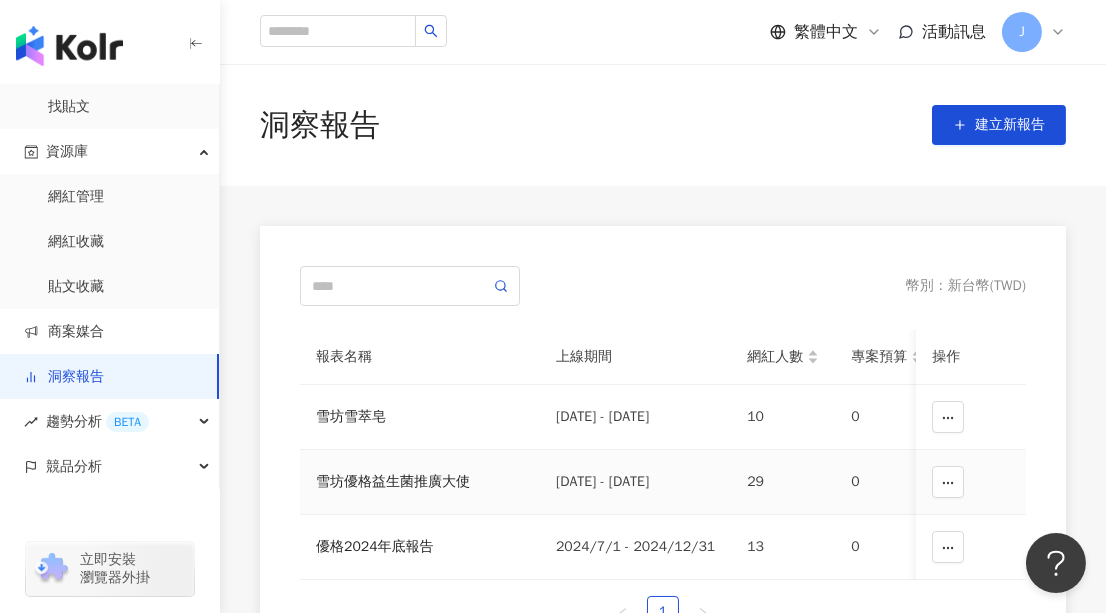 click on "雪坊優格益生菌推廣大使" at bounding box center (420, 482) 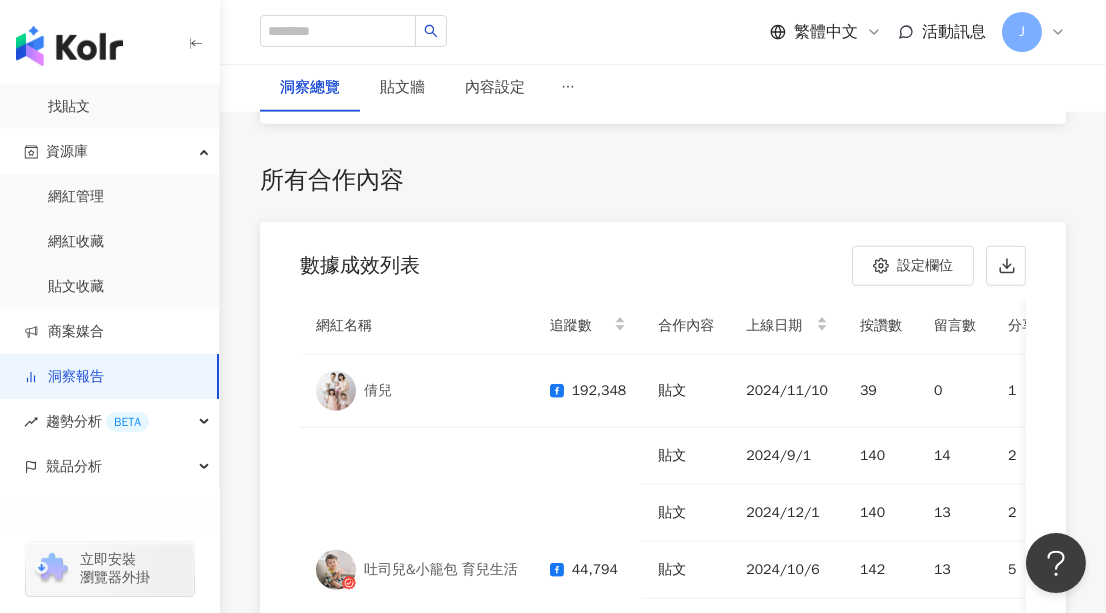 scroll, scrollTop: 4636, scrollLeft: 0, axis: vertical 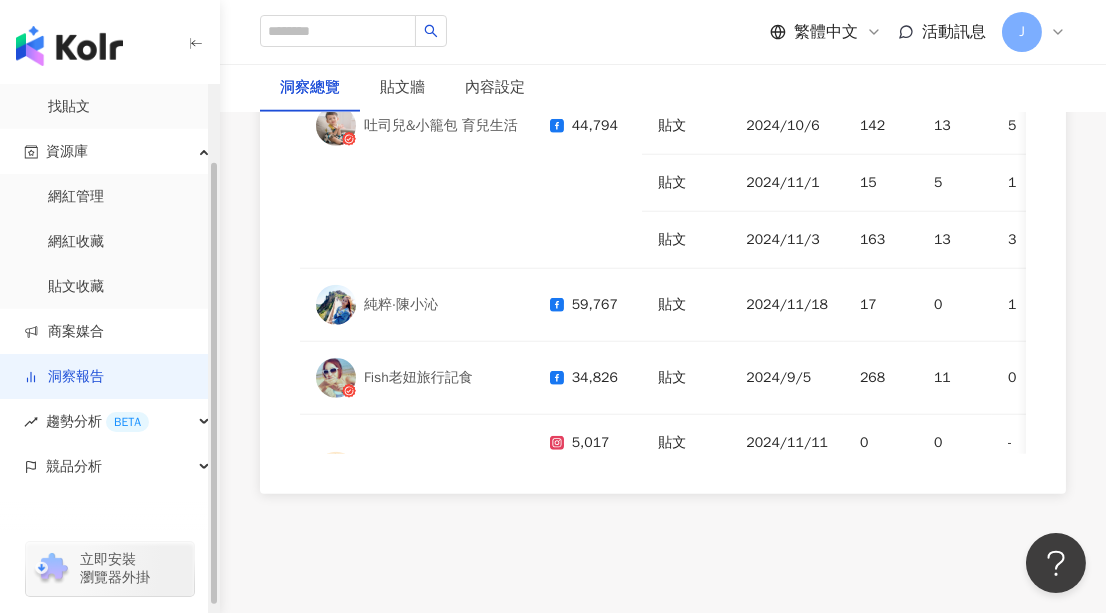 click on "洞察報告" at bounding box center (64, 377) 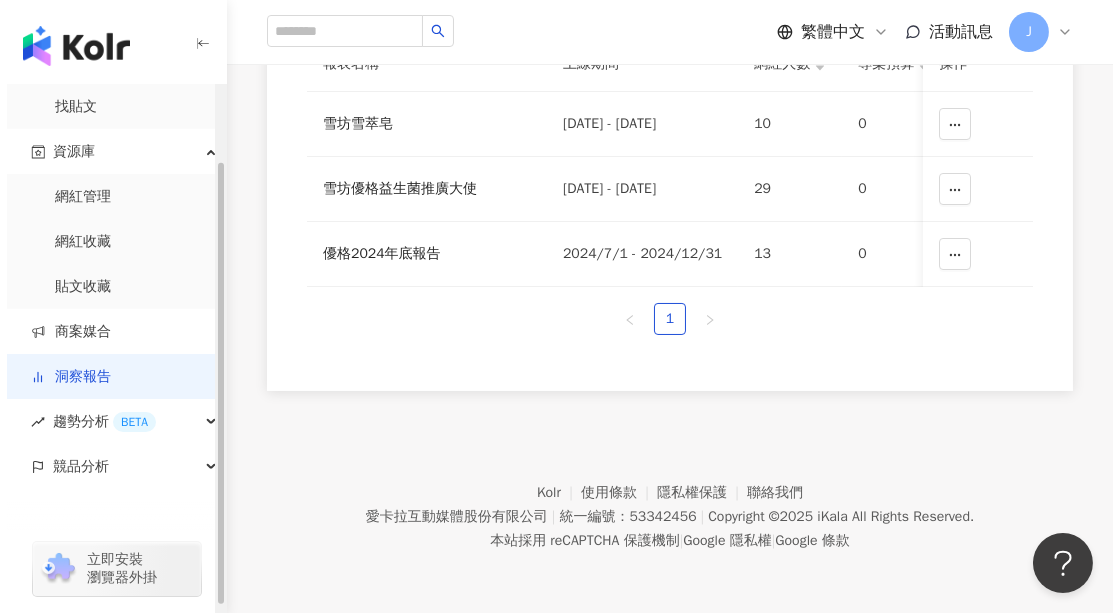 scroll, scrollTop: 0, scrollLeft: 0, axis: both 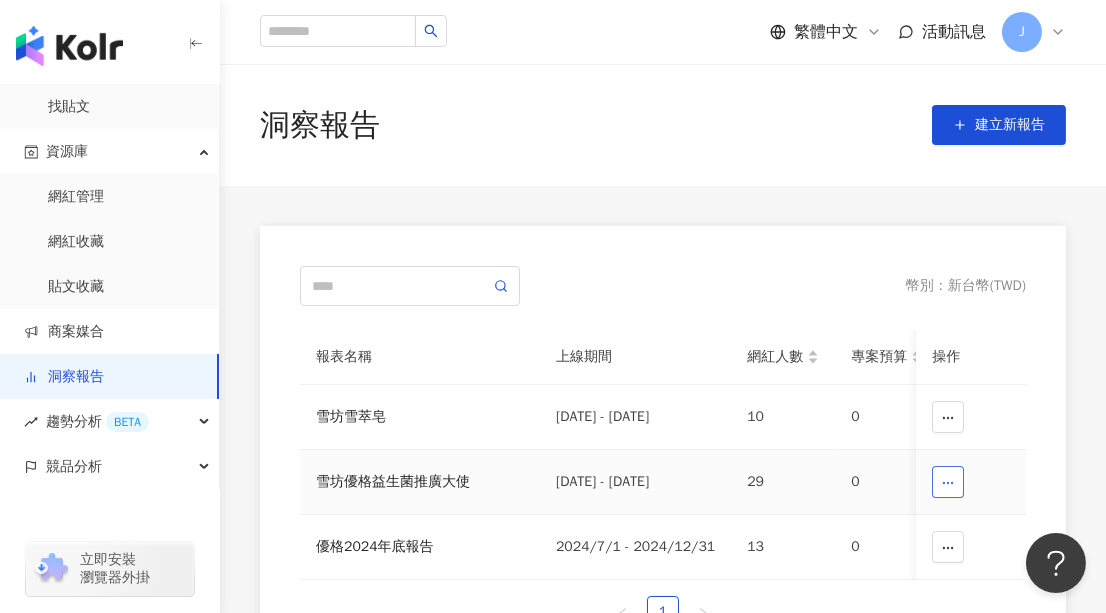 click 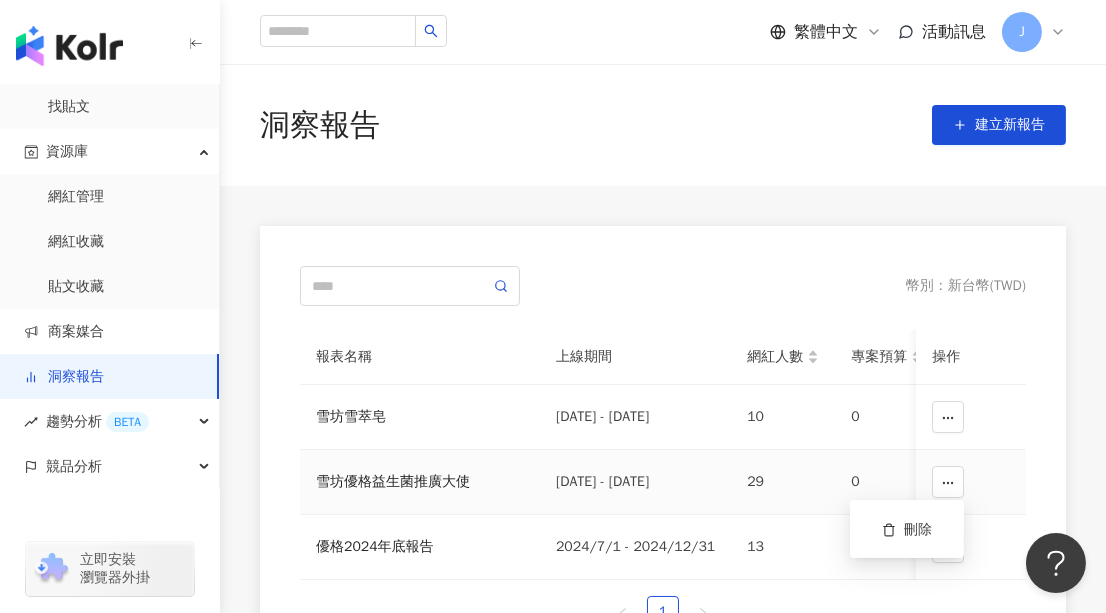 click on "雪坊優格益生菌推廣大使" at bounding box center (420, 482) 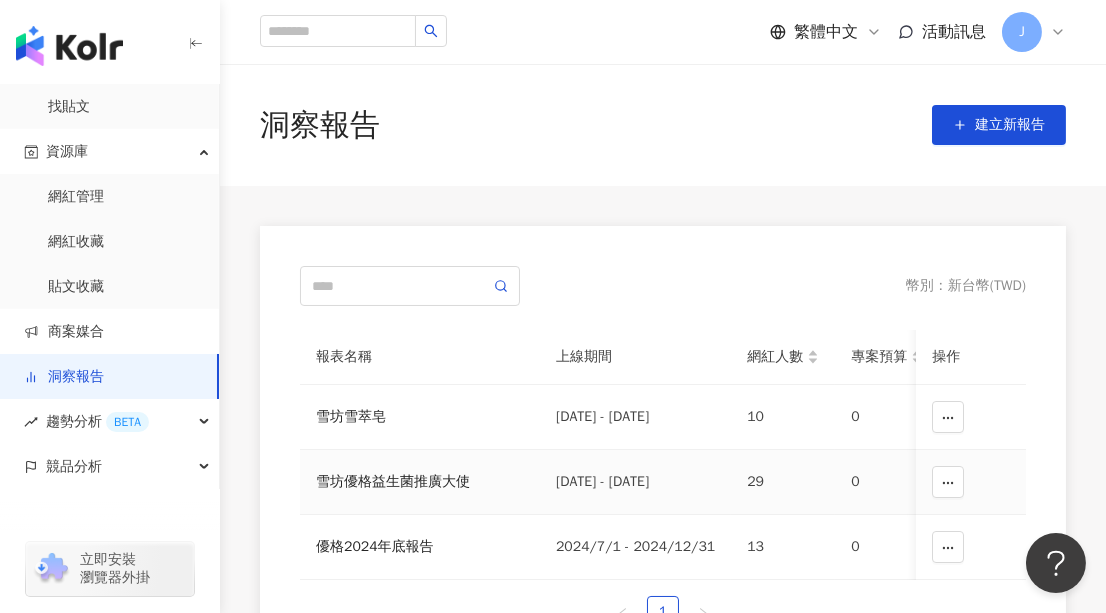 click on "雪坊優格益生菌推廣大使" at bounding box center [420, 482] 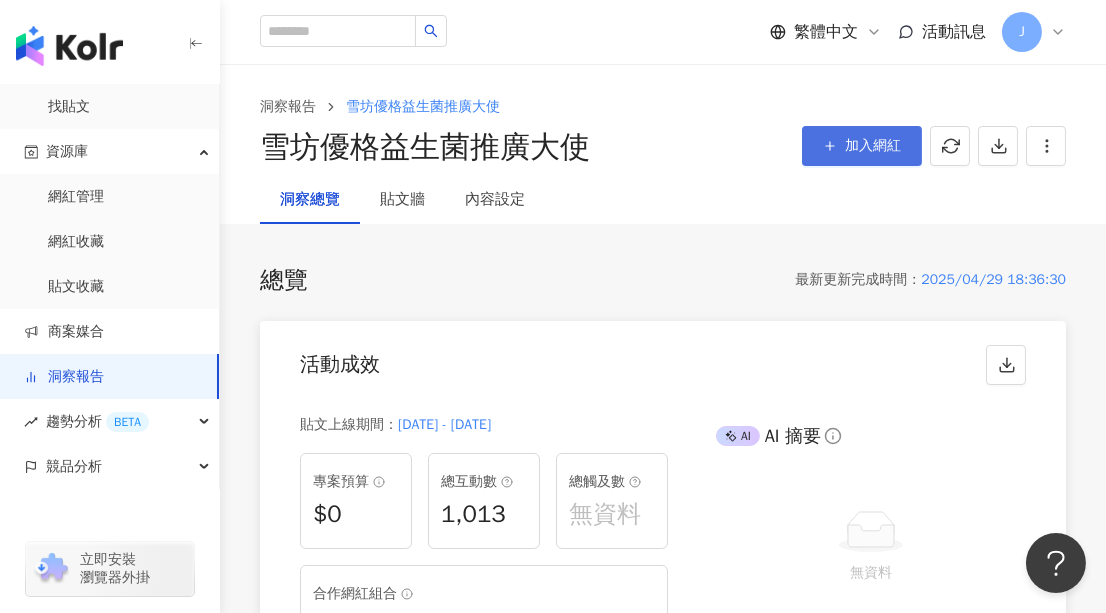 click on "加入網紅" at bounding box center (873, 146) 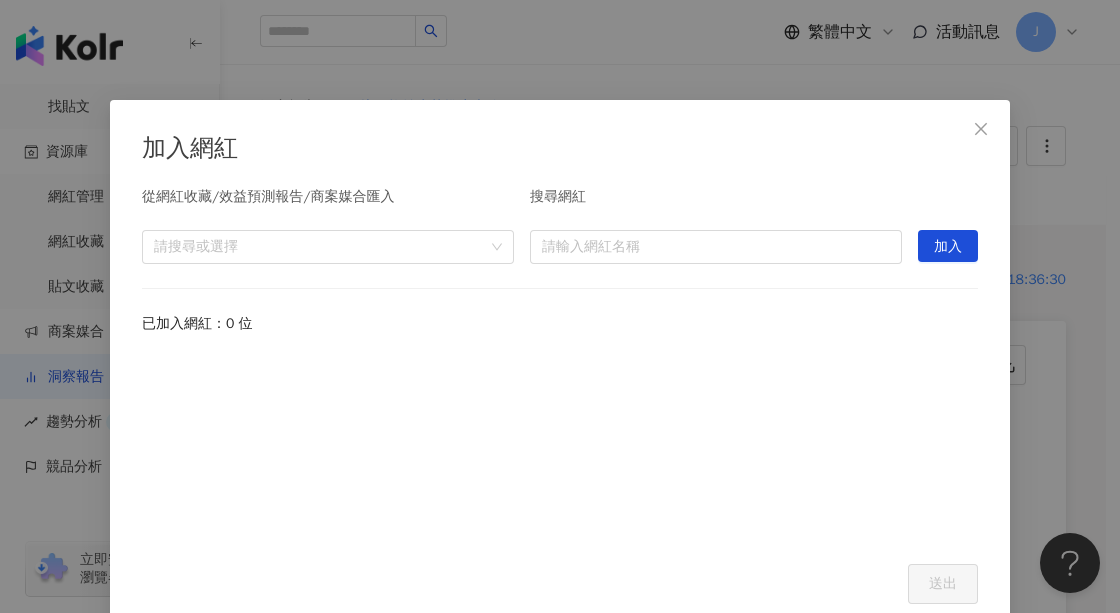 scroll, scrollTop: 14, scrollLeft: 0, axis: vertical 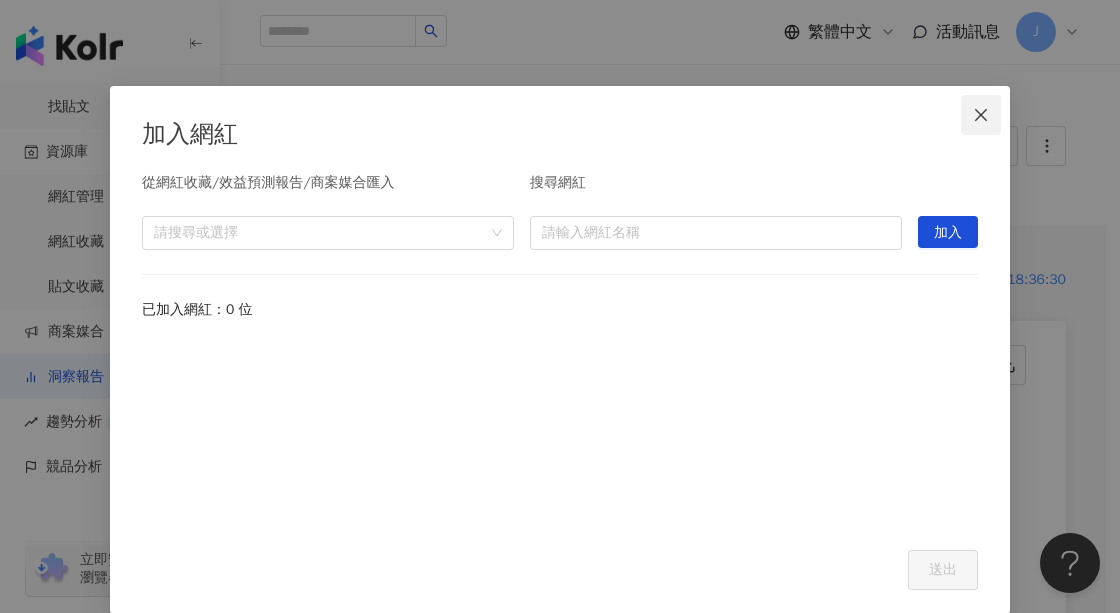 click 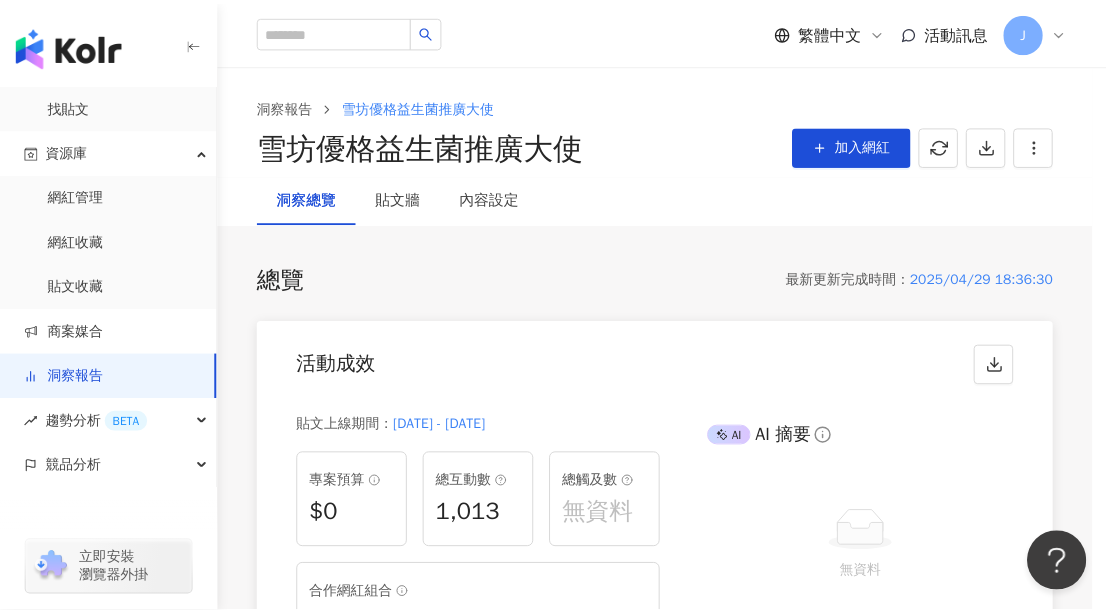 scroll, scrollTop: 0, scrollLeft: 0, axis: both 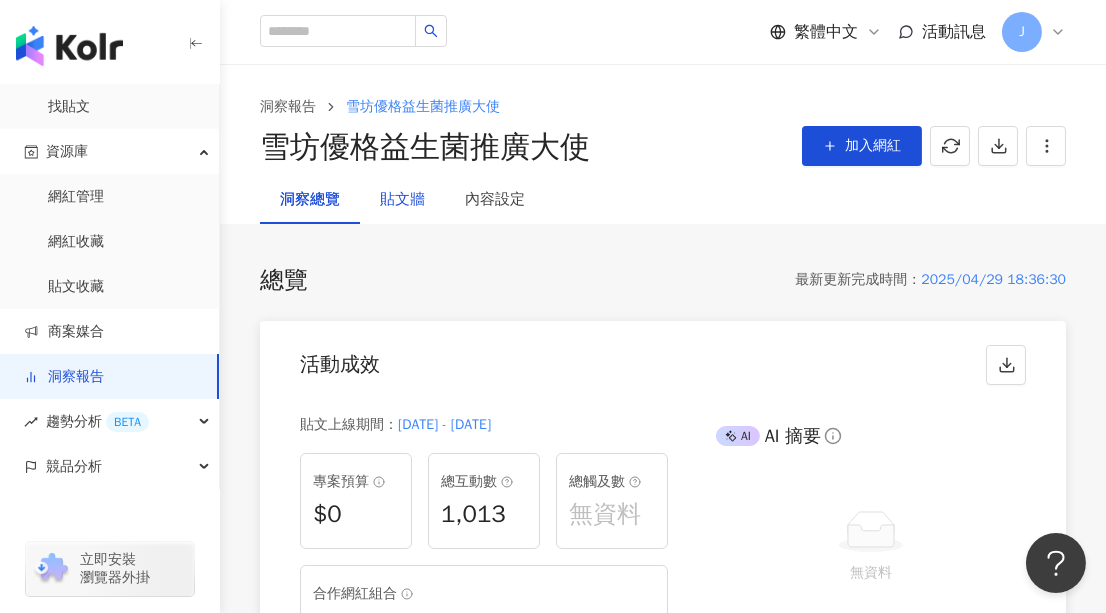 click on "貼文牆" at bounding box center [402, 200] 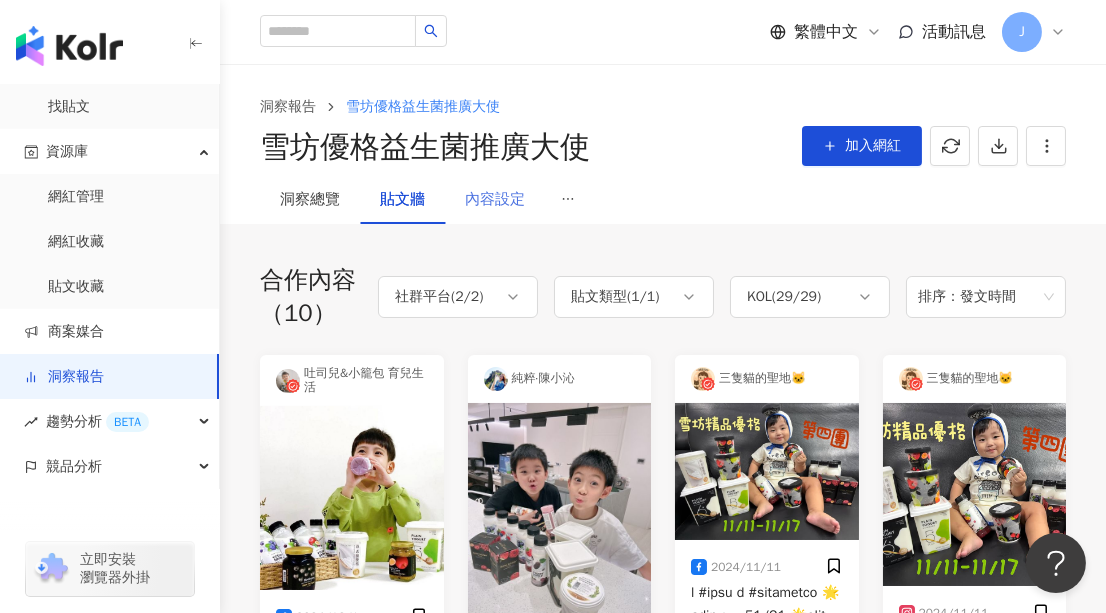 click on "內容設定" at bounding box center (495, 200) 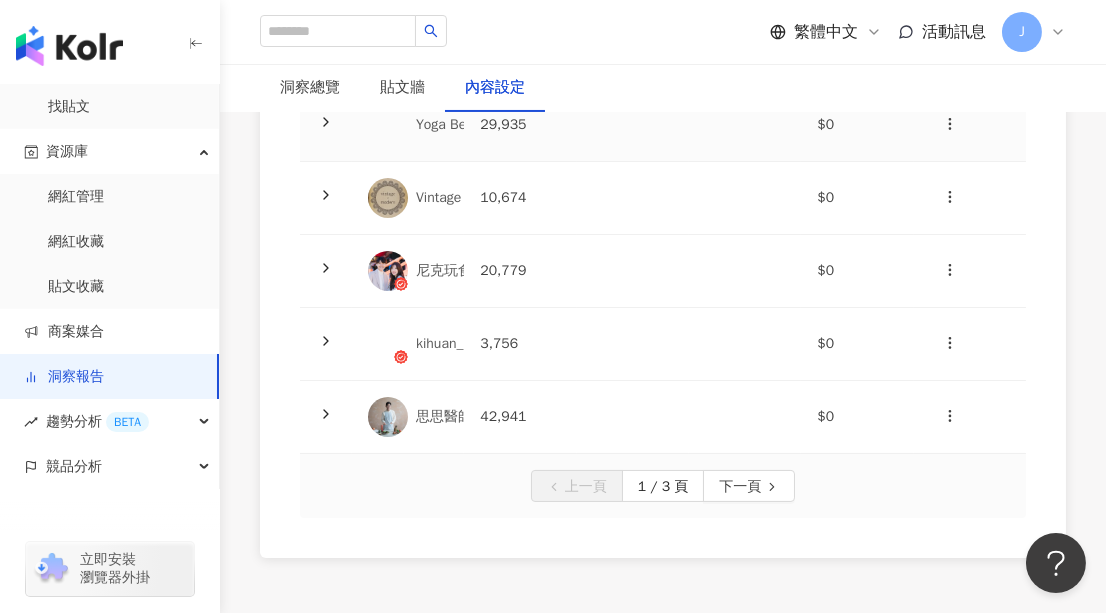 scroll, scrollTop: 727, scrollLeft: 0, axis: vertical 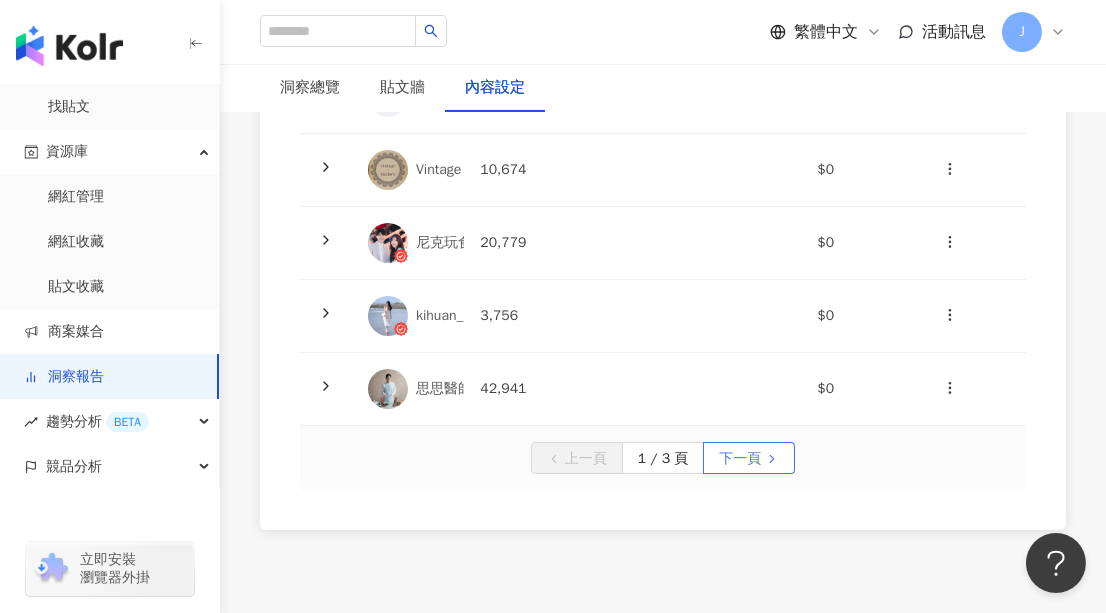 click on "下一頁" at bounding box center [740, 459] 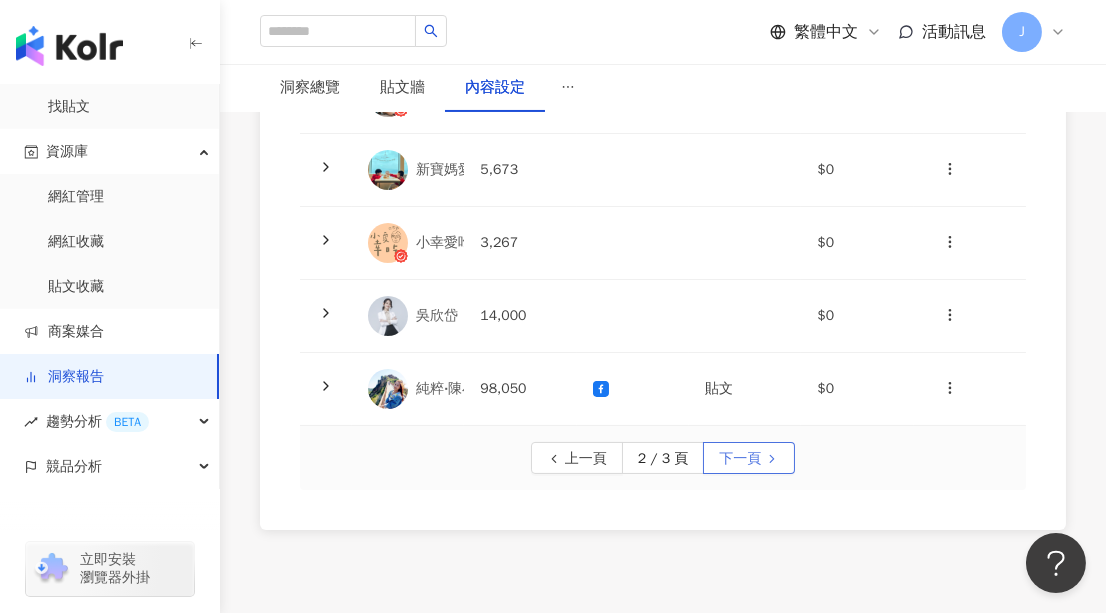 click on "下一頁" at bounding box center [740, 459] 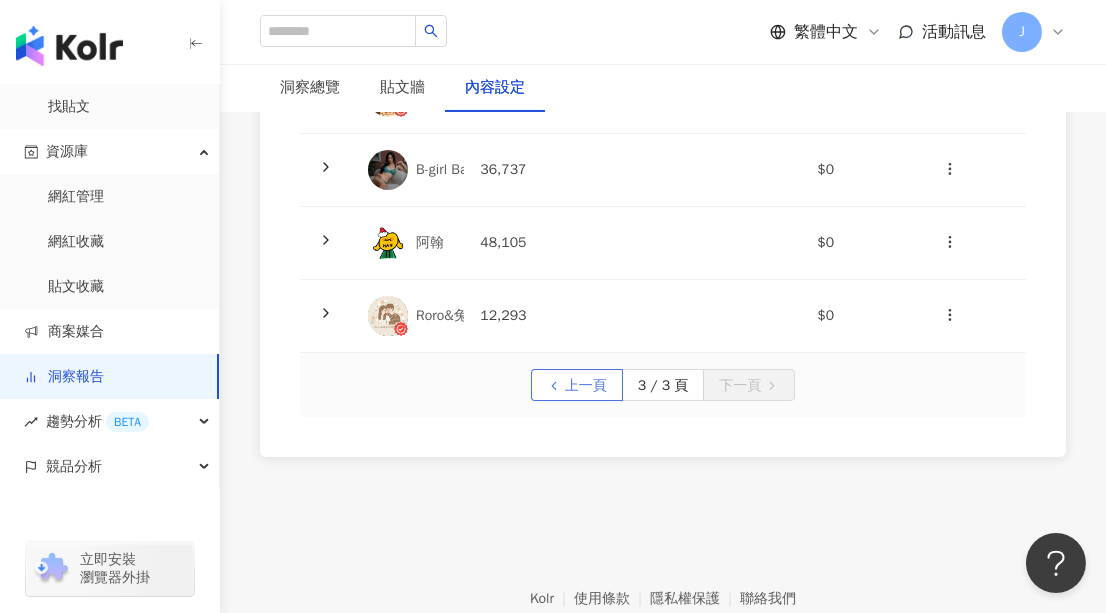 click on "上一頁" at bounding box center (586, 386) 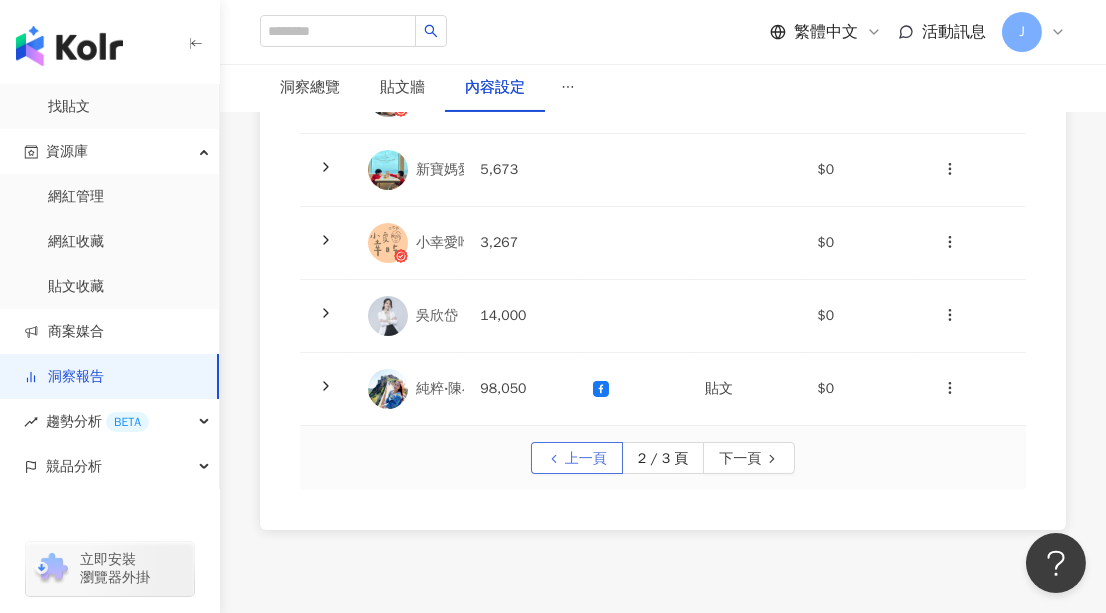 click on "上一頁" at bounding box center (577, 458) 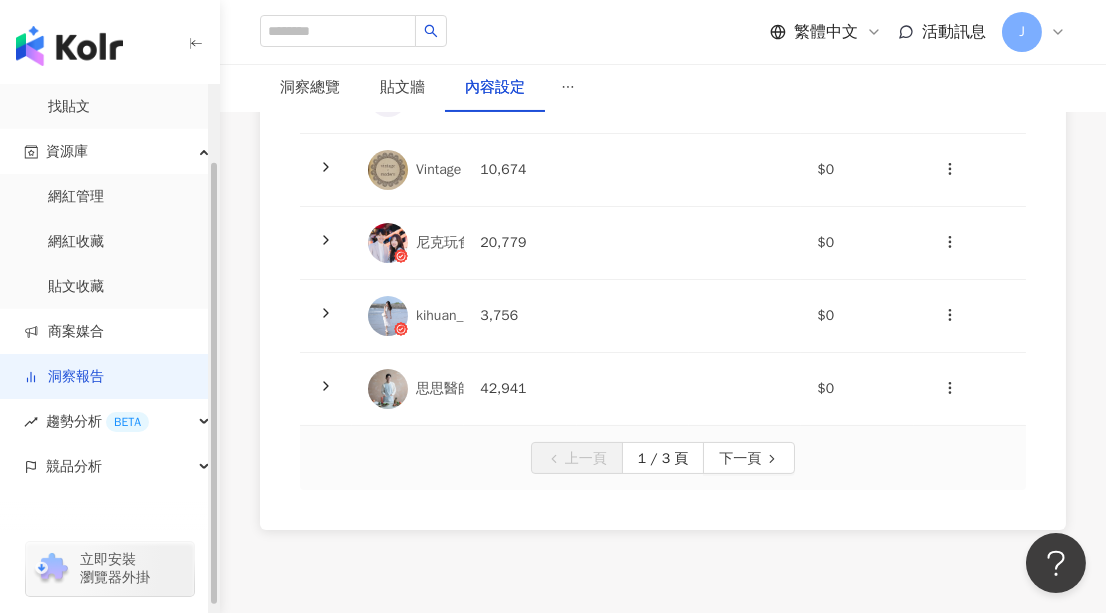 click on "洞察報告" at bounding box center [64, 377] 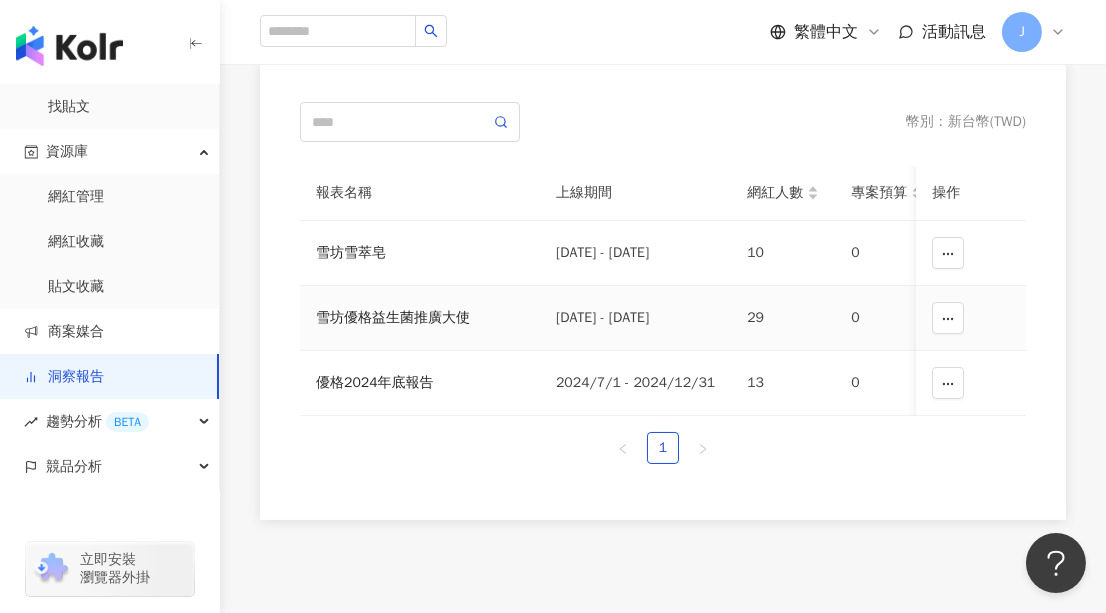 scroll, scrollTop: 181, scrollLeft: 0, axis: vertical 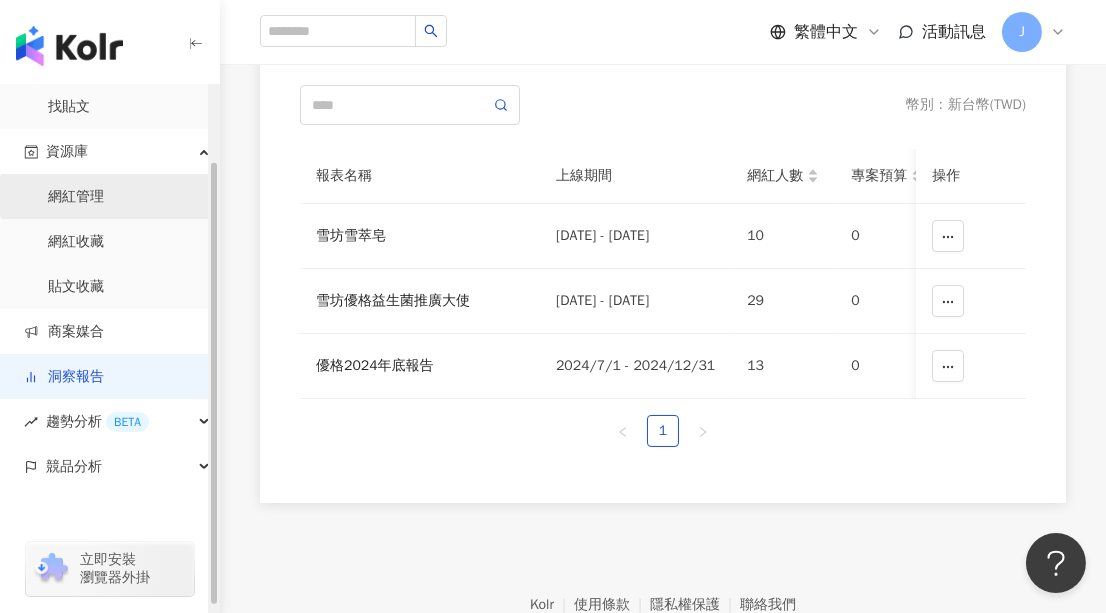 click on "網紅管理" at bounding box center [76, 197] 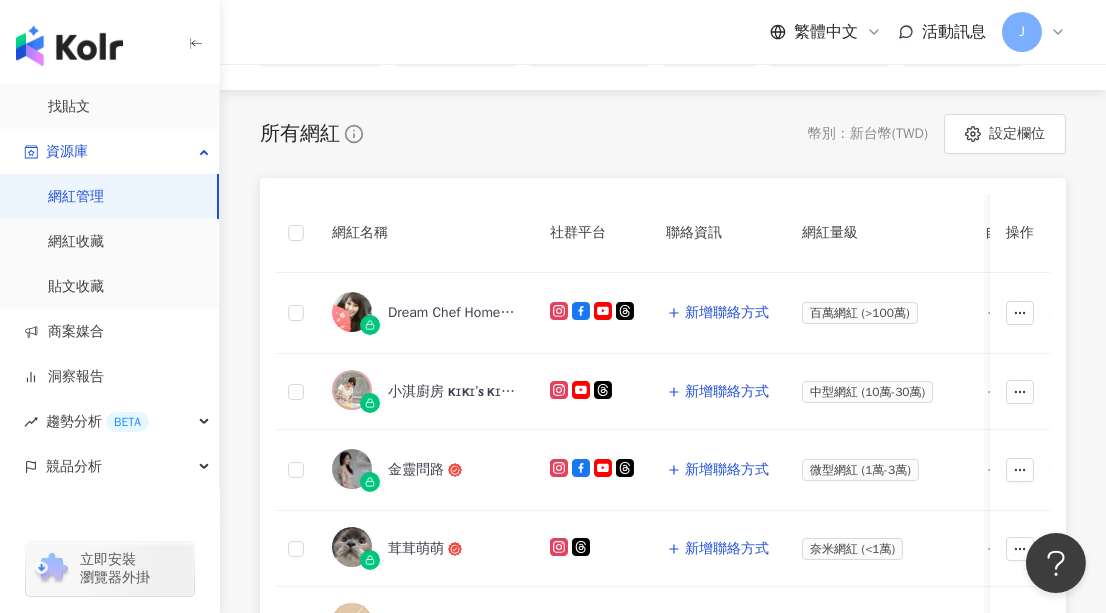 scroll, scrollTop: 181, scrollLeft: 0, axis: vertical 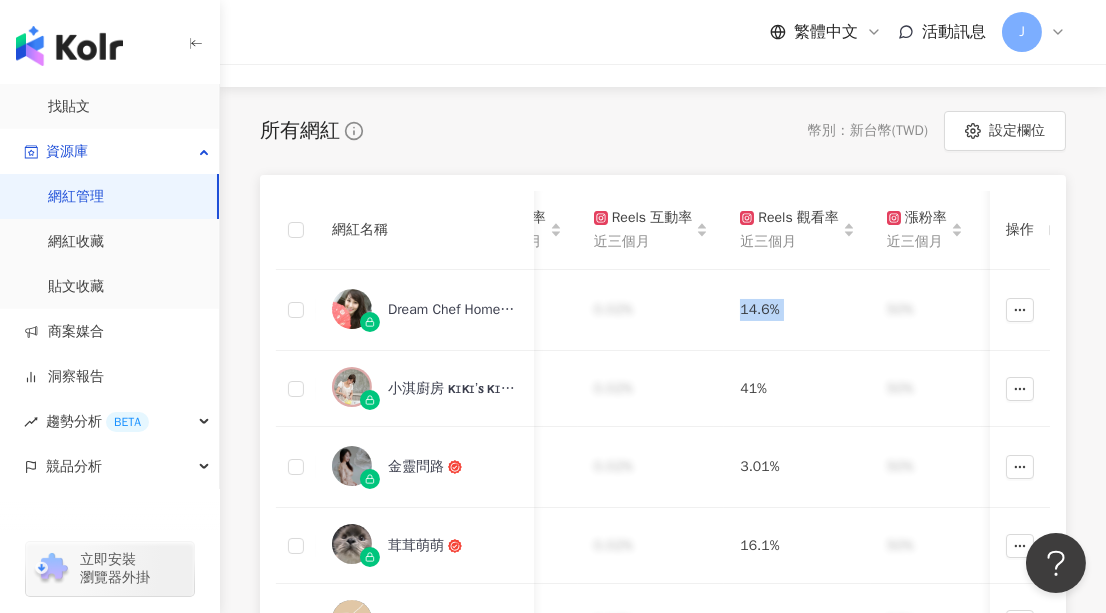 drag, startPoint x: 941, startPoint y: 301, endPoint x: 1112, endPoint y: 301, distance: 171 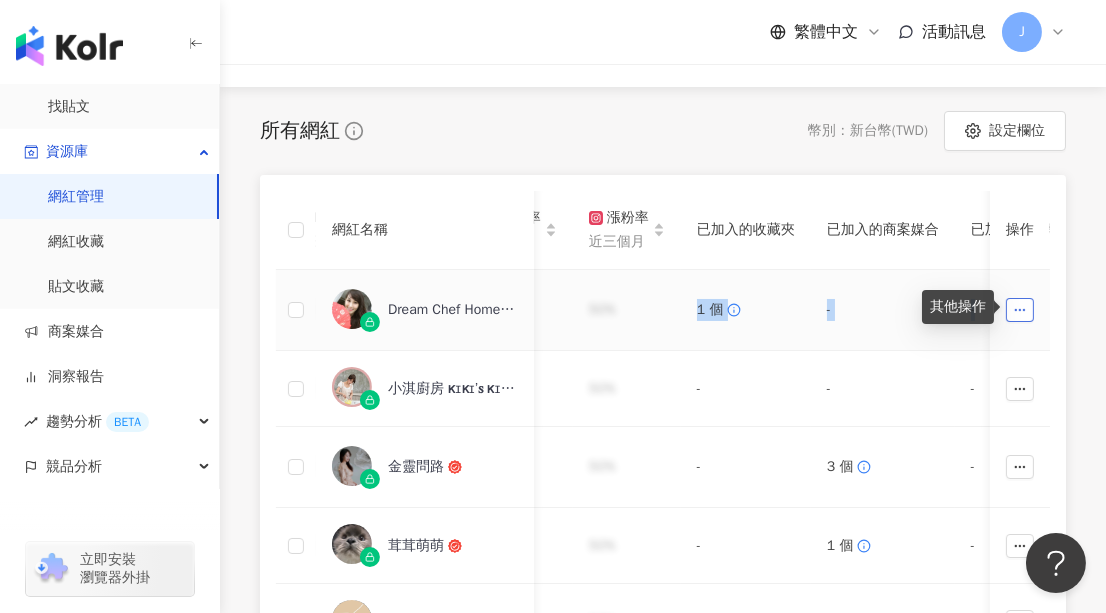 click 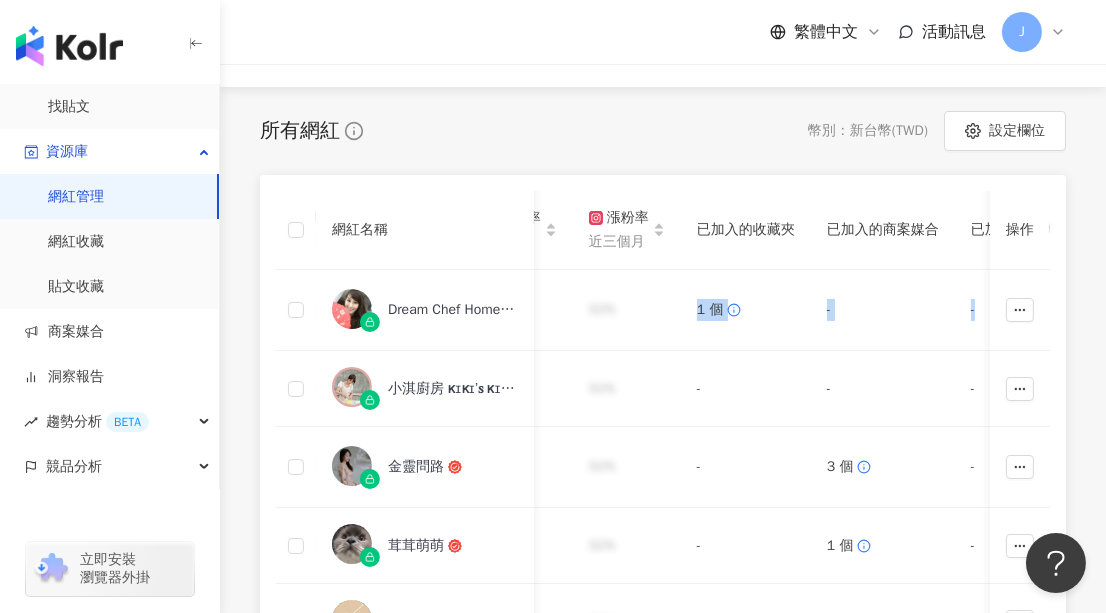 click on "網紅名稱 社群平台 聯絡資訊 網紅量級 自訂標籤 網紅類型 追蹤數 K-Score 近三個月 受眾主要年齡 受眾主要性別 互動率 近三個月 Reels 互動率 近三個月 Reels 觀看率 近三個月 漲粉率 近三個月 已加入的收藏夾 已加入的商案媒合 已加入的洞察報告 最新足跡 操作                                         Dream Chef Home 夢幻廚房在我家 新增聯絡方式 百萬網紅 (>100萬) 新增標籤 促購導購 台灣旅遊 貓 美食 食譜 29,862 85 20-24 歲 (46.7%) 女性 (46.7%) 0.21% 0.02% 14.6% 50% 1 個 - - - 小淇廚房 ᴋɪᴋɪ’ꜱ ᴋɪᴛᴄʜᴇɴ (*´∀`)♪ 新增聯絡方式 中型網紅 (10萬-30萬) 新增標籤 日常話題 美食 食譜 148,327 85 20-24 歲 (46.7%) 女性 (46.7%) 0.29% 0.02% 41% 50% - - - - 金靈問路 新增聯絡方式 微型網紅 (1萬-3萬) 新增標籤 3C家電 科技 營養與保健 保養 美妝時尚 美食 9,993 85 20-24 歲 (46.7%) 女性 (46.7%) 1.06% 0.02% 50%" at bounding box center [663, 713] 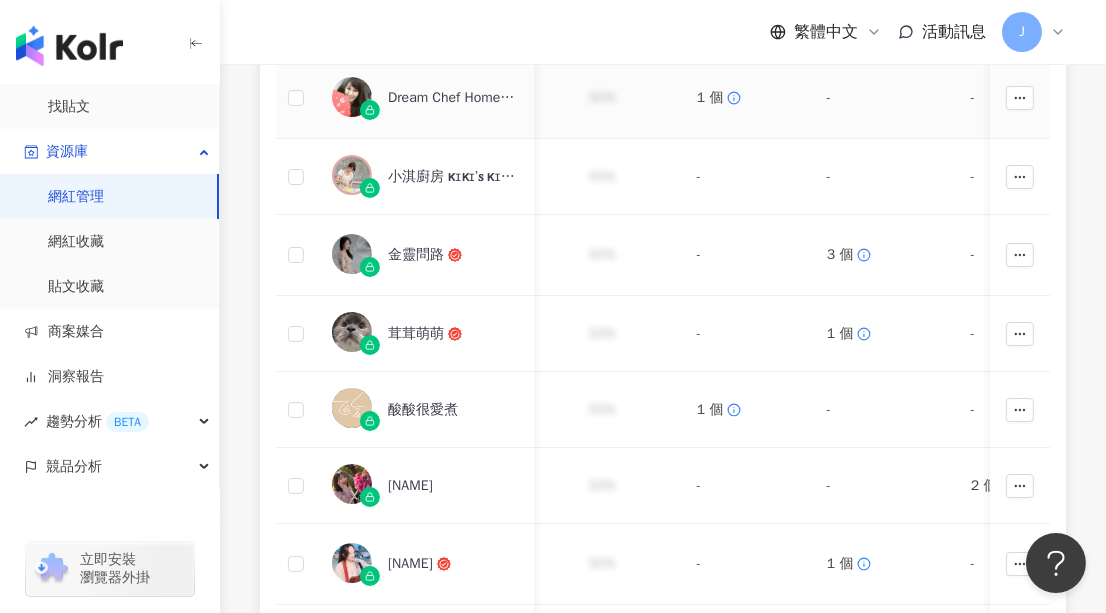 scroll, scrollTop: 636, scrollLeft: 0, axis: vertical 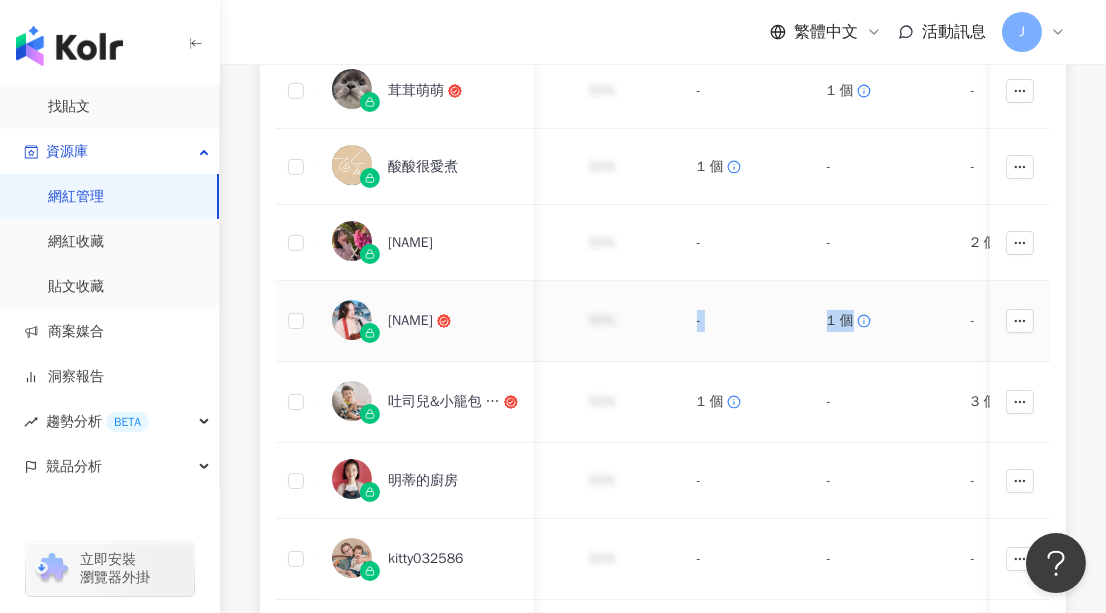drag, startPoint x: 647, startPoint y: 304, endPoint x: 926, endPoint y: 303, distance: 279.0018 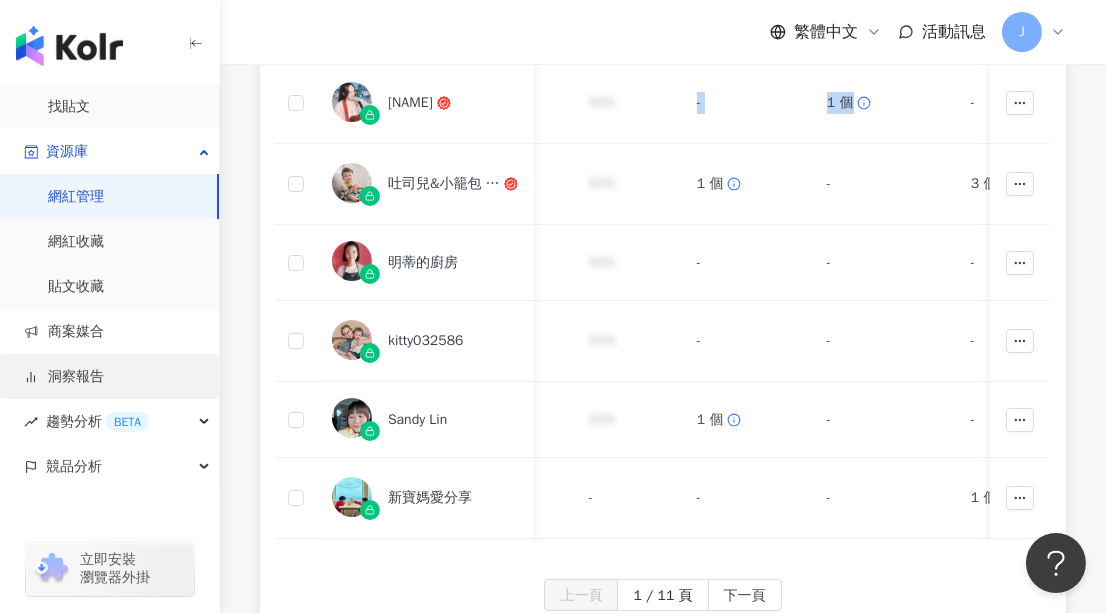 scroll, scrollTop: 818, scrollLeft: 0, axis: vertical 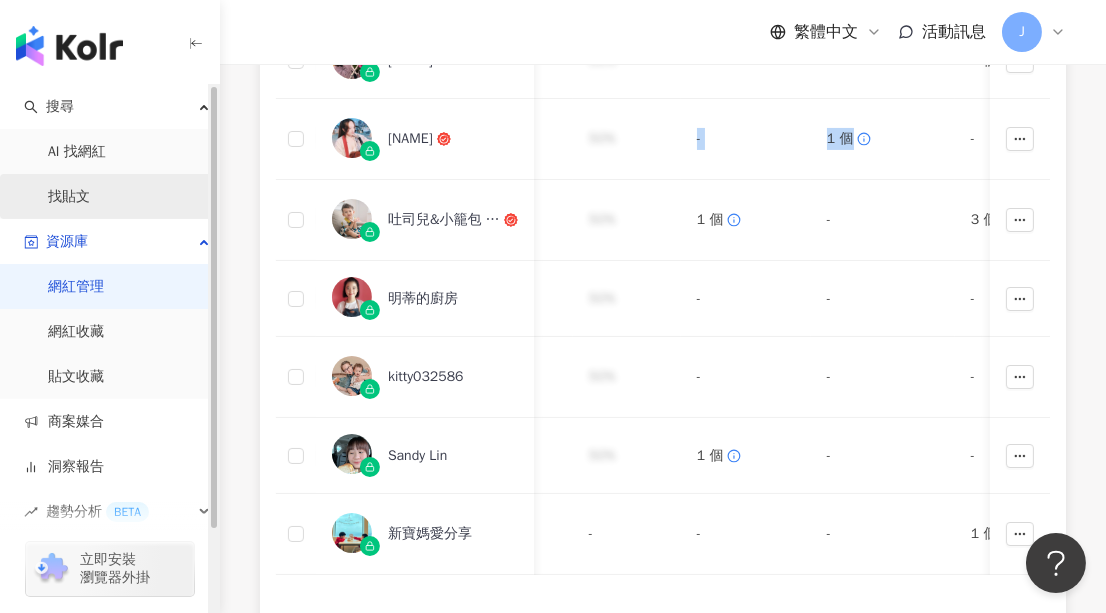 click on "找貼文" at bounding box center [69, 197] 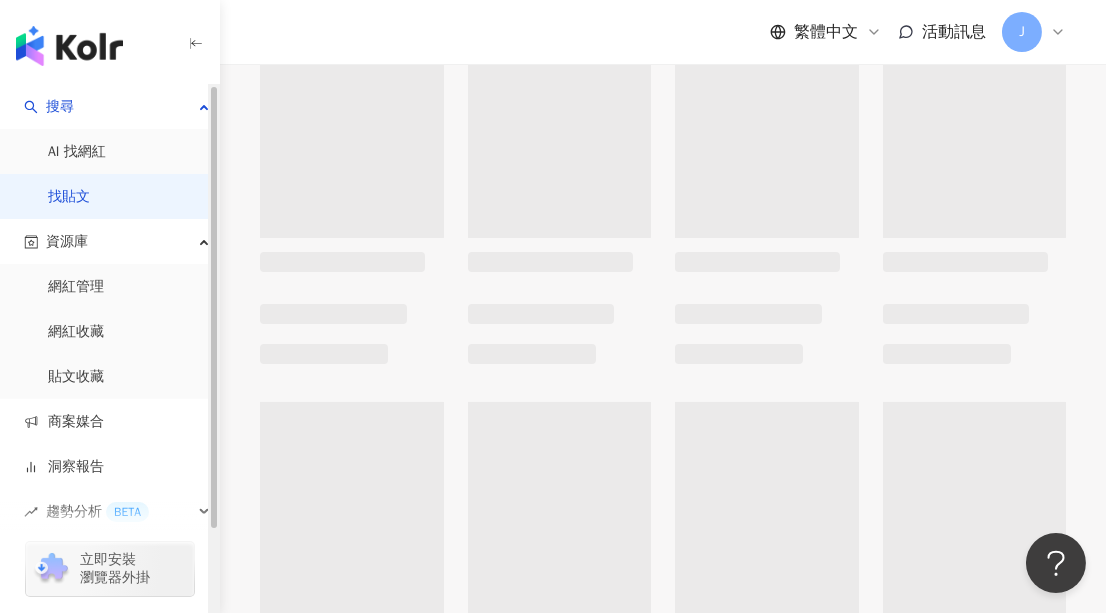scroll, scrollTop: 0, scrollLeft: 0, axis: both 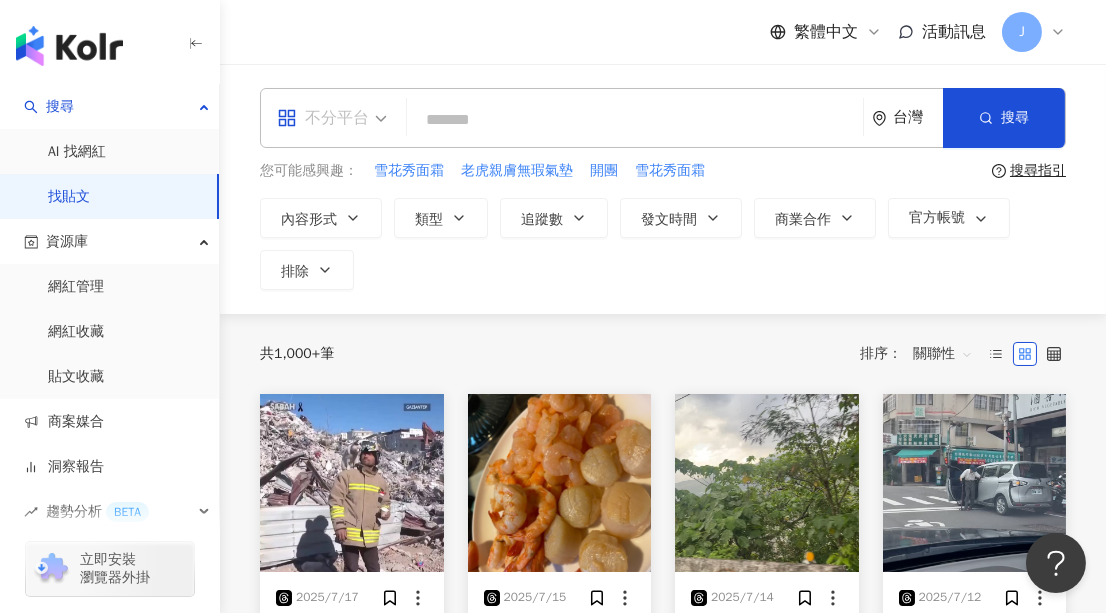 click on "不分平台" at bounding box center [323, 118] 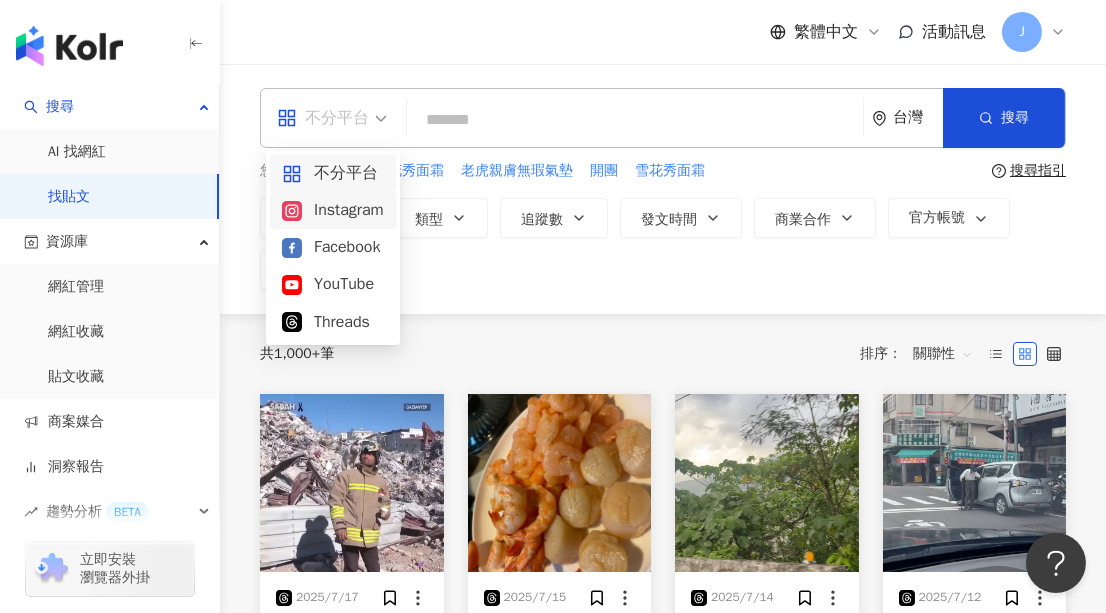 click on "Instagram" at bounding box center (333, 210) 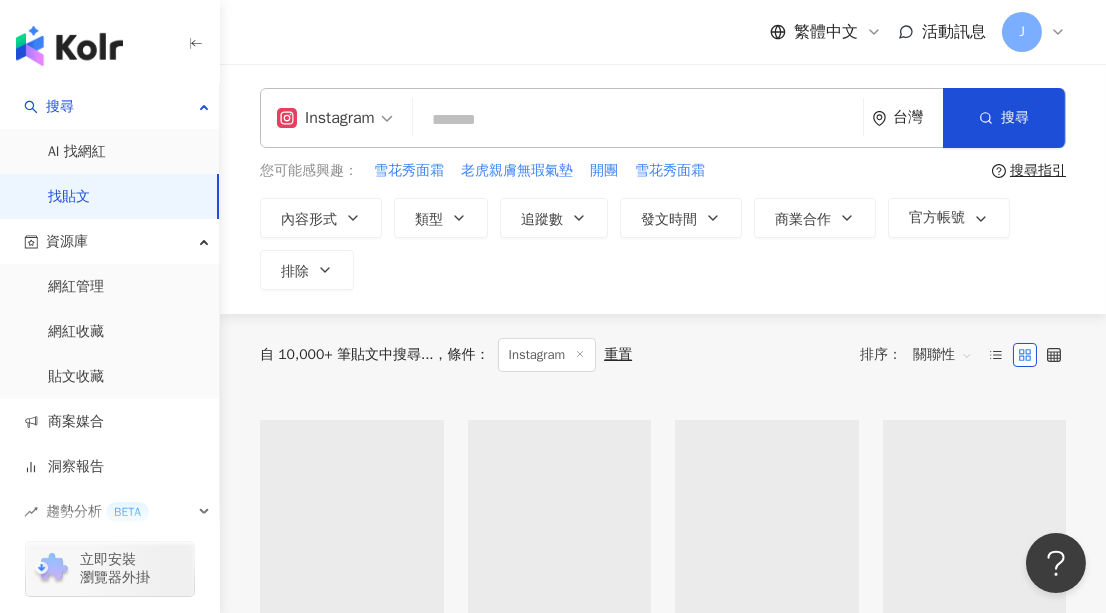 click at bounding box center [638, 119] 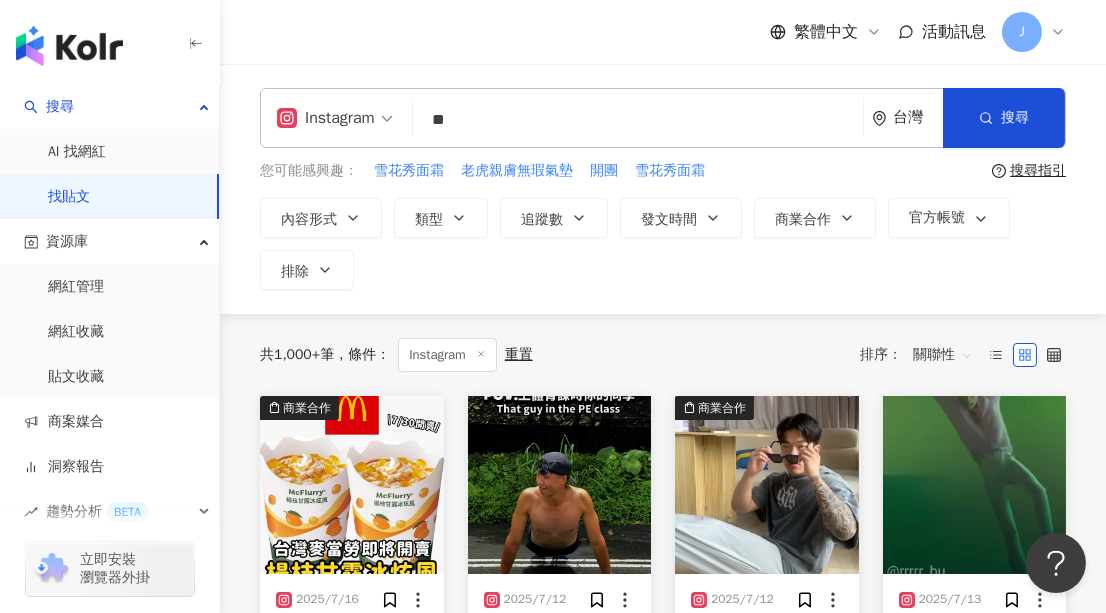 type on "*" 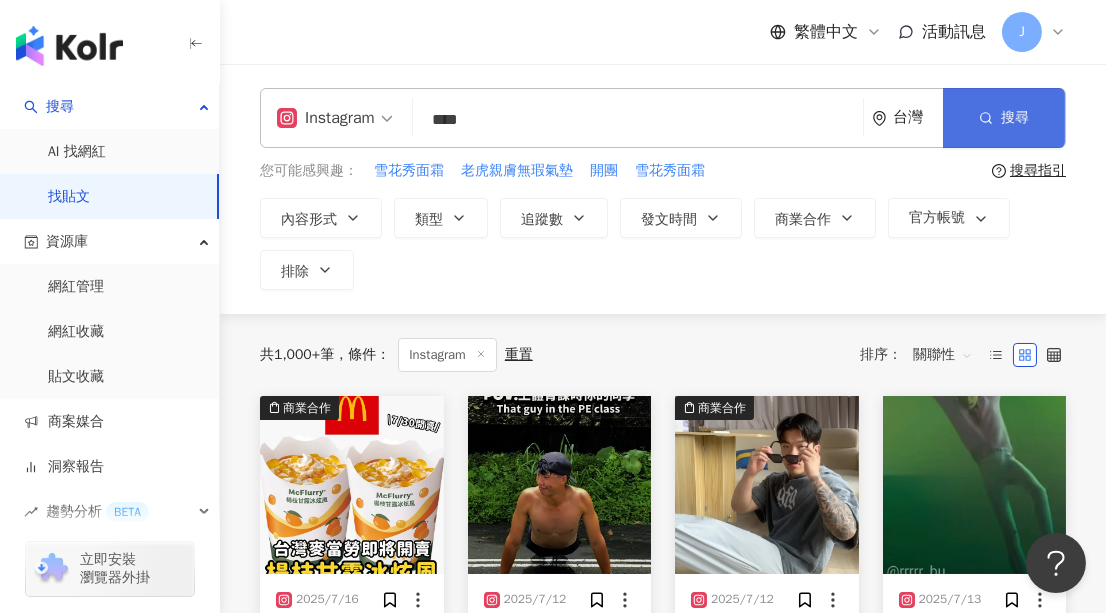 type on "****" 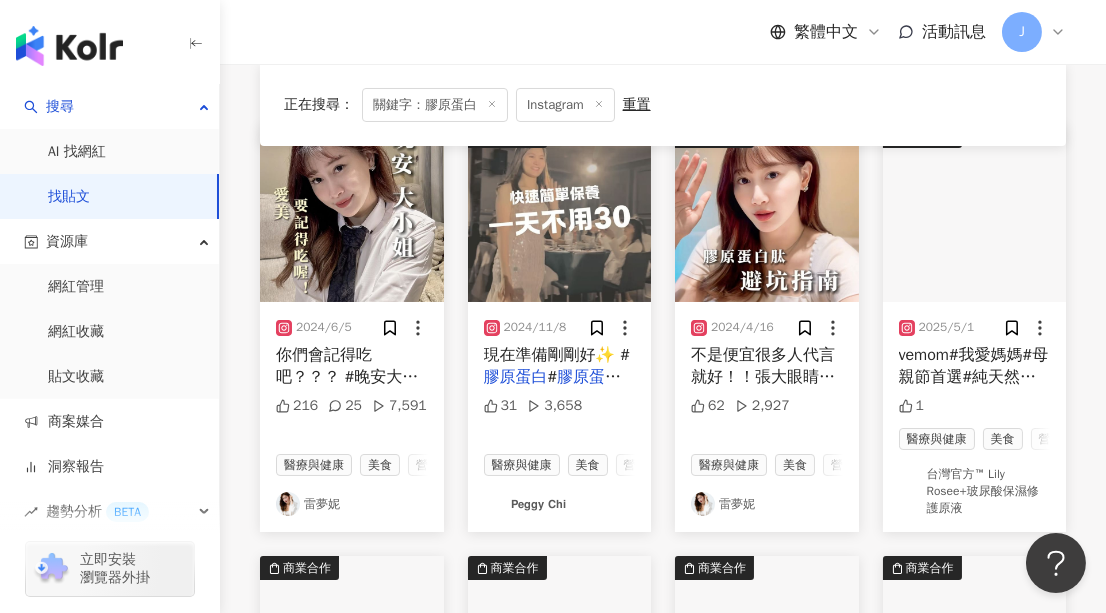 scroll, scrollTop: 181, scrollLeft: 0, axis: vertical 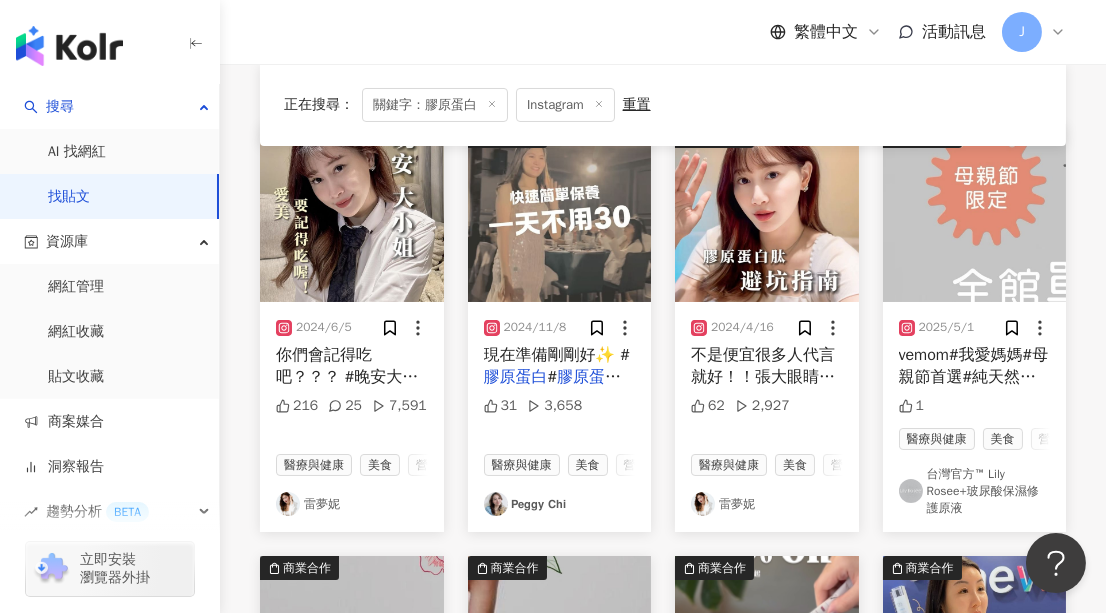 click on "雷夢妮" at bounding box center (352, 504) 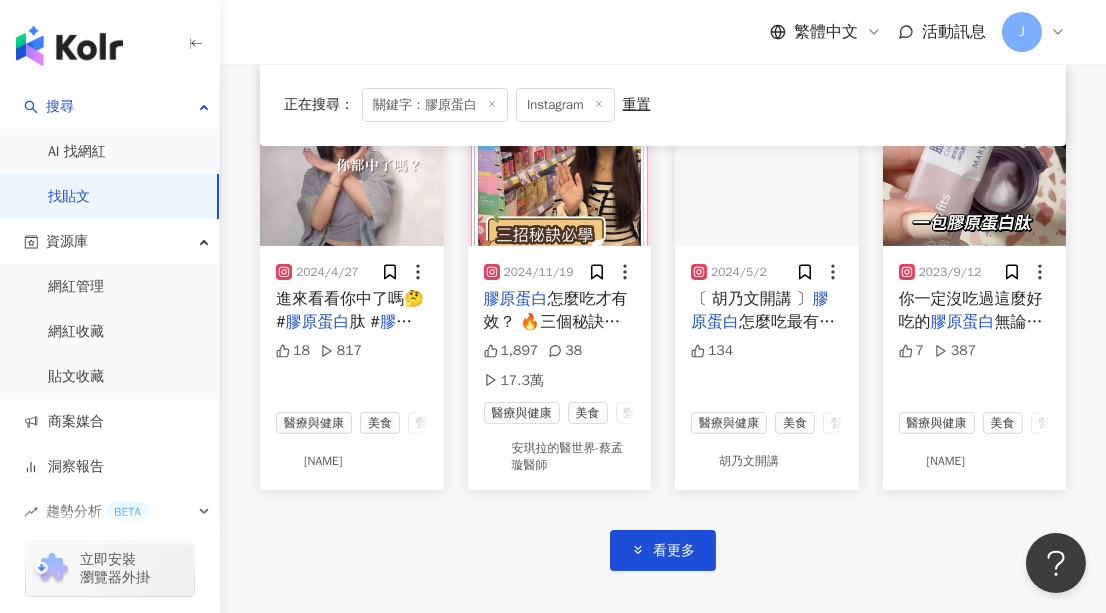 scroll, scrollTop: 1272, scrollLeft: 0, axis: vertical 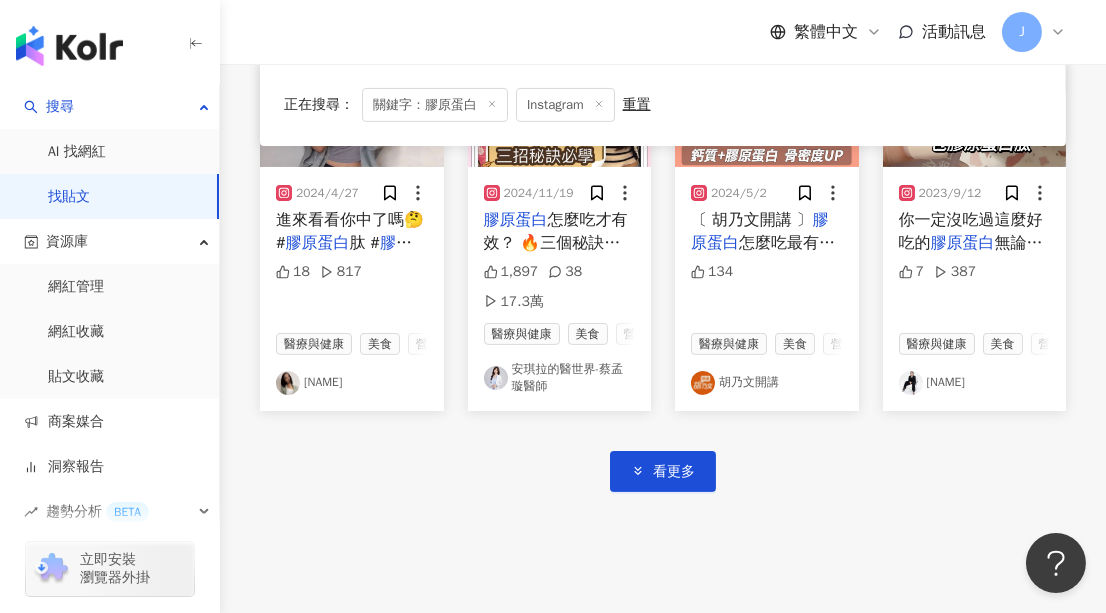 click on "安琪拉的醫世界-蔡孟璇醫師" at bounding box center (560, 378) 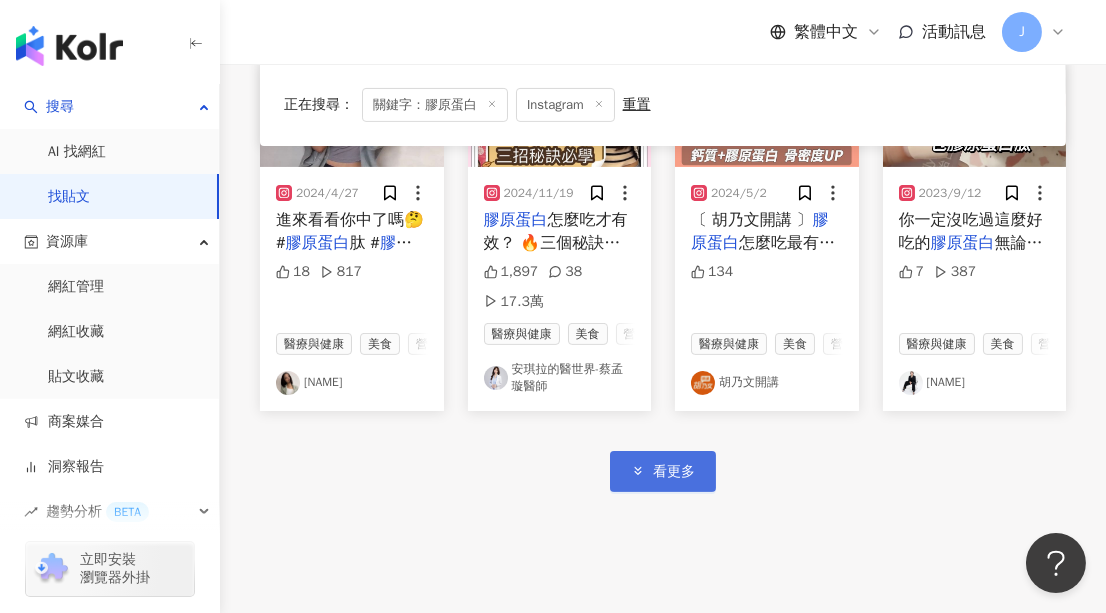 click on "看更多" at bounding box center (663, 471) 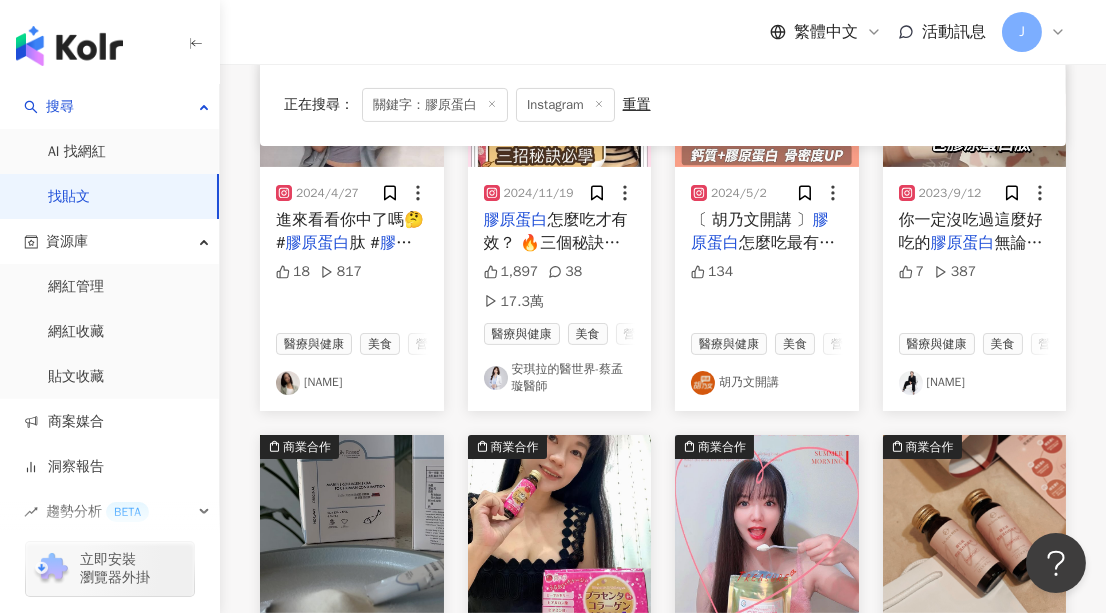 click on "胡乃文開講" at bounding box center [767, 383] 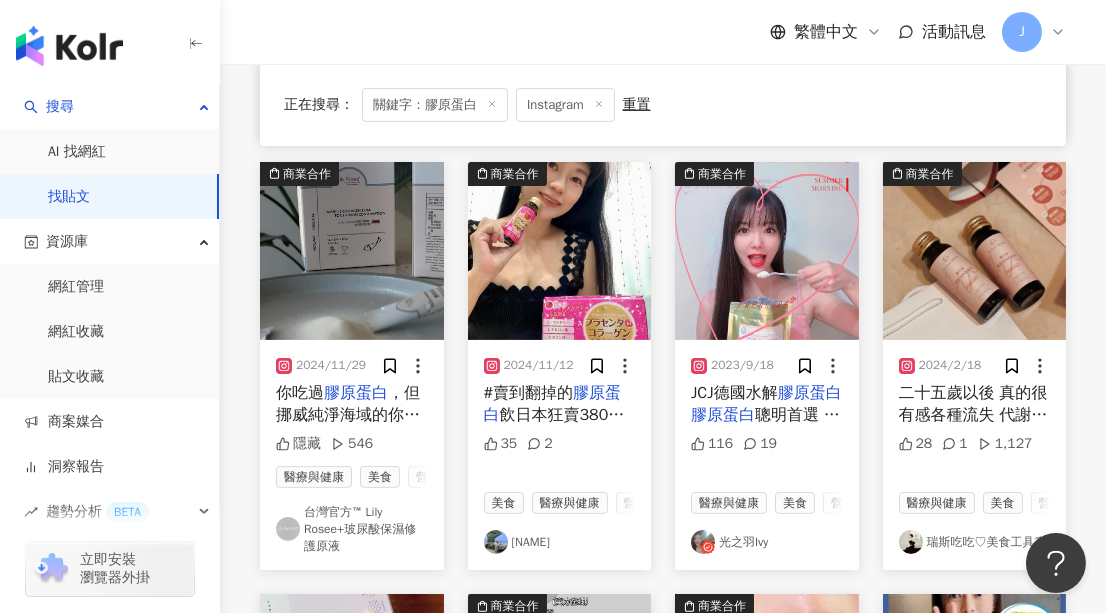 scroll, scrollTop: 1636, scrollLeft: 0, axis: vertical 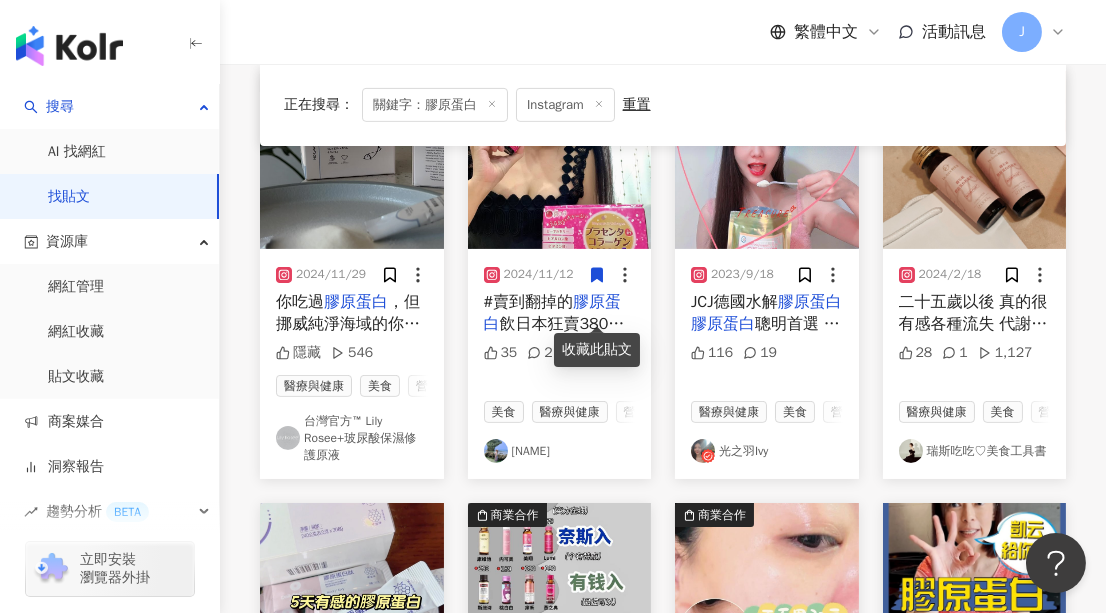 click on "光之羽Ivy" at bounding box center (767, 451) 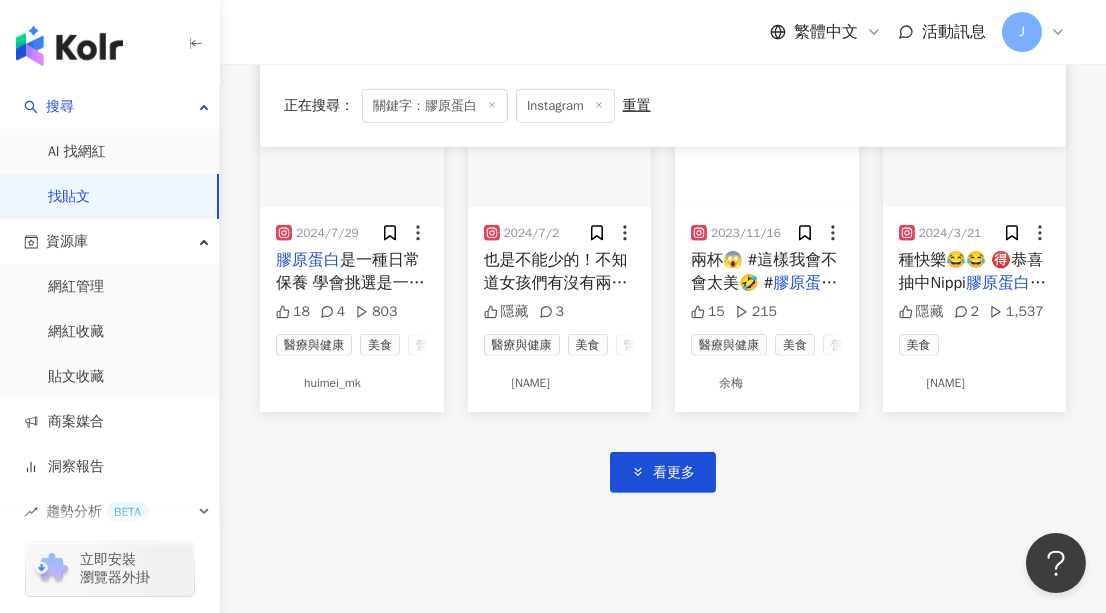 scroll, scrollTop: 2636, scrollLeft: 0, axis: vertical 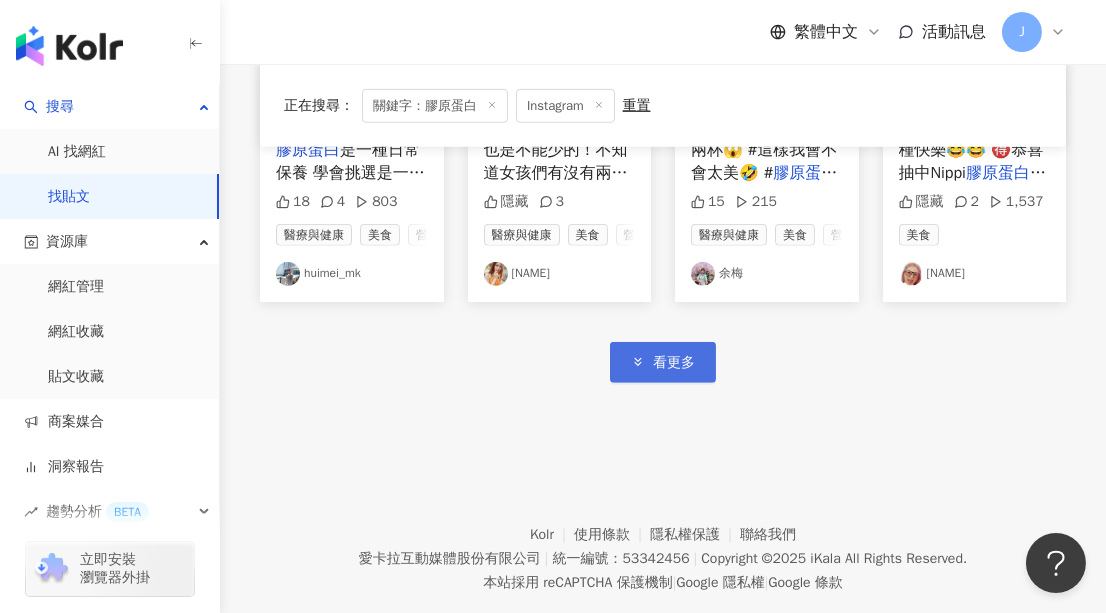 click on "看更多" at bounding box center (663, 362) 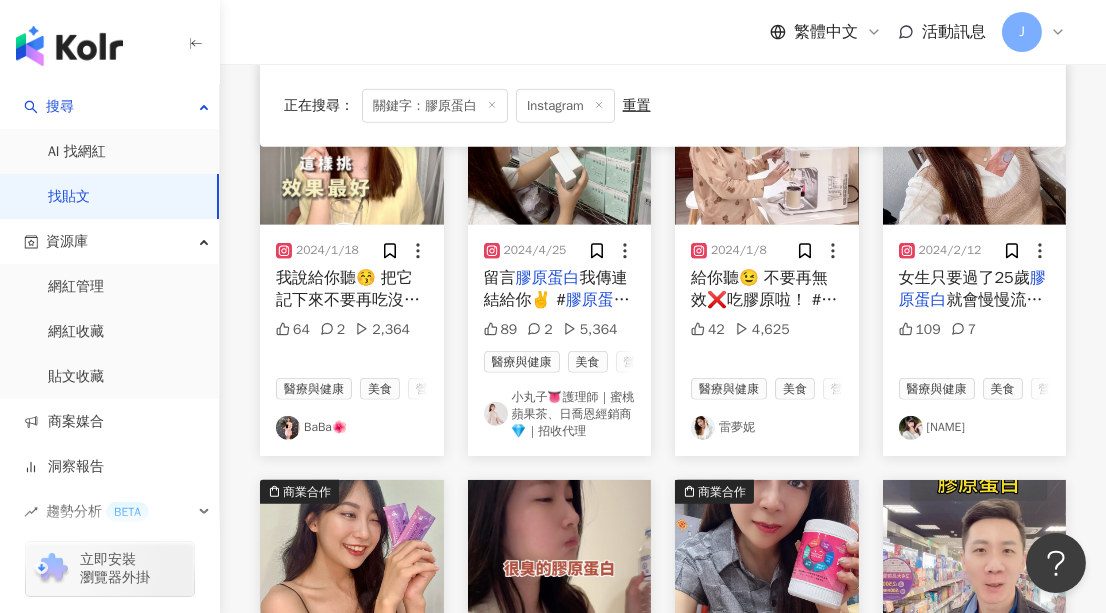 scroll, scrollTop: 2909, scrollLeft: 0, axis: vertical 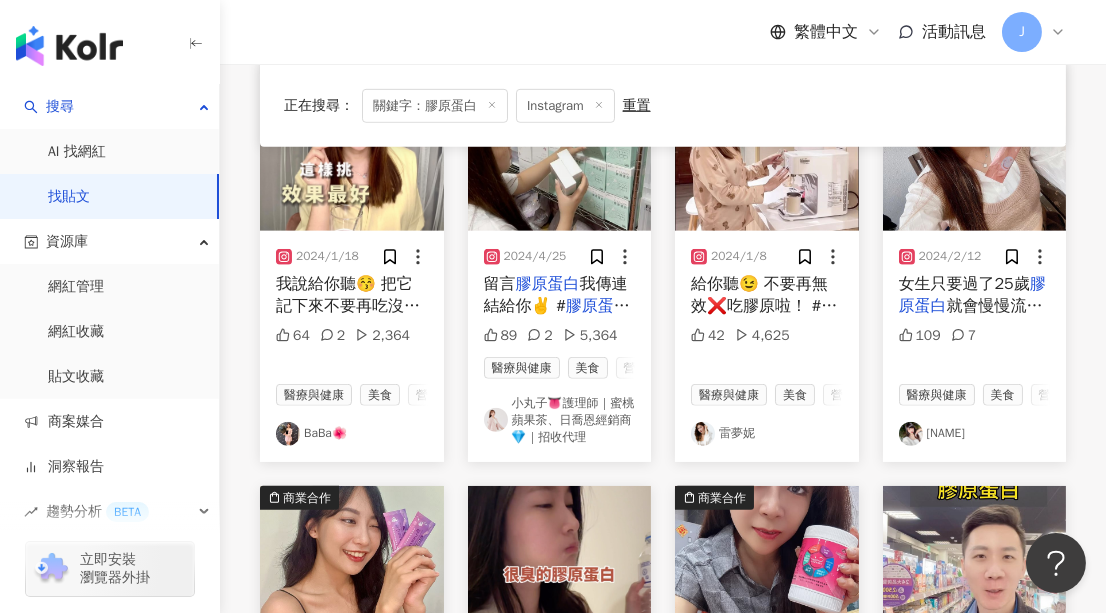click on "葉思辰" at bounding box center (975, 434) 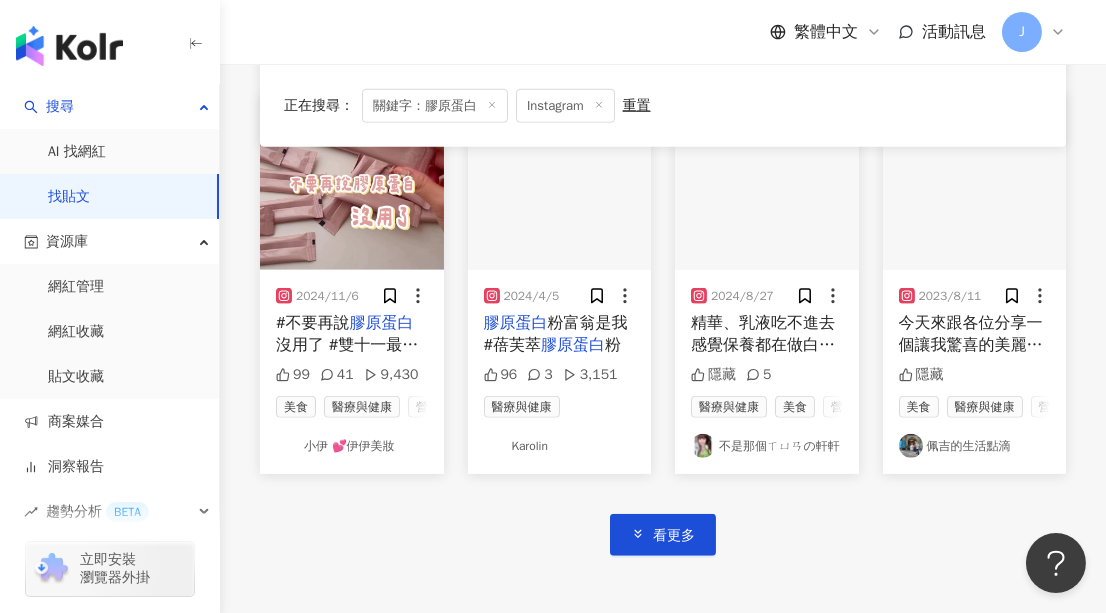 scroll, scrollTop: 3727, scrollLeft: 0, axis: vertical 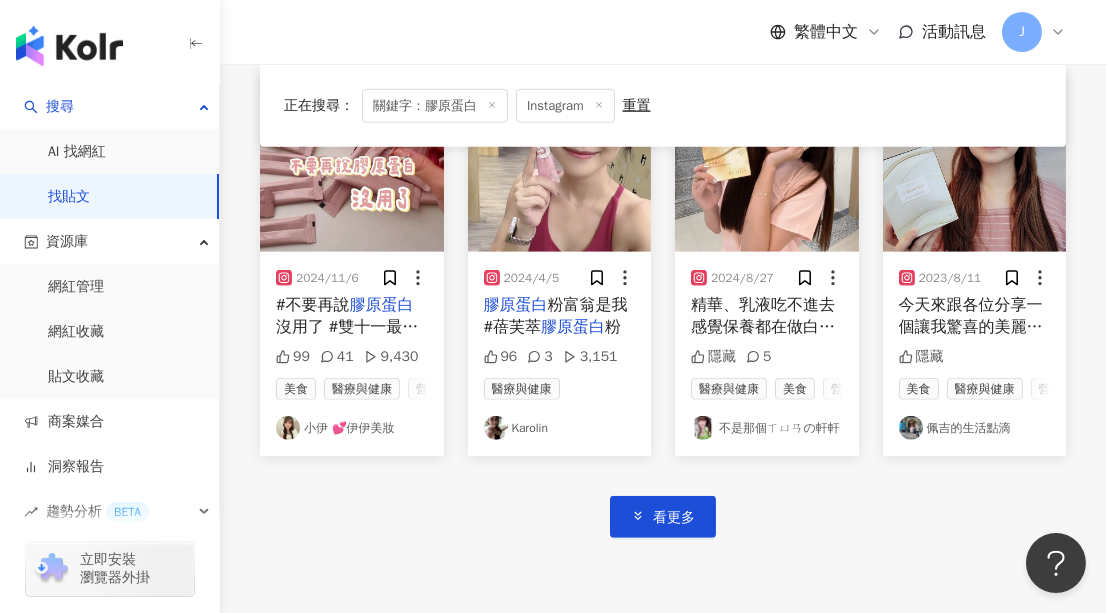 click on "小伊 💕伊伊美妝" at bounding box center (352, 428) 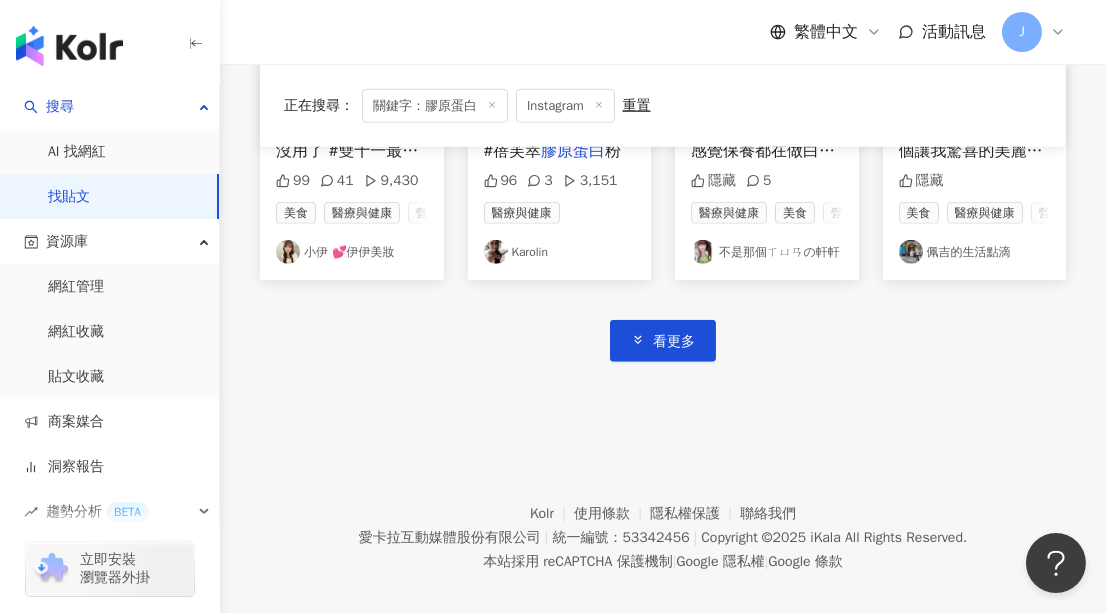 scroll, scrollTop: 4038, scrollLeft: 0, axis: vertical 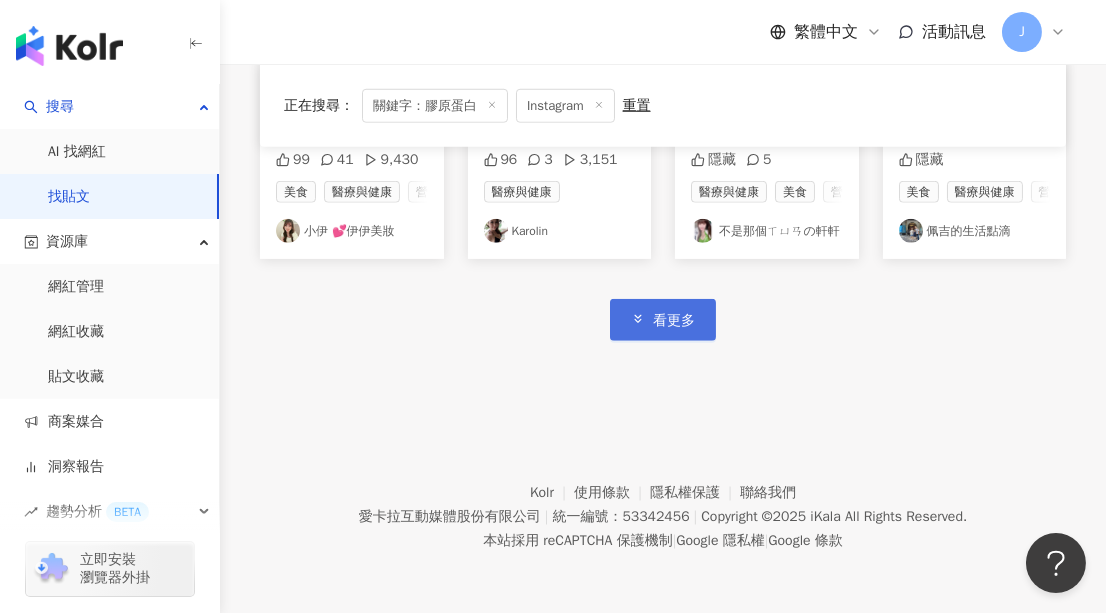 click on "看更多" at bounding box center [674, 321] 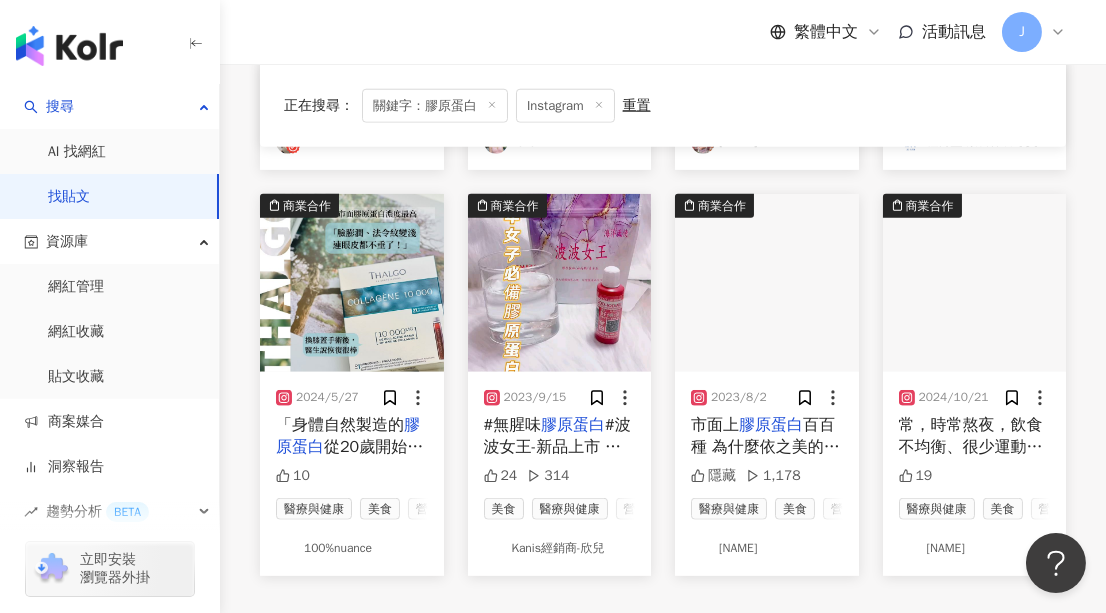 scroll, scrollTop: 4675, scrollLeft: 0, axis: vertical 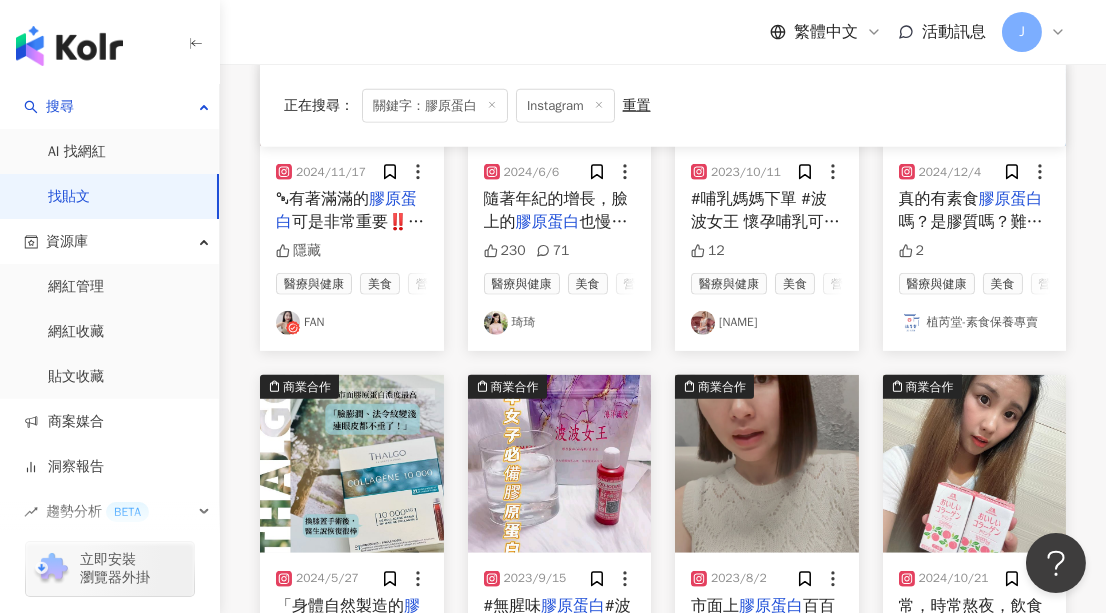 click on "琦琦" at bounding box center [560, 323] 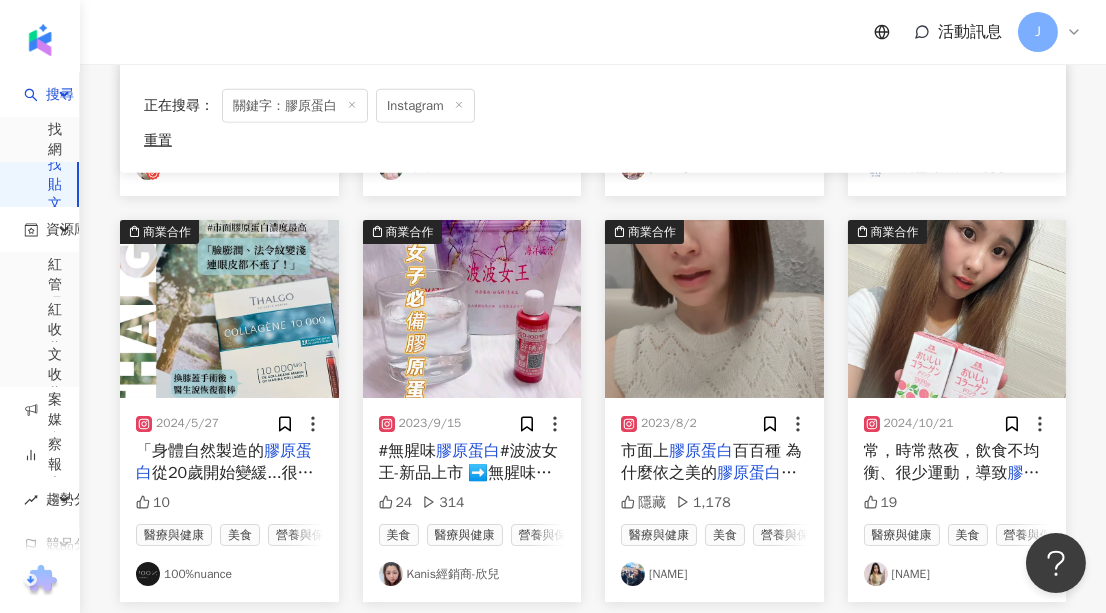 scroll, scrollTop: 4701, scrollLeft: 0, axis: vertical 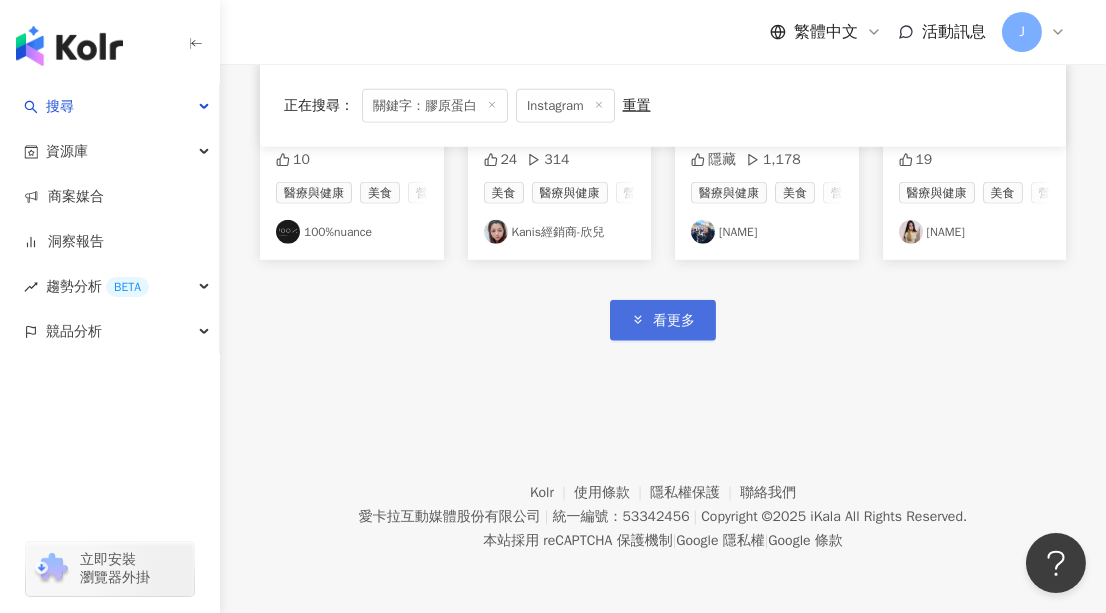 drag, startPoint x: 649, startPoint y: 287, endPoint x: 661, endPoint y: 322, distance: 37 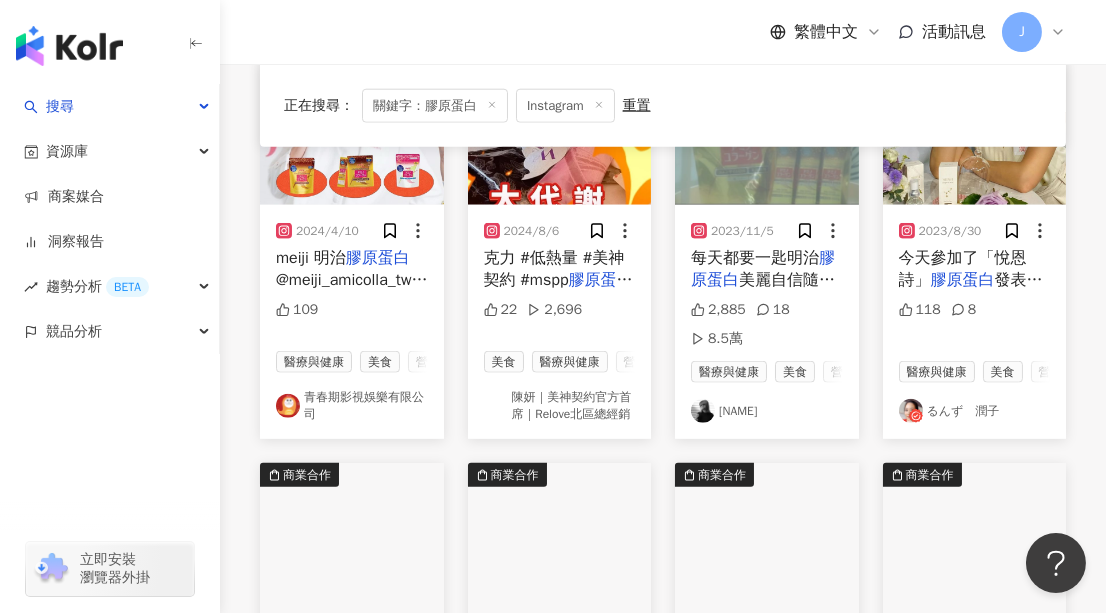 scroll, scrollTop: 5424, scrollLeft: 0, axis: vertical 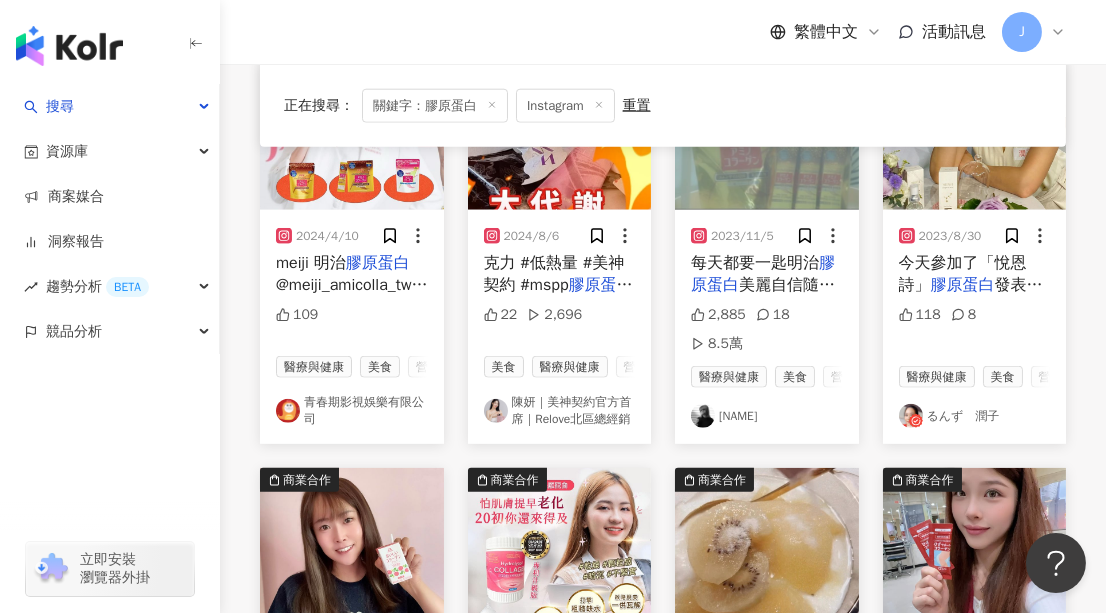 click on "林予晞" at bounding box center [767, 416] 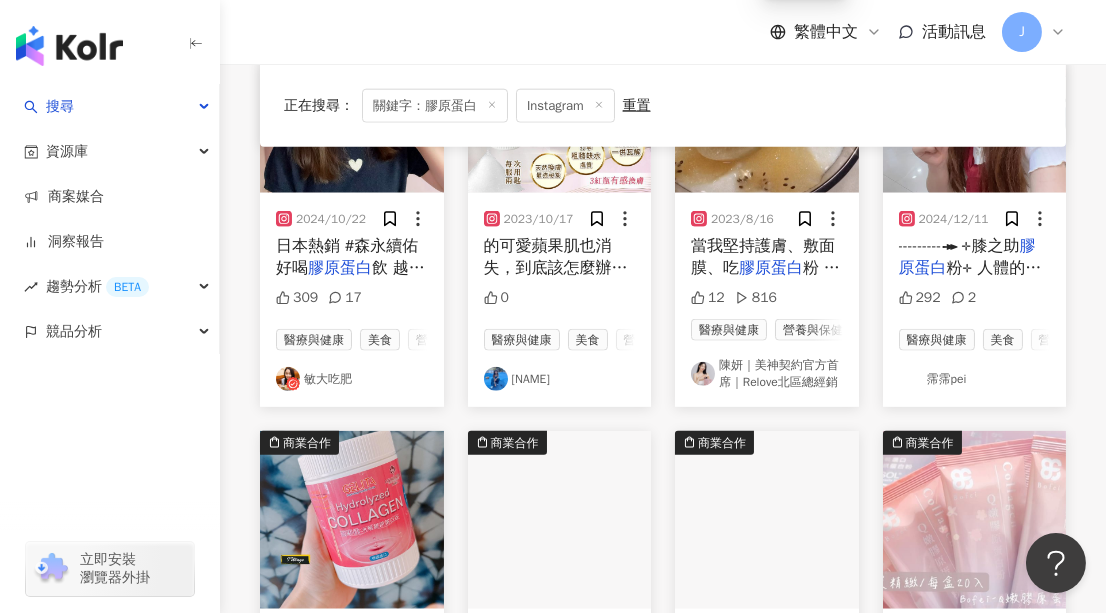 scroll, scrollTop: 5878, scrollLeft: 0, axis: vertical 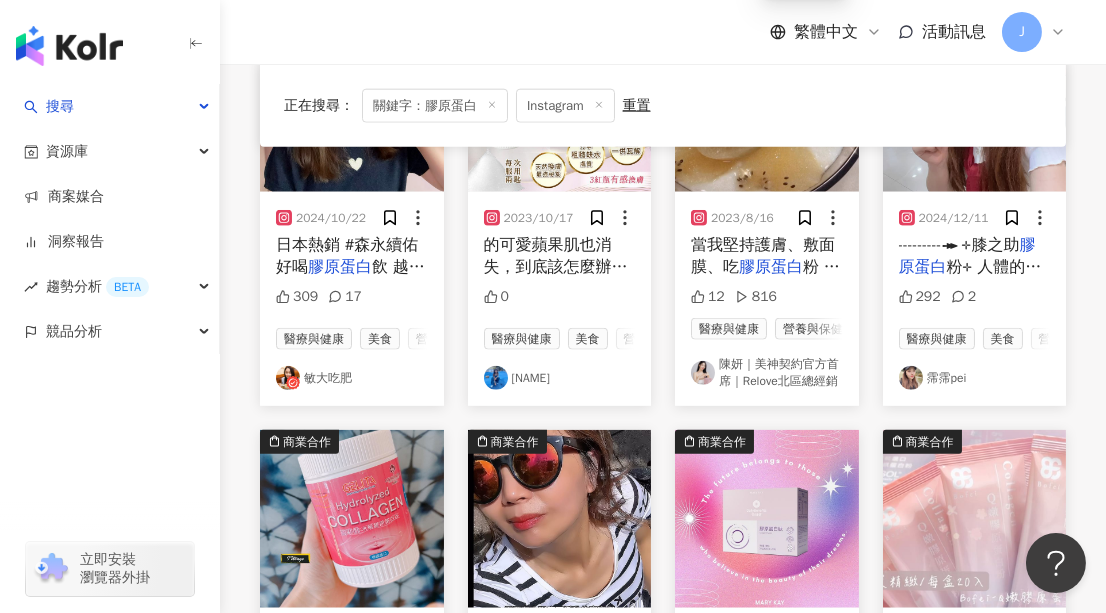 click on "敏大吃肥" at bounding box center (352, 378) 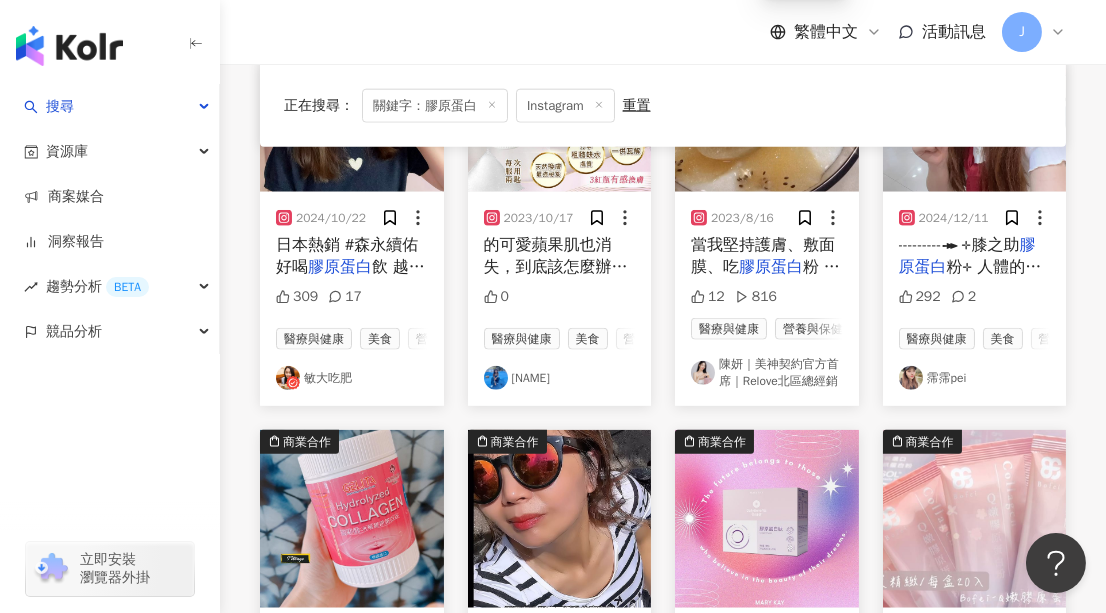 click on "霈霈pei" at bounding box center [975, 378] 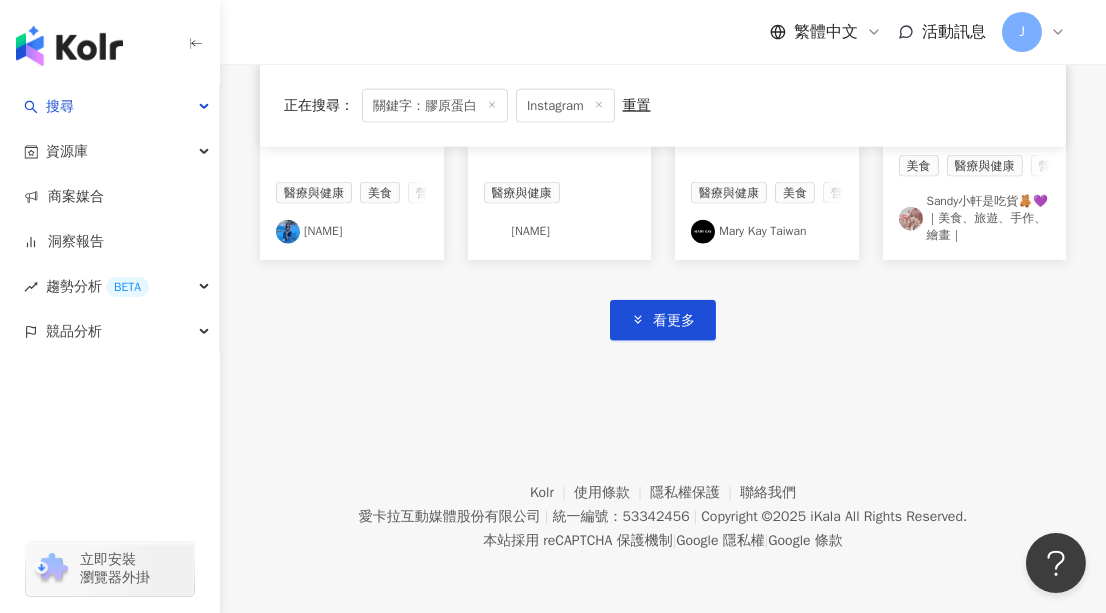 scroll, scrollTop: 6606, scrollLeft: 0, axis: vertical 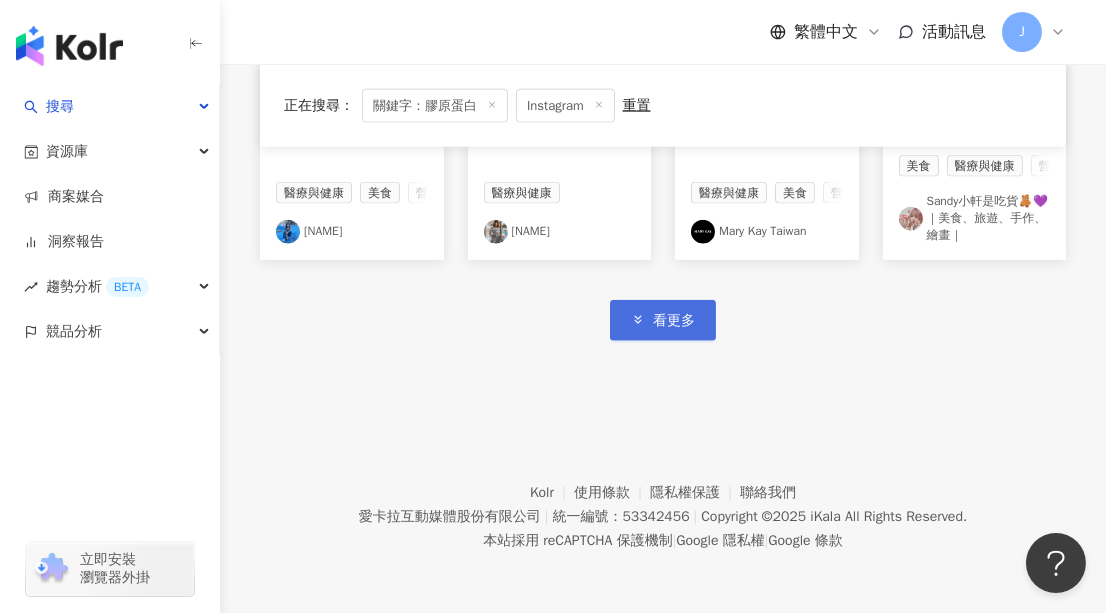 click on "看更多" at bounding box center [674, 321] 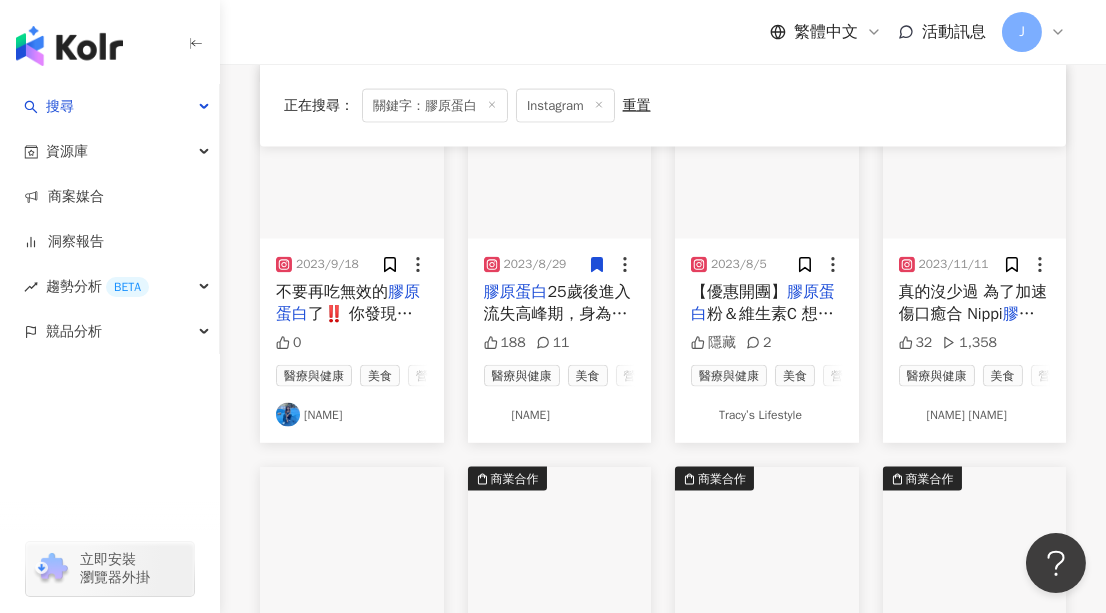 scroll, scrollTop: 7242, scrollLeft: 0, axis: vertical 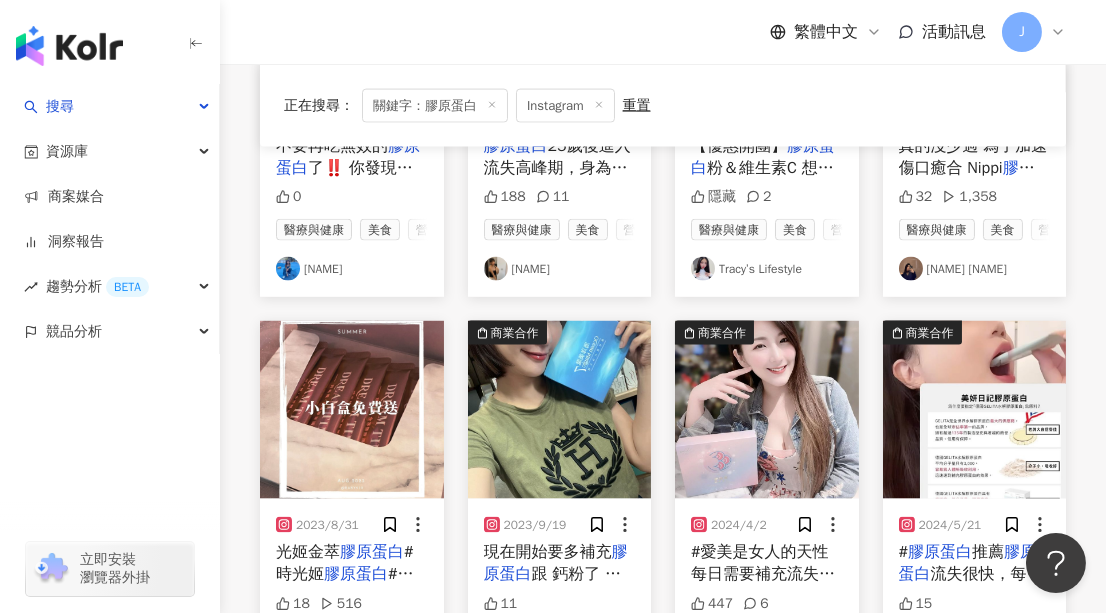 click on "Chihyu Lin🦋" at bounding box center [560, 269] 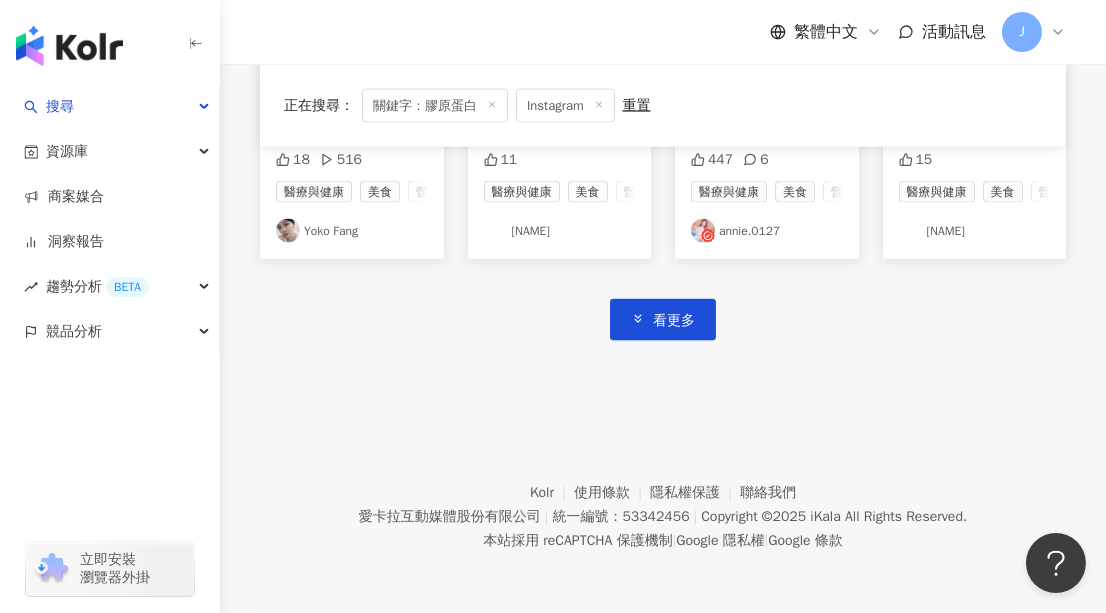 scroll, scrollTop: 7696, scrollLeft: 0, axis: vertical 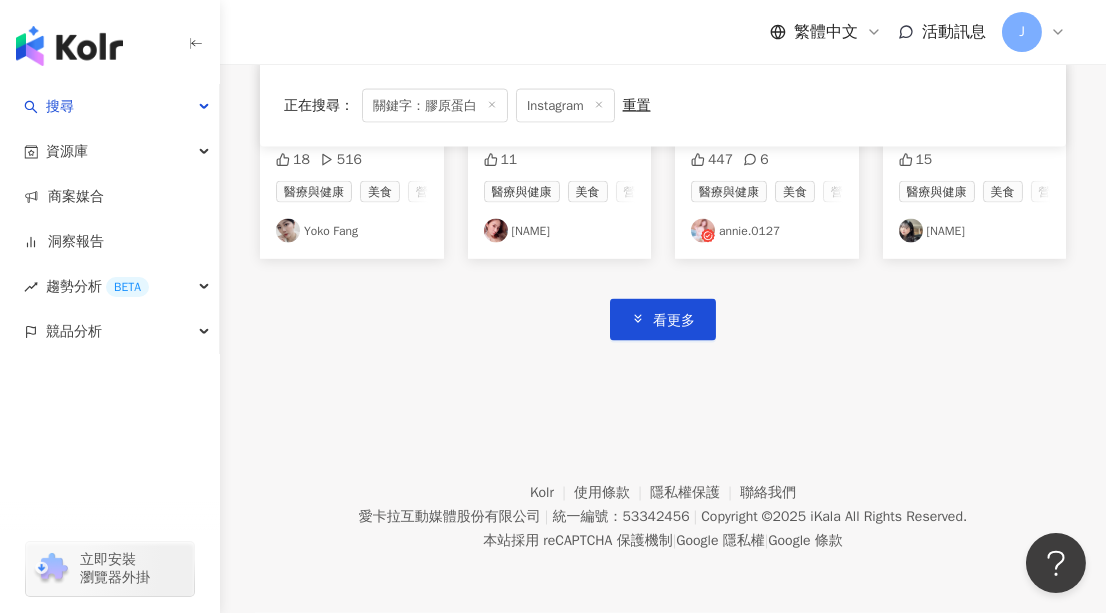 click on "annie.0127" at bounding box center (767, 231) 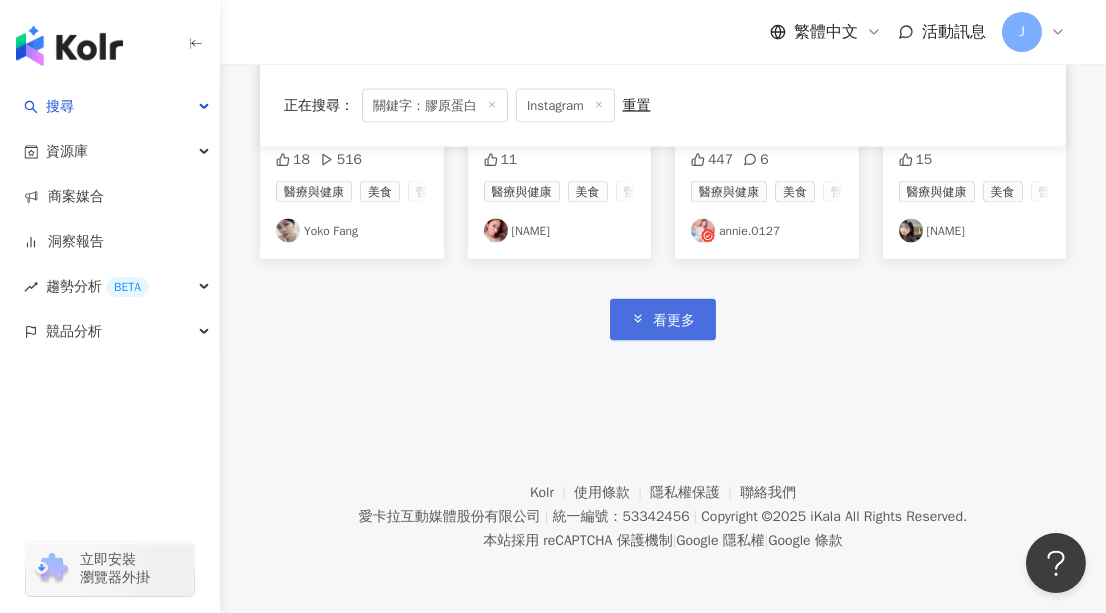 click on "看更多" at bounding box center (674, 321) 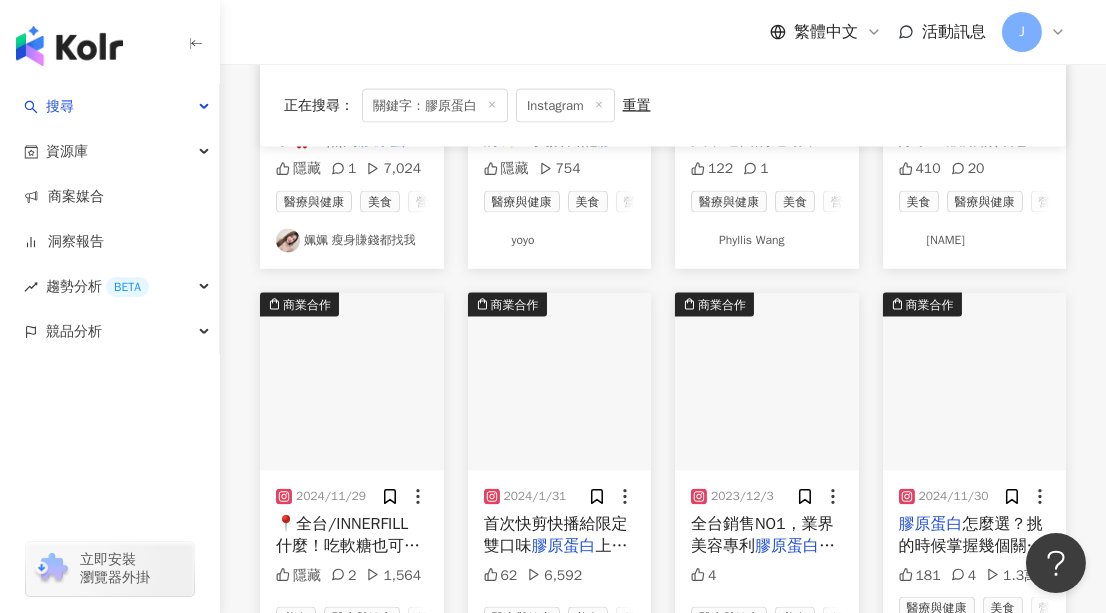 scroll, scrollTop: 8151, scrollLeft: 0, axis: vertical 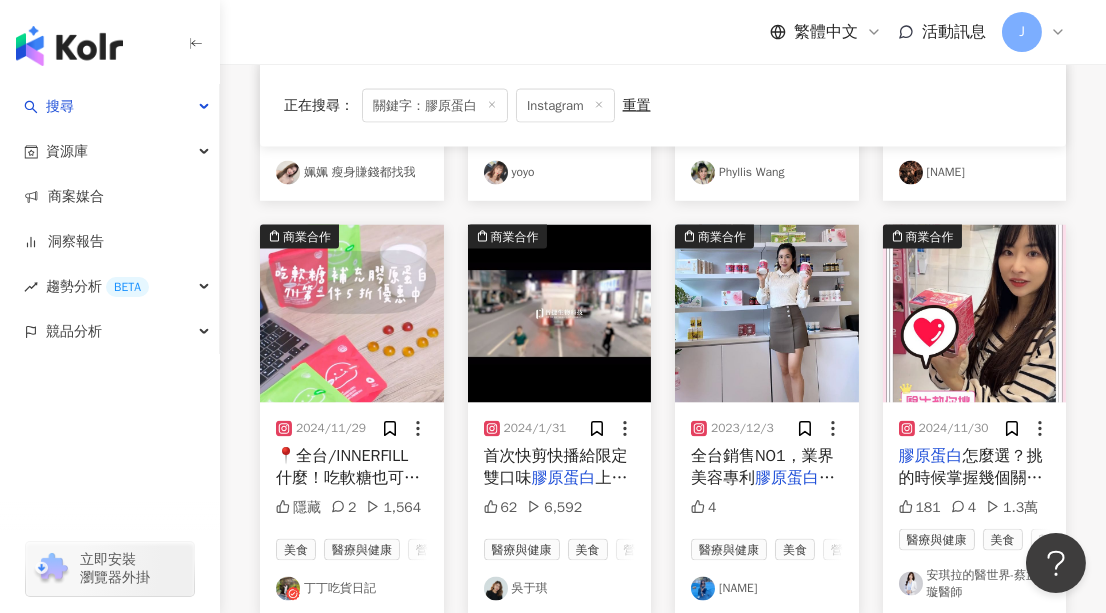 click on "Phyllis Wang" at bounding box center [767, 173] 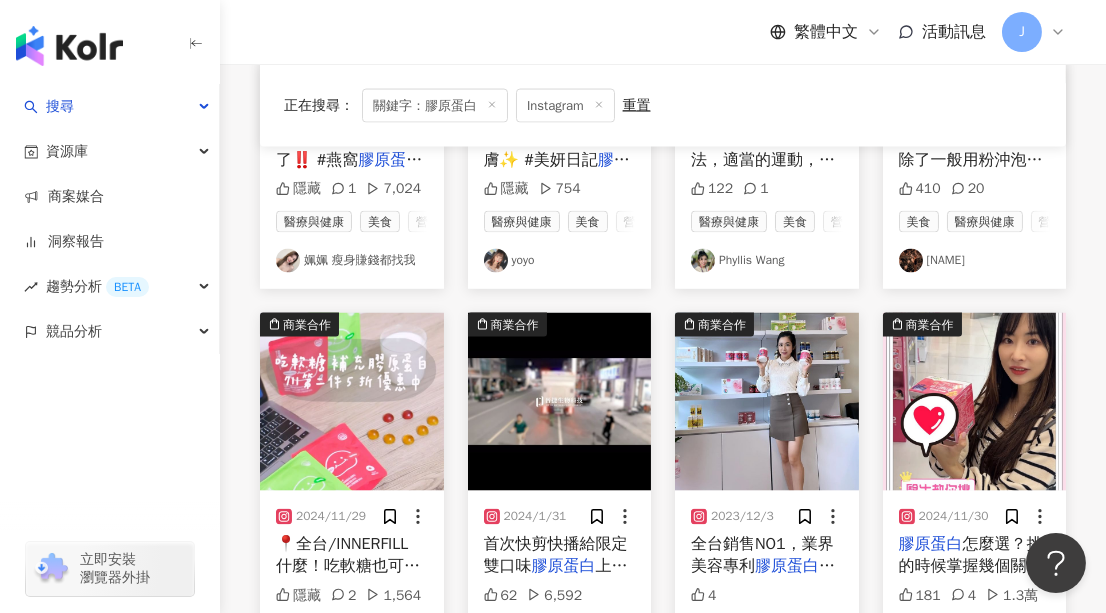 scroll, scrollTop: 8060, scrollLeft: 0, axis: vertical 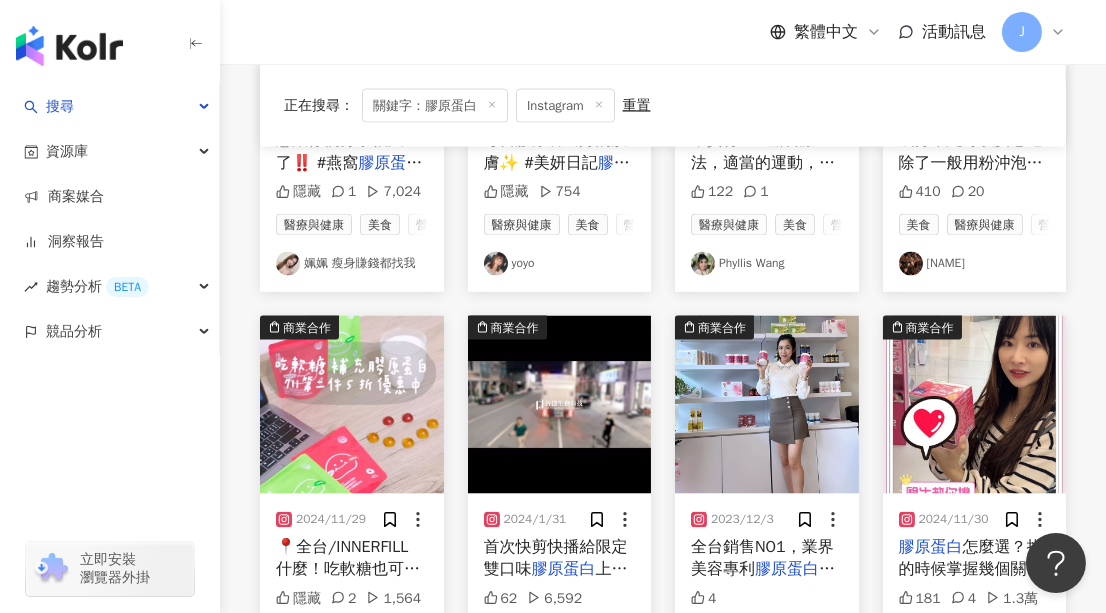 click on "美食 醫療與健康 營養與保健 Yaya Yibi" at bounding box center [975, 245] 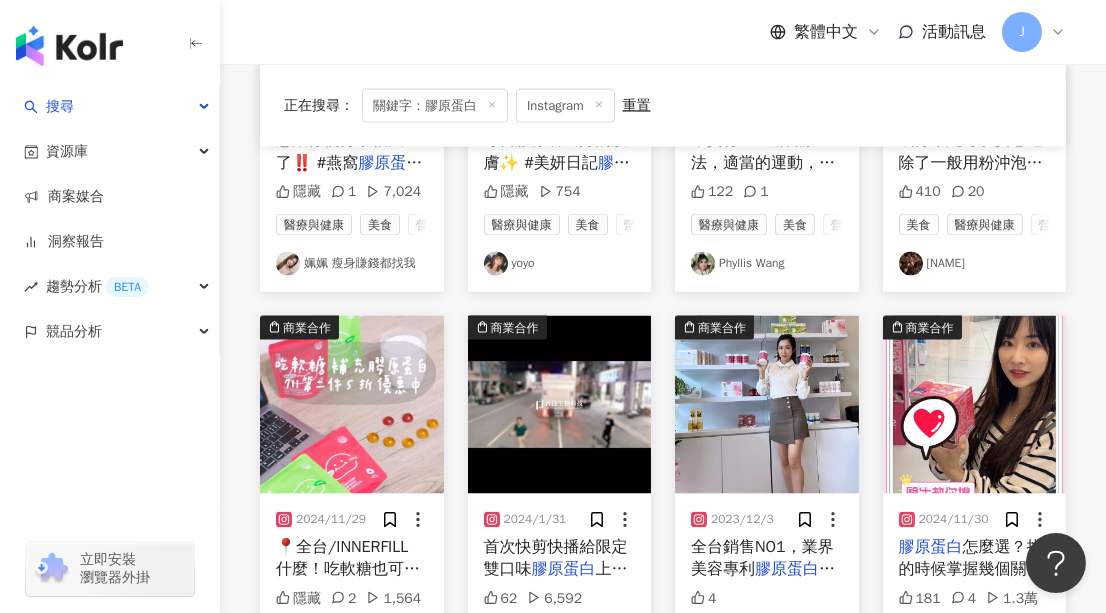 click at bounding box center (975, -2) 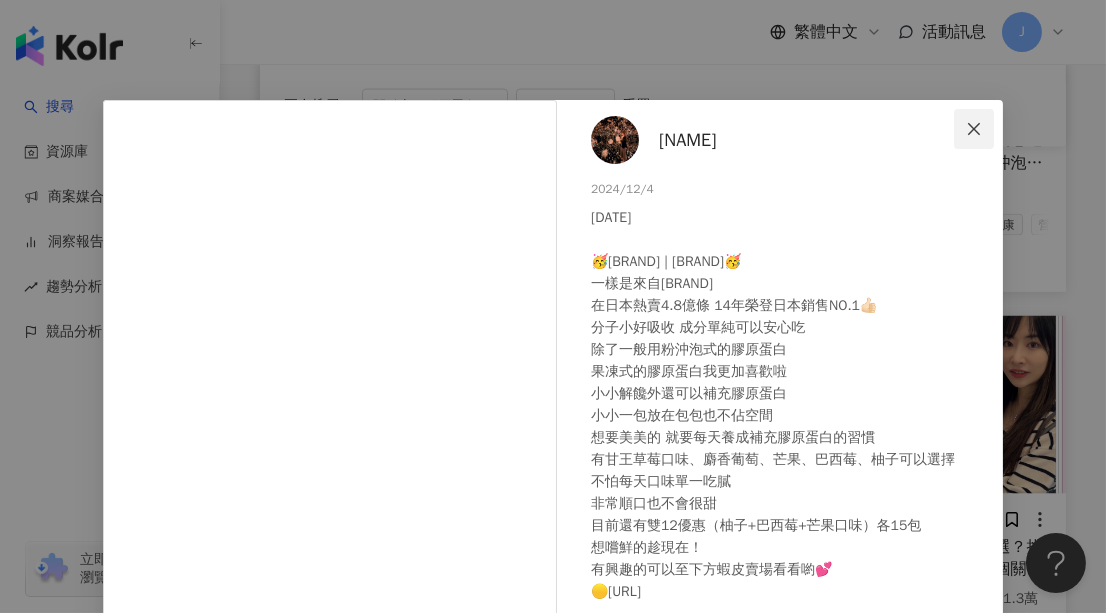 click 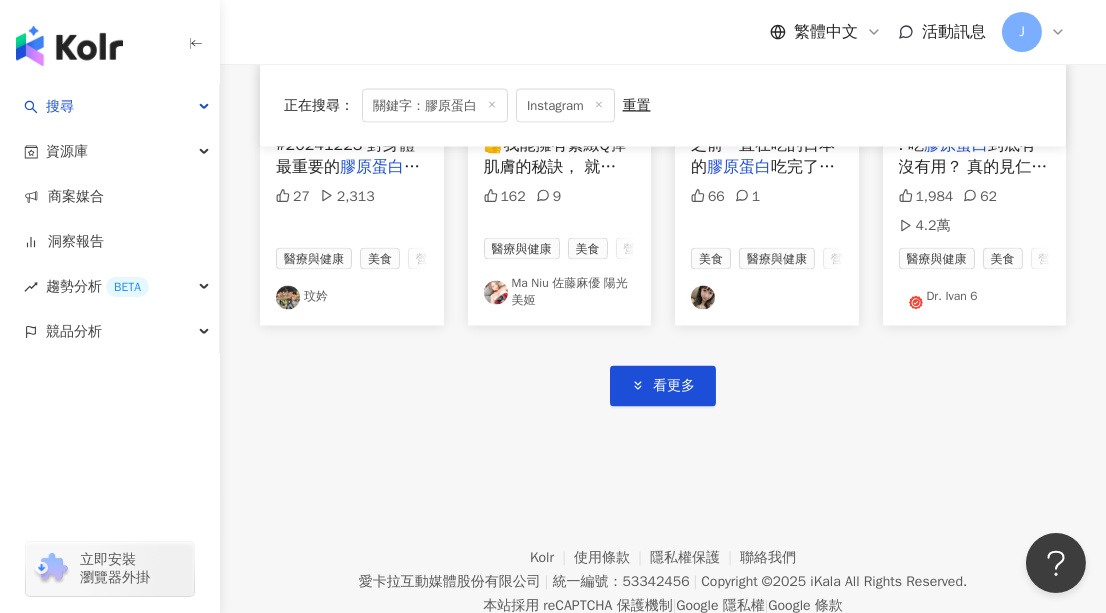 scroll, scrollTop: 8969, scrollLeft: 0, axis: vertical 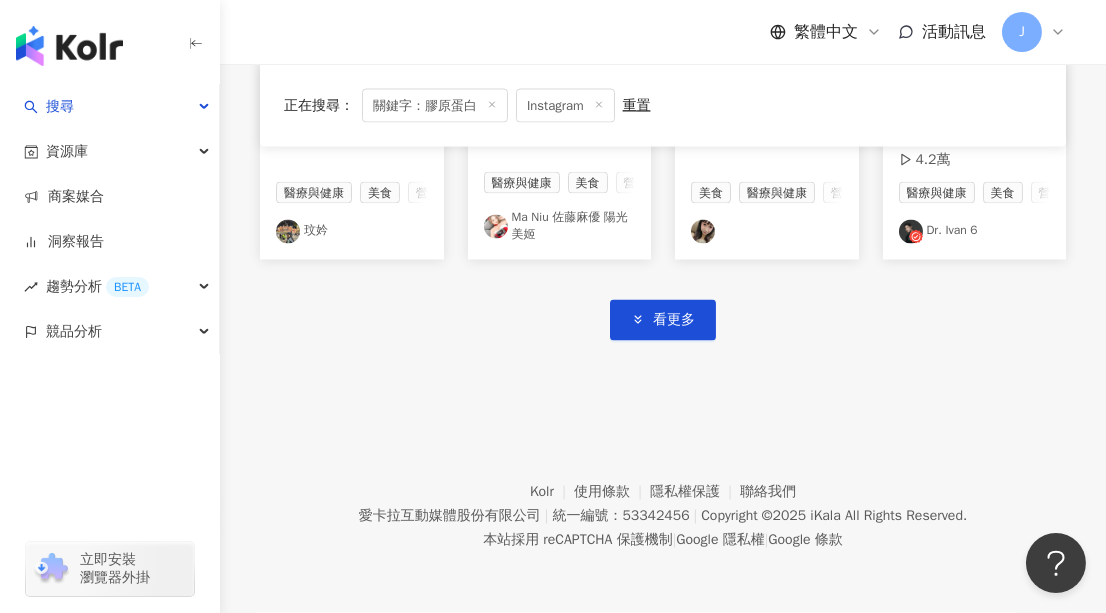 click on "Ma Niu 佐藤麻優 陽光美姬" at bounding box center (560, 227) 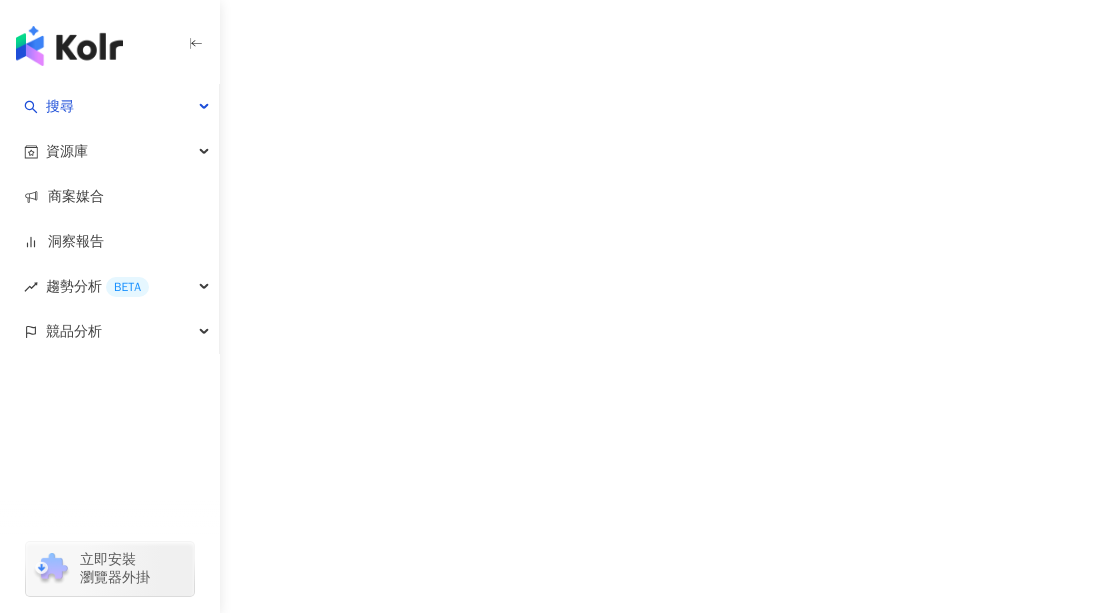scroll, scrollTop: 0, scrollLeft: 0, axis: both 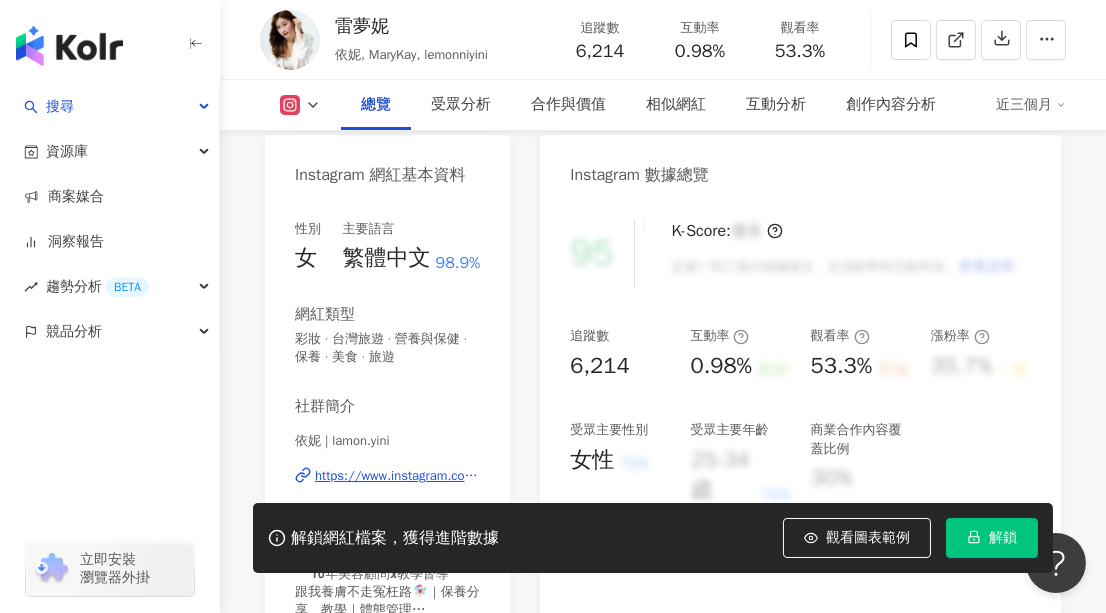 click on "https://www.instagram.com/lamon.yini/" at bounding box center [397, 476] 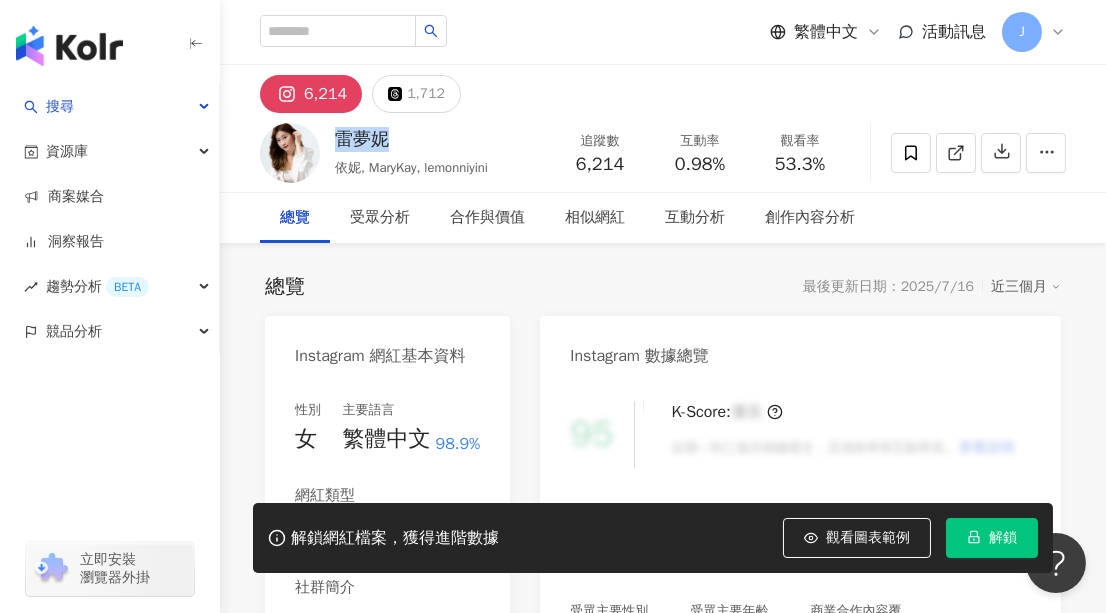 drag, startPoint x: 337, startPoint y: 136, endPoint x: 390, endPoint y: 135, distance: 53.009434 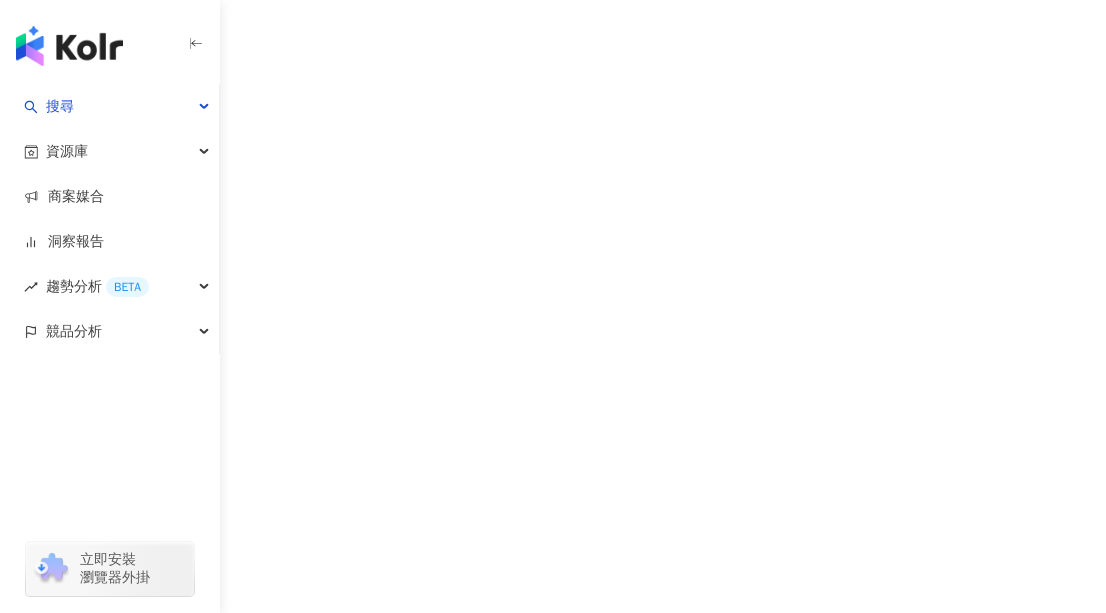 scroll, scrollTop: 0, scrollLeft: 0, axis: both 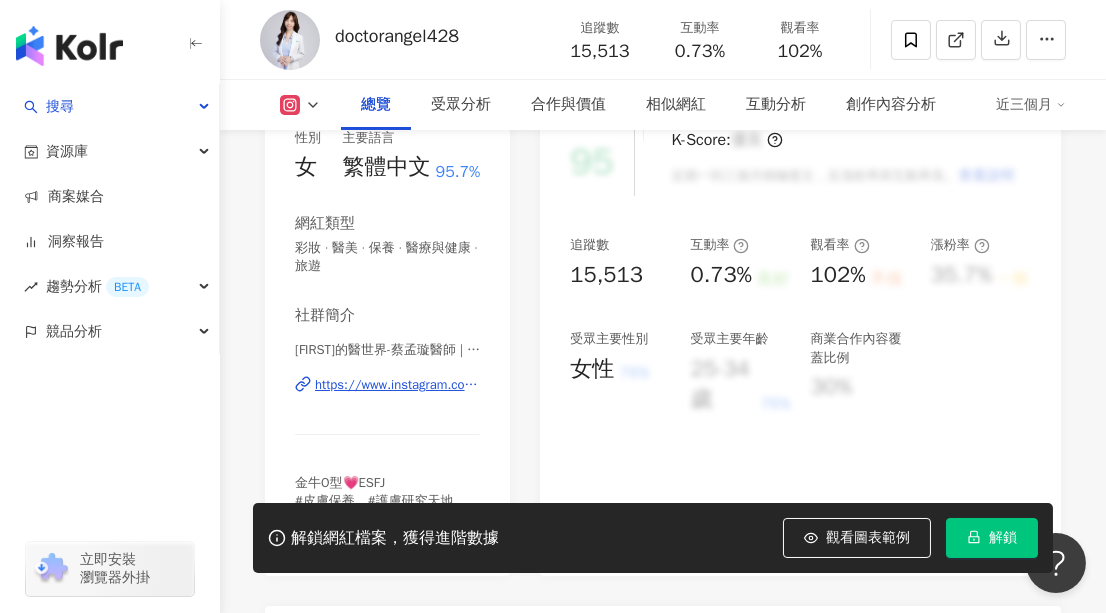 click on "https://www.instagram.com/doctorangel428/" at bounding box center [397, 385] 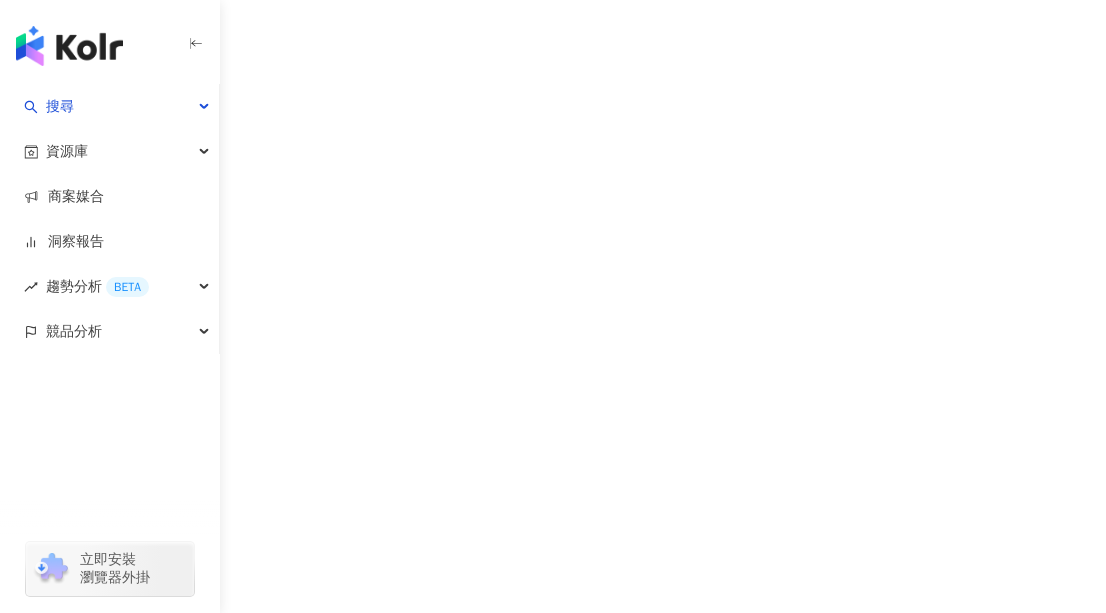 scroll, scrollTop: 0, scrollLeft: 0, axis: both 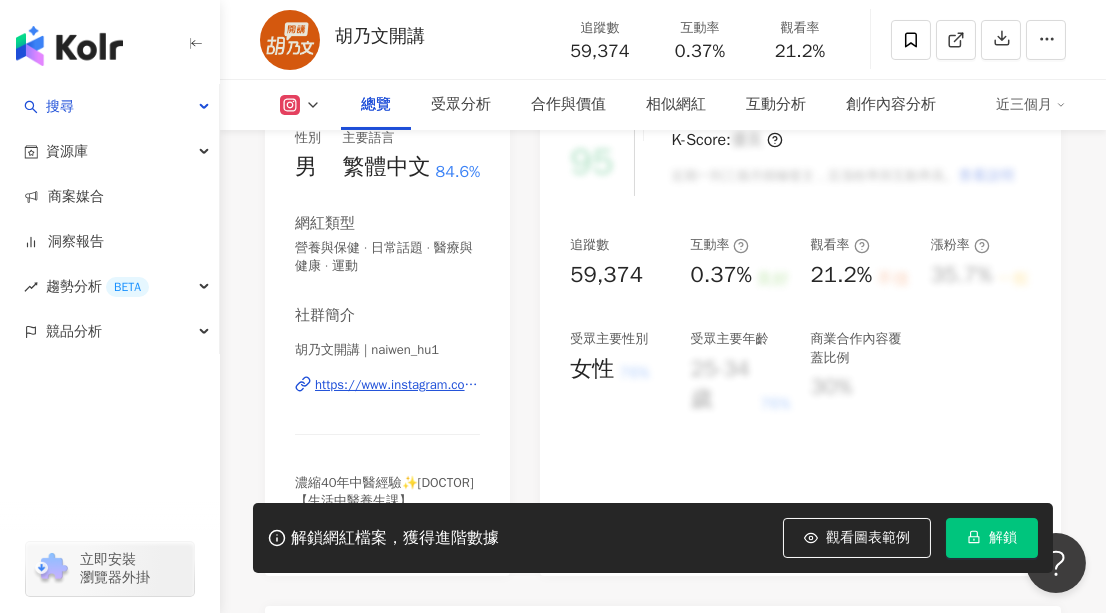 click on "https://www.instagram.com/naiwen_hu1/" at bounding box center (397, 385) 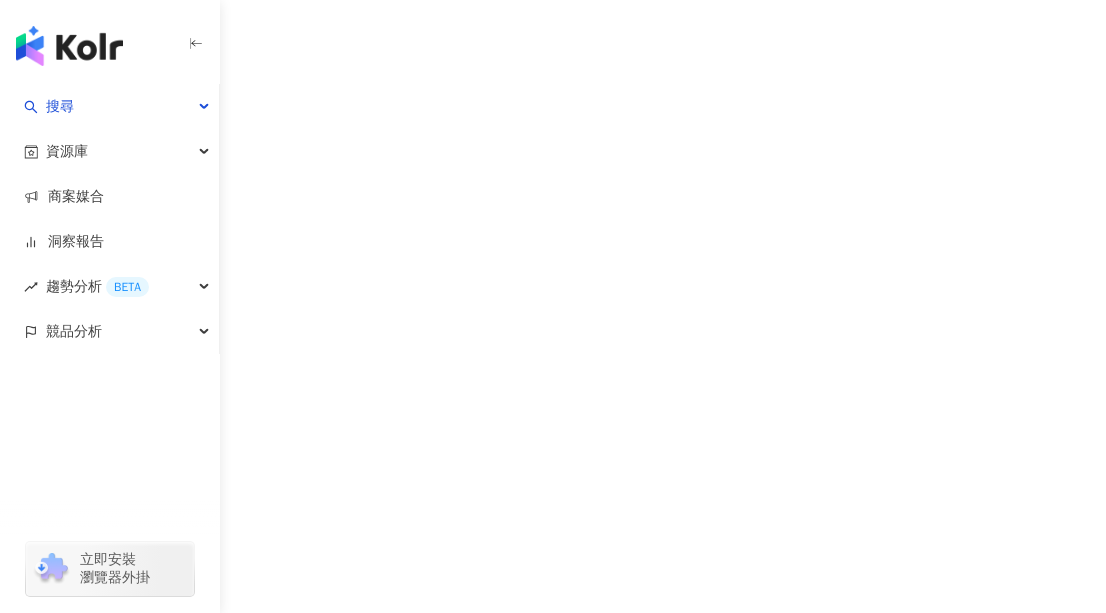 scroll, scrollTop: 0, scrollLeft: 0, axis: both 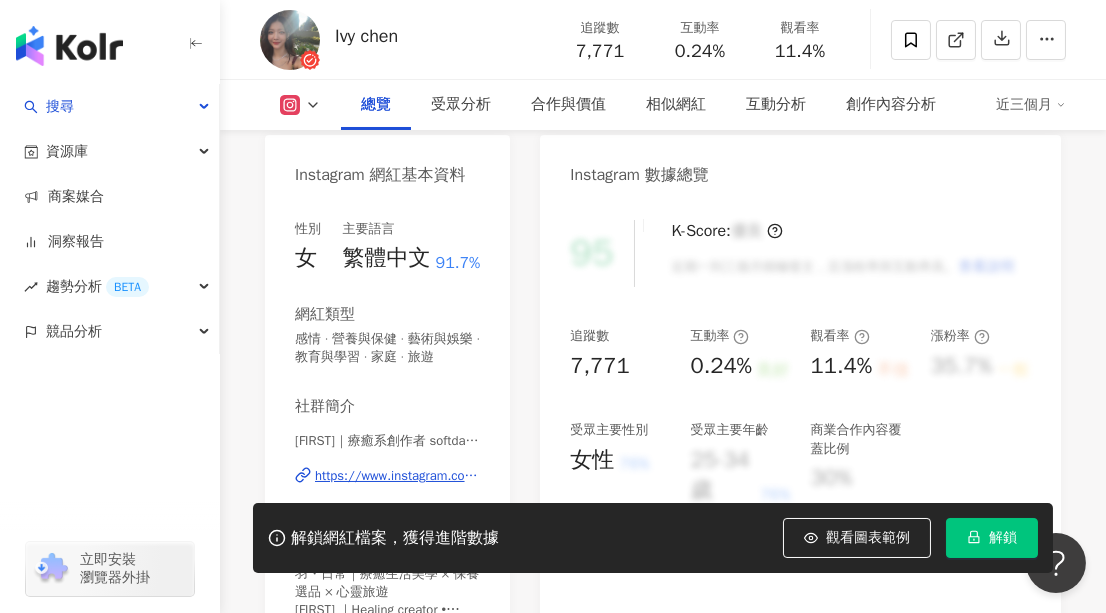 click on "https://www.instagram.com/ivysoftdays/" at bounding box center (397, 476) 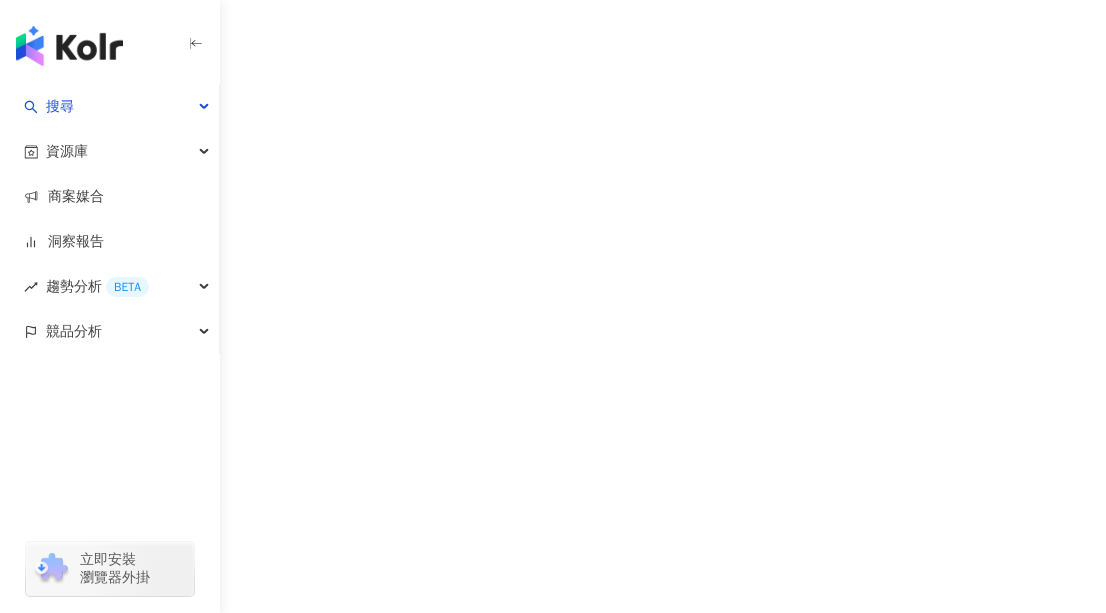 scroll, scrollTop: 0, scrollLeft: 0, axis: both 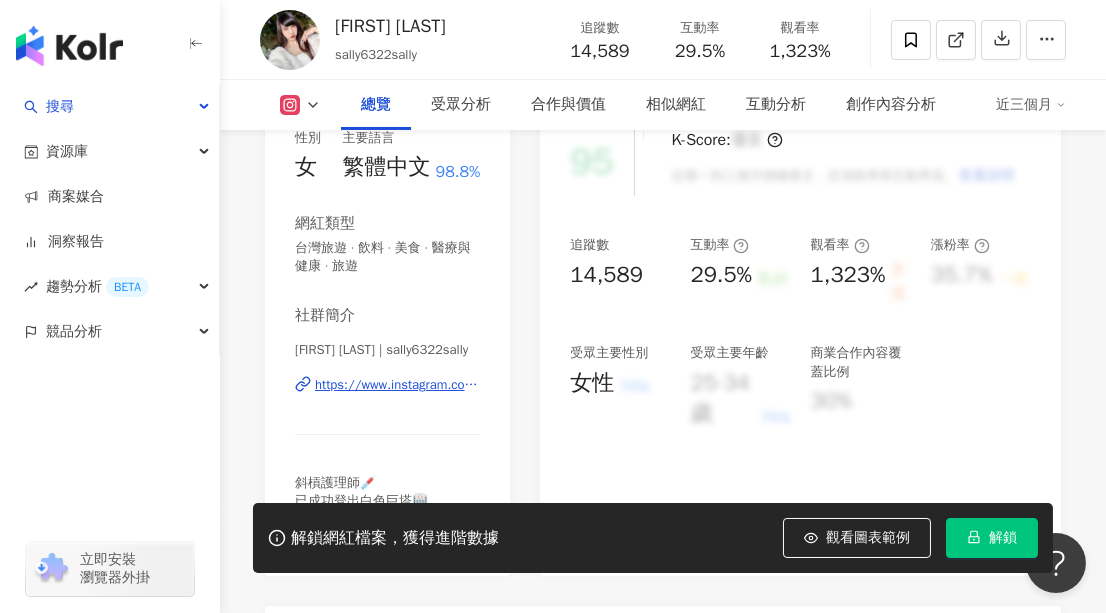 click on "https://www.instagram.com/sally6322sally/" at bounding box center [397, 385] 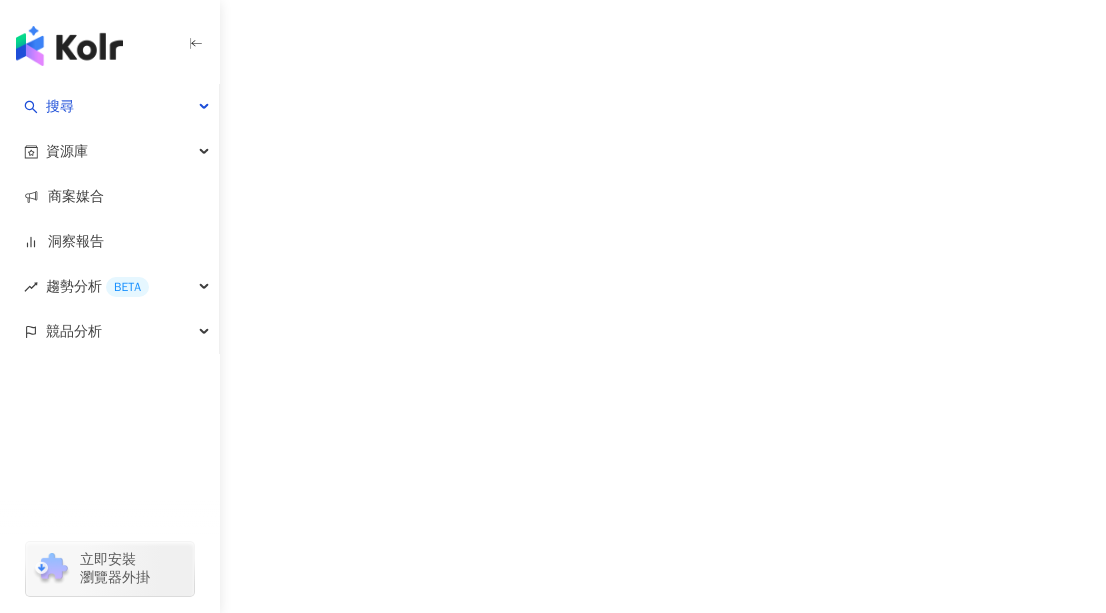 scroll, scrollTop: 0, scrollLeft: 0, axis: both 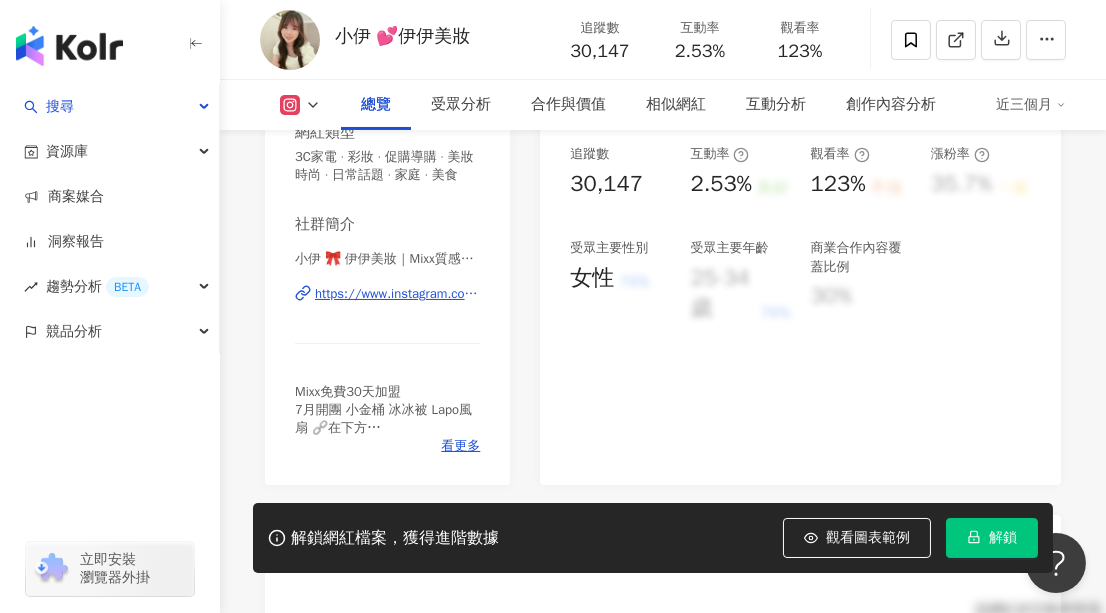 click on "https://www.instagram.com/1shiow/" at bounding box center (397, 294) 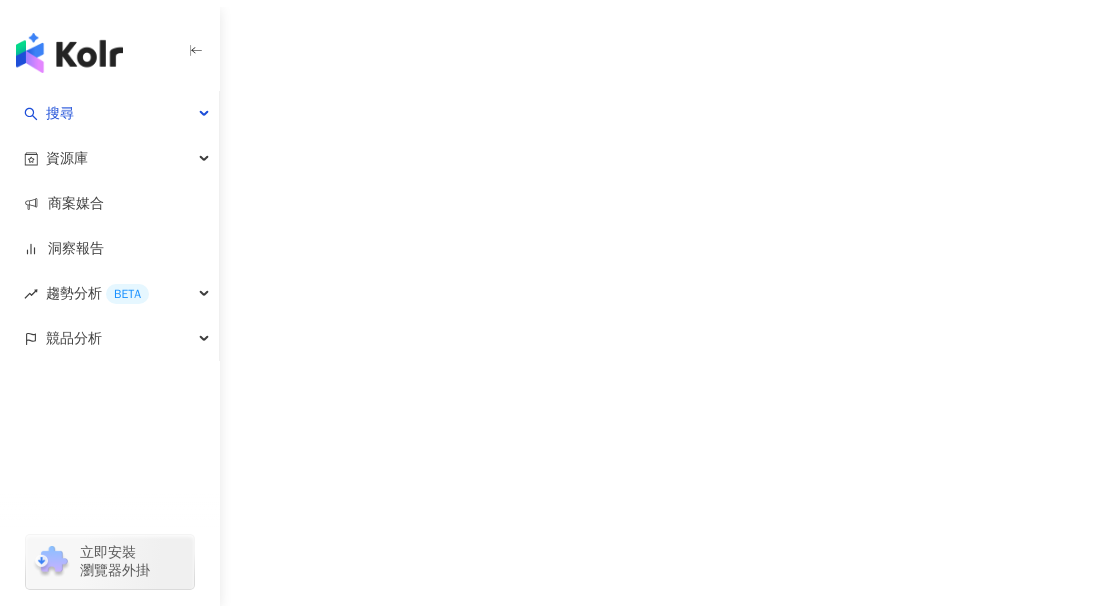 scroll, scrollTop: 0, scrollLeft: 0, axis: both 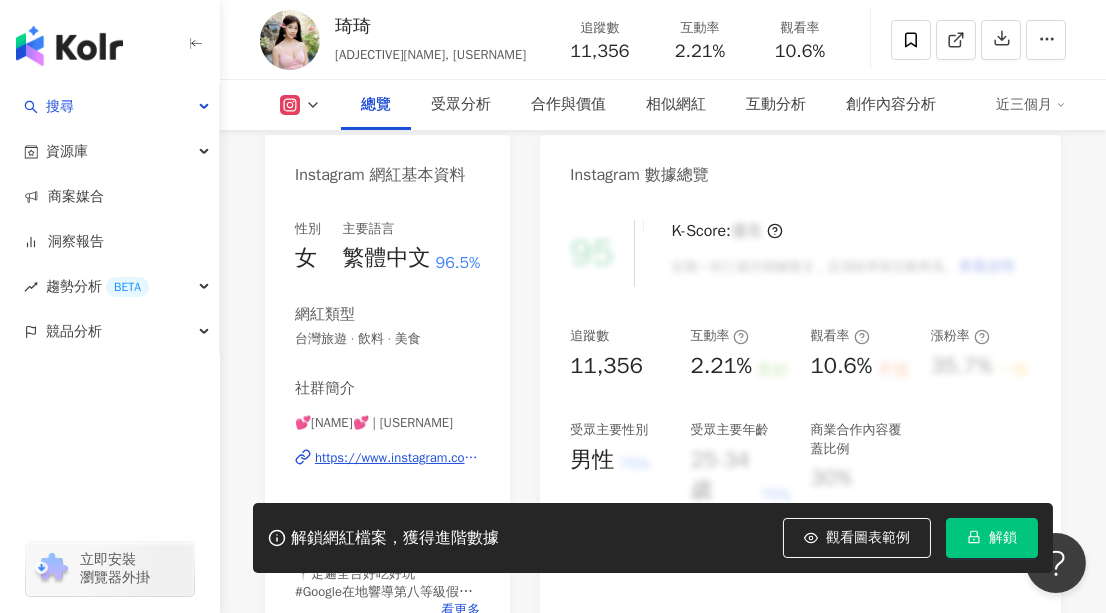 click on "https://www.instagram.com/chchia_chi/" at bounding box center [397, 458] 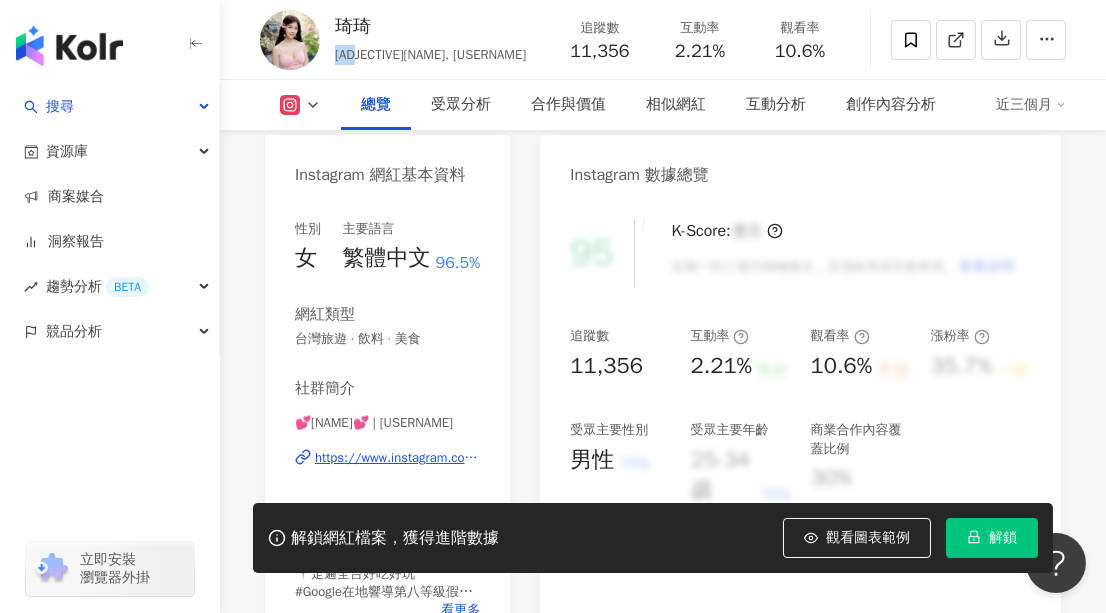 drag, startPoint x: 336, startPoint y: 53, endPoint x: 370, endPoint y: 63, distance: 35.44009 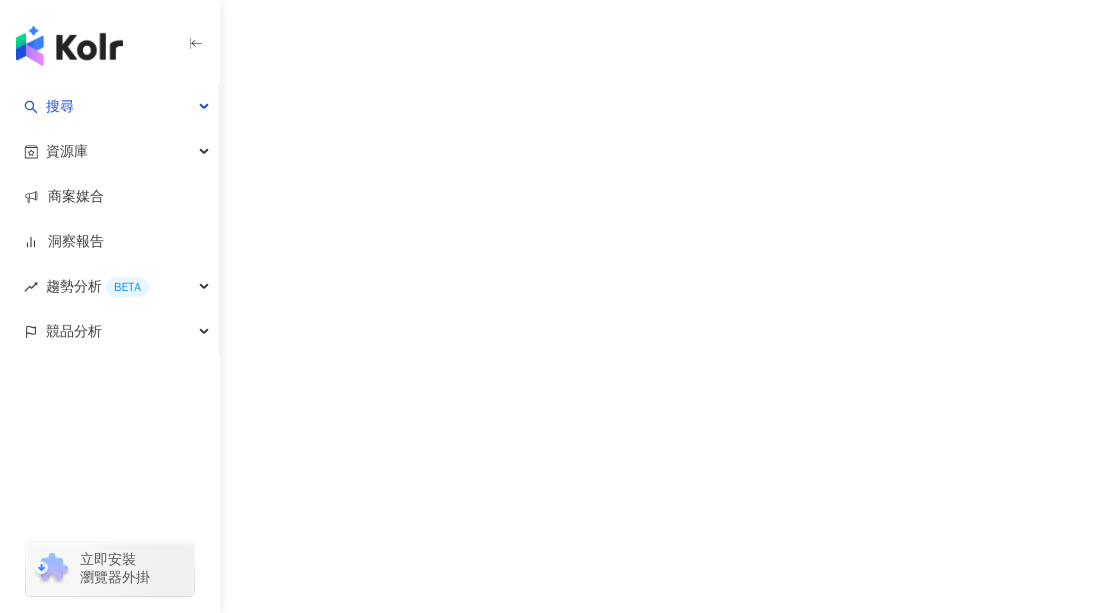 scroll, scrollTop: 0, scrollLeft: 0, axis: both 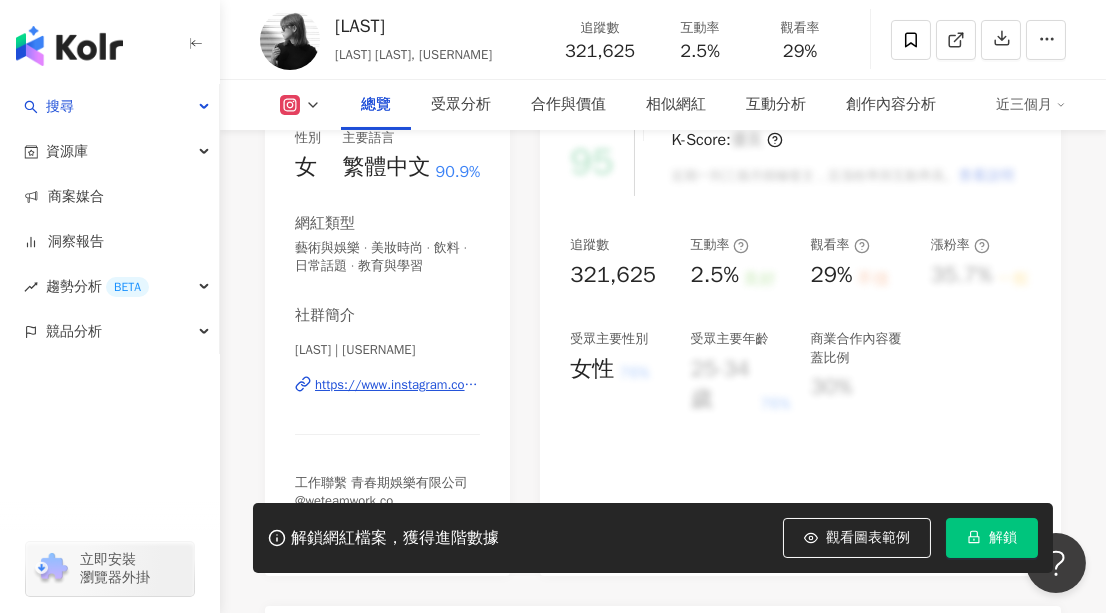 click on "https://www.instagram.com/fotoallison/" at bounding box center (397, 385) 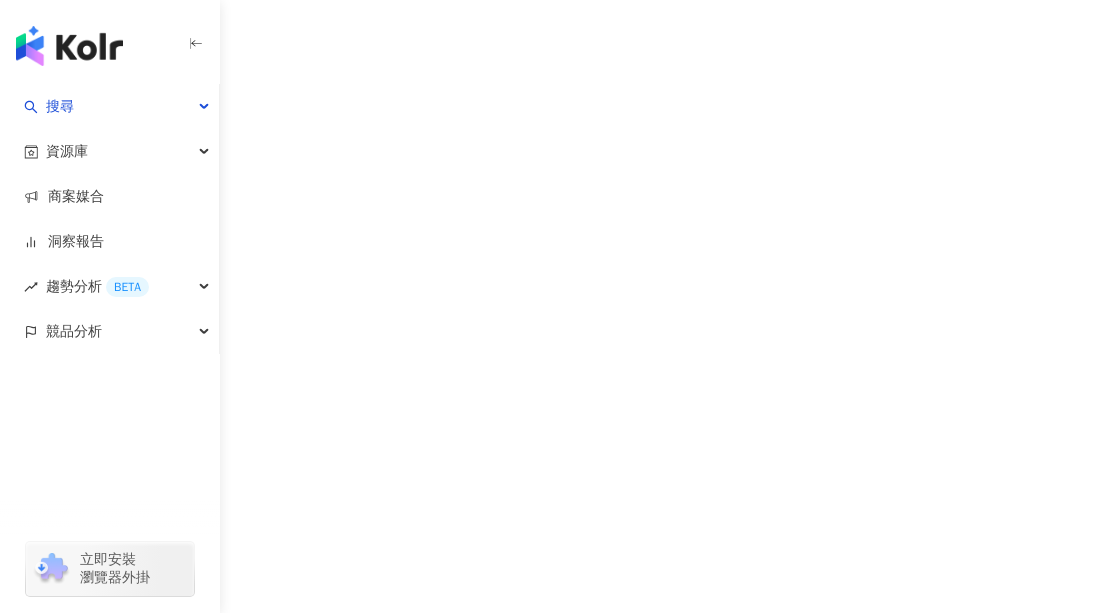scroll, scrollTop: 0, scrollLeft: 0, axis: both 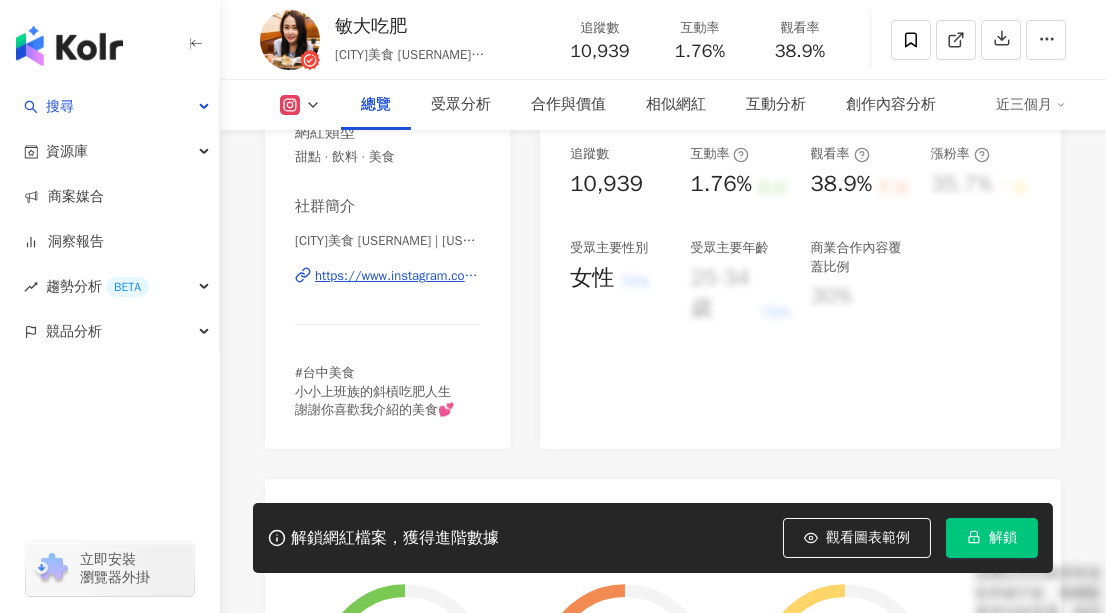 click on "https://www.instagram.com/ching_min07/" at bounding box center (397, 276) 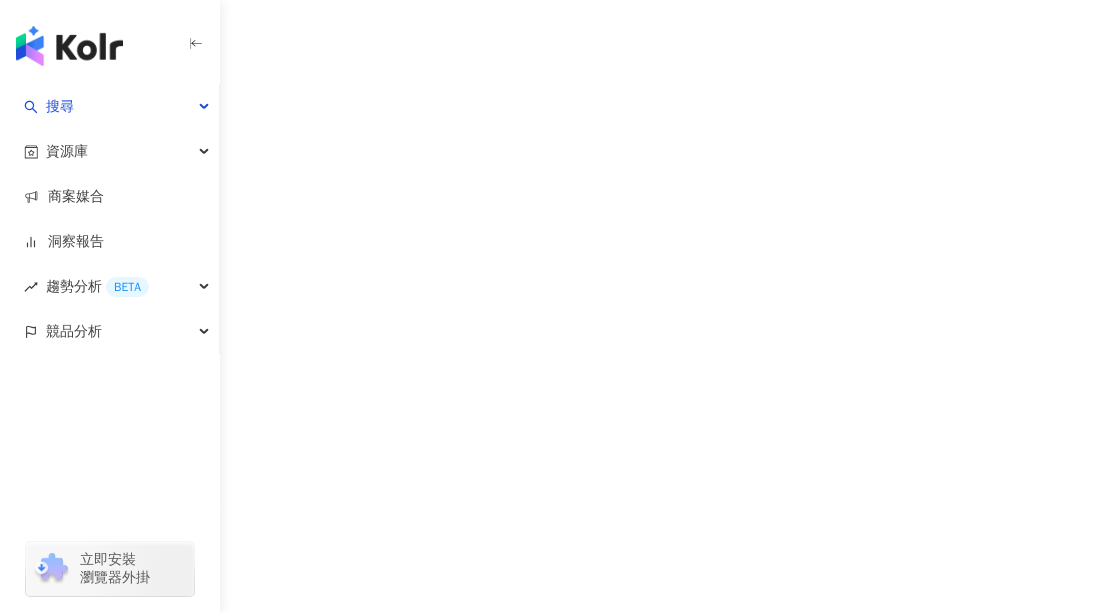 scroll, scrollTop: 0, scrollLeft: 0, axis: both 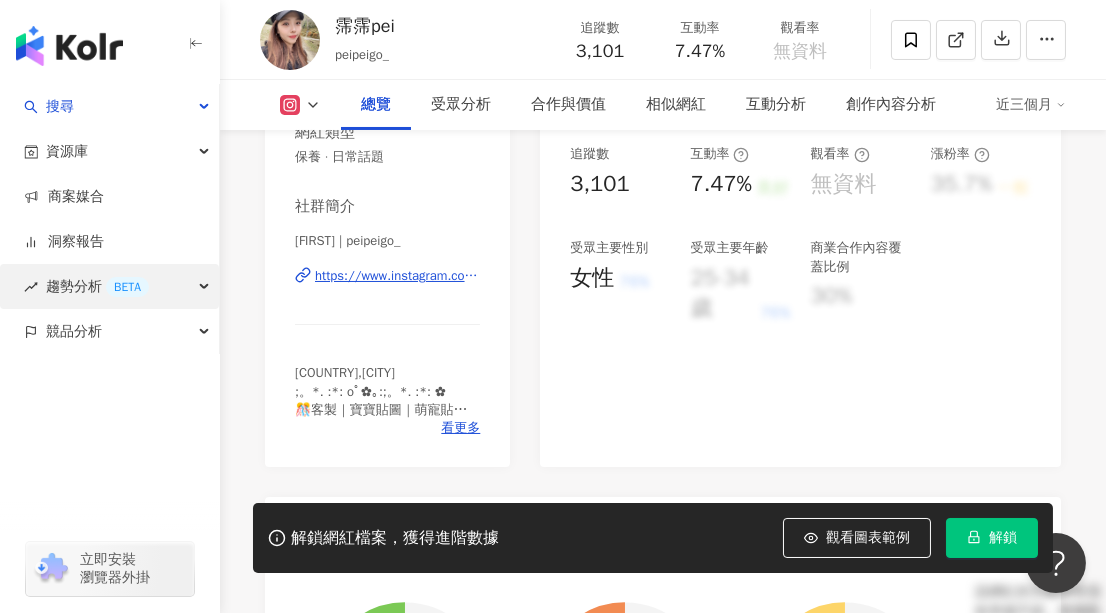 click on "https://www.instagram.com/peipeigo_/" at bounding box center [397, 276] 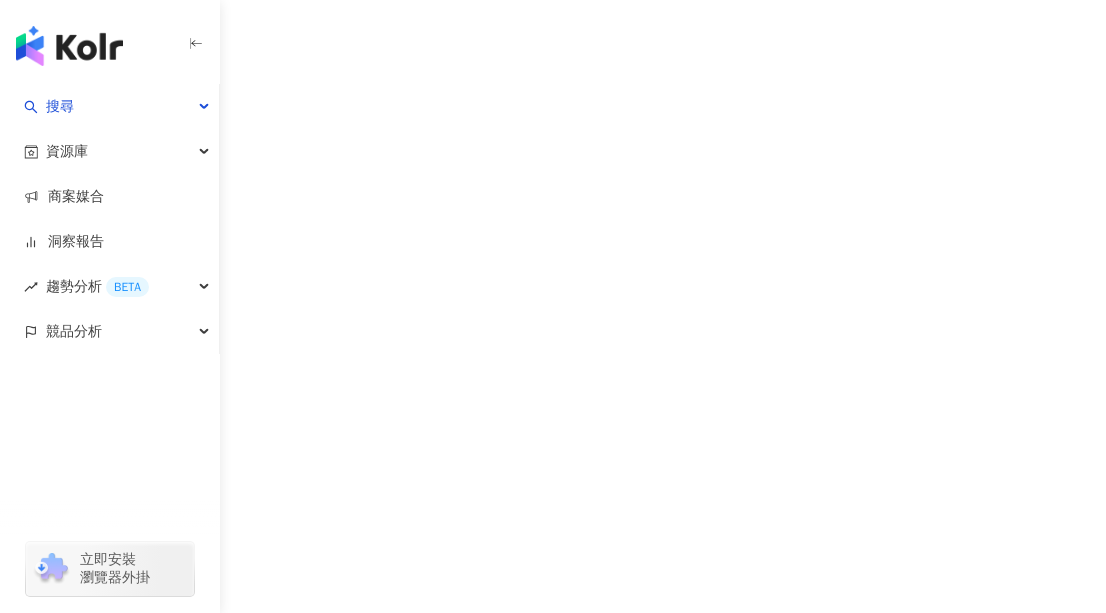 scroll, scrollTop: 0, scrollLeft: 0, axis: both 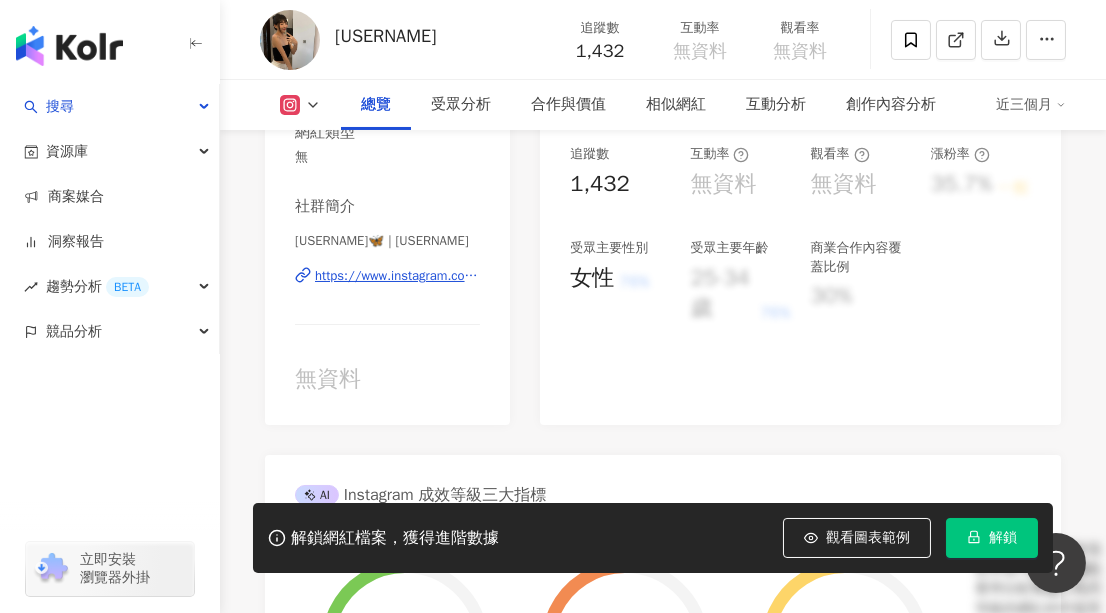 click on "https://www.instagram.com/[USERNAME]/" at bounding box center (397, 276) 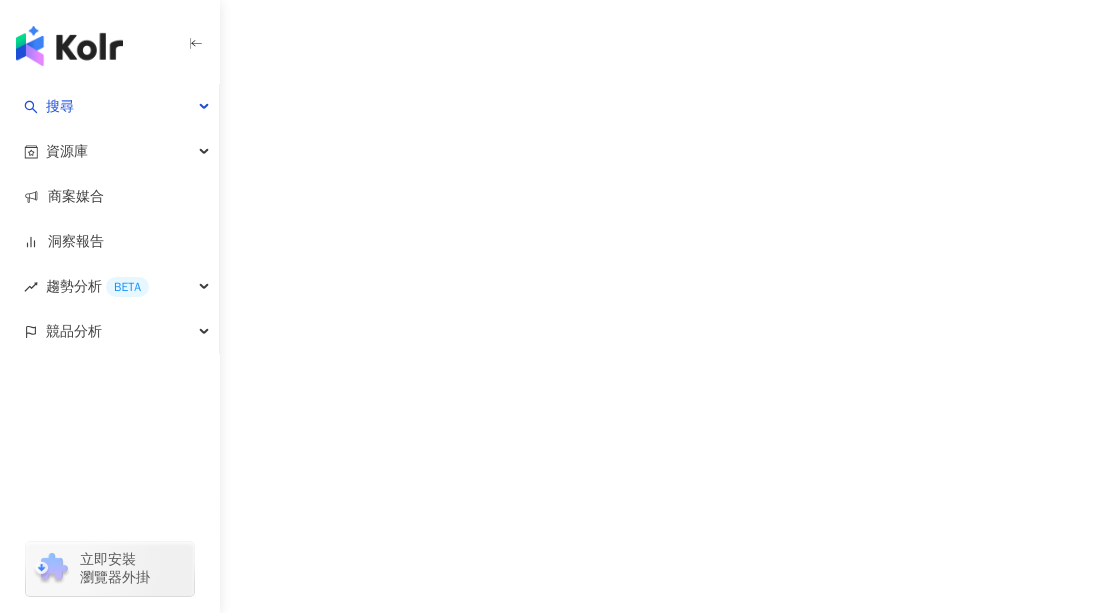 scroll, scrollTop: 0, scrollLeft: 0, axis: both 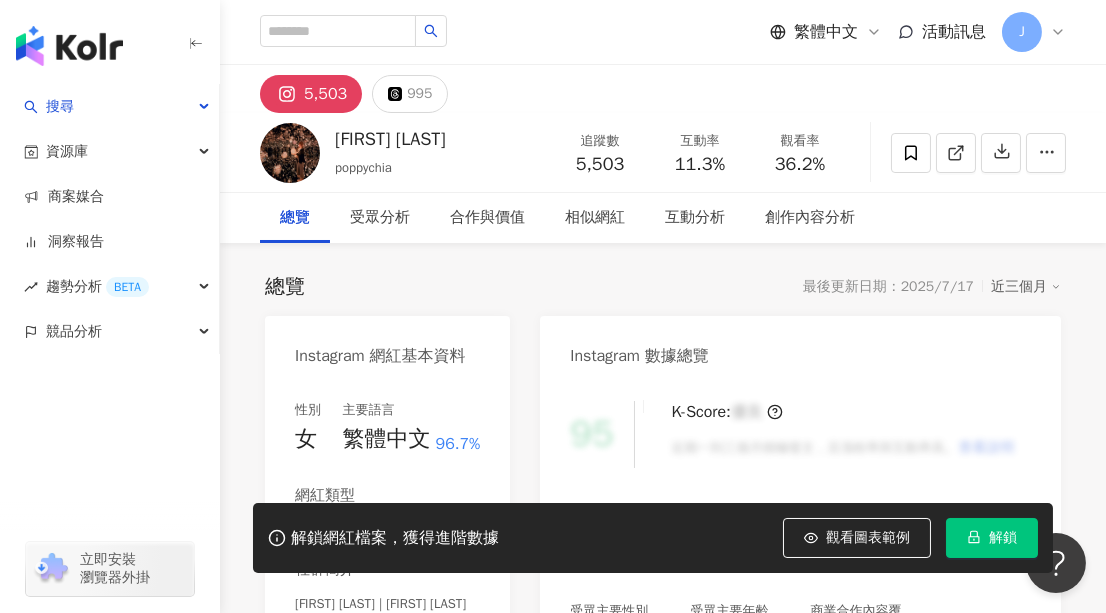 click on "https://www.instagram.com/poppychia/" at bounding box center (397, 639) 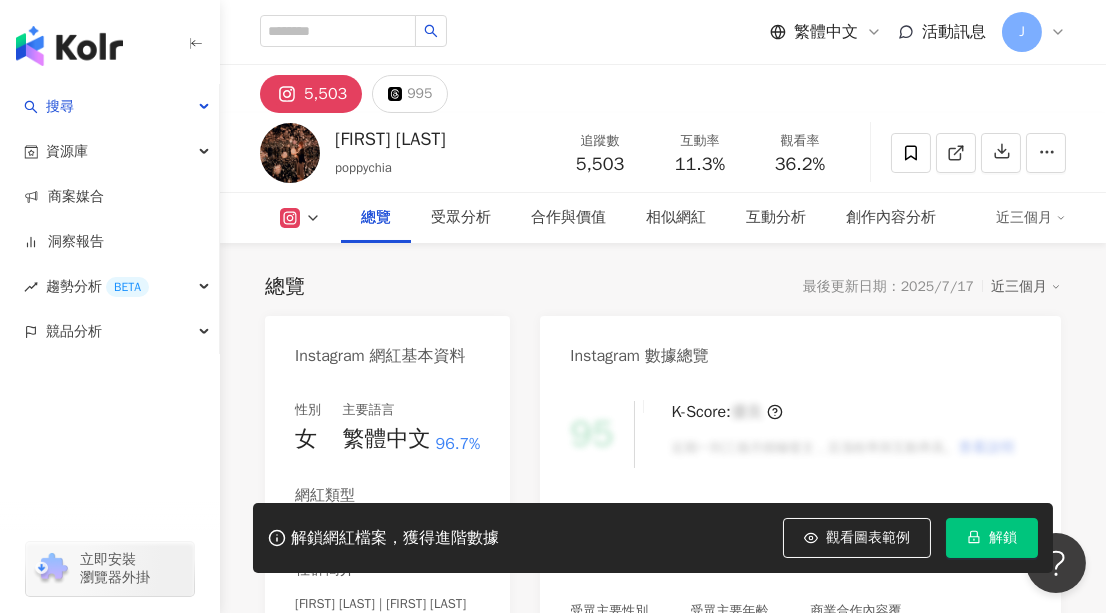 scroll, scrollTop: 272, scrollLeft: 0, axis: vertical 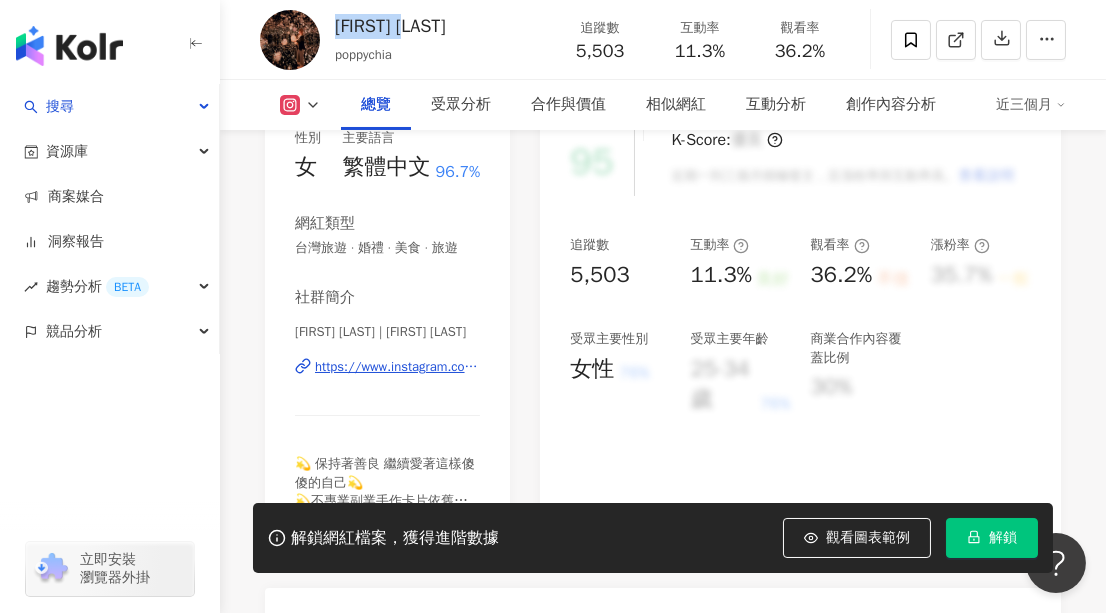 drag, startPoint x: 333, startPoint y: 26, endPoint x: 413, endPoint y: 38, distance: 80.895 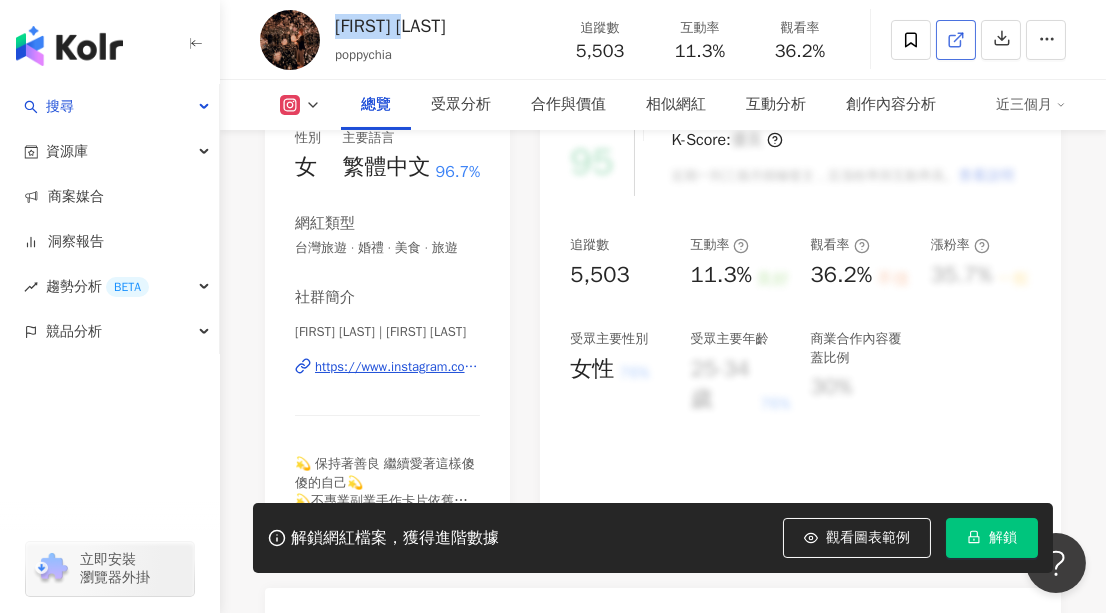 copy on "Yaya Yibi" 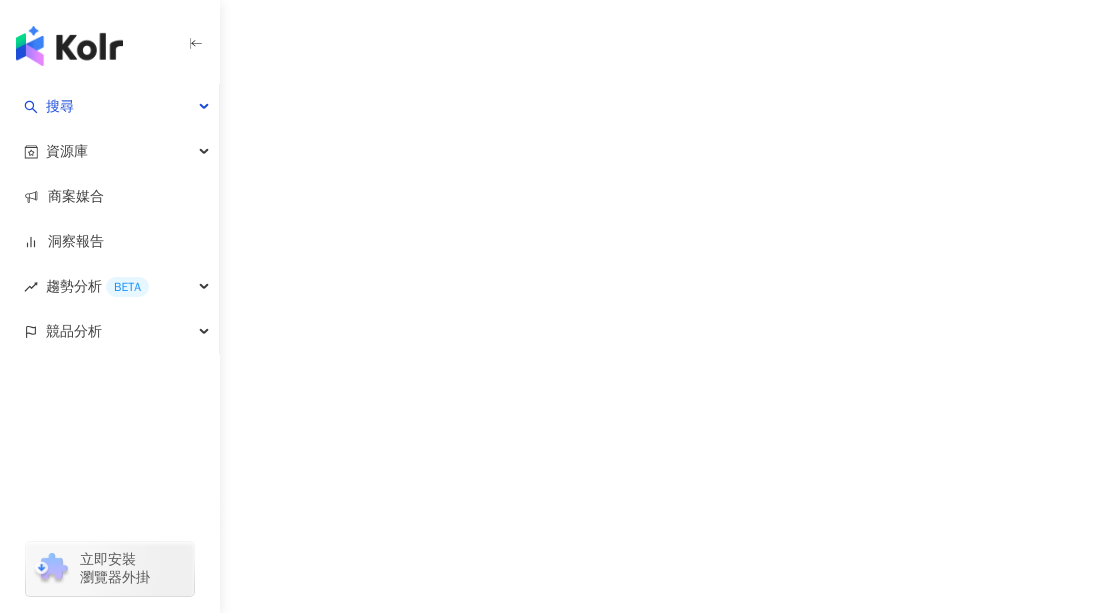 scroll, scrollTop: 0, scrollLeft: 0, axis: both 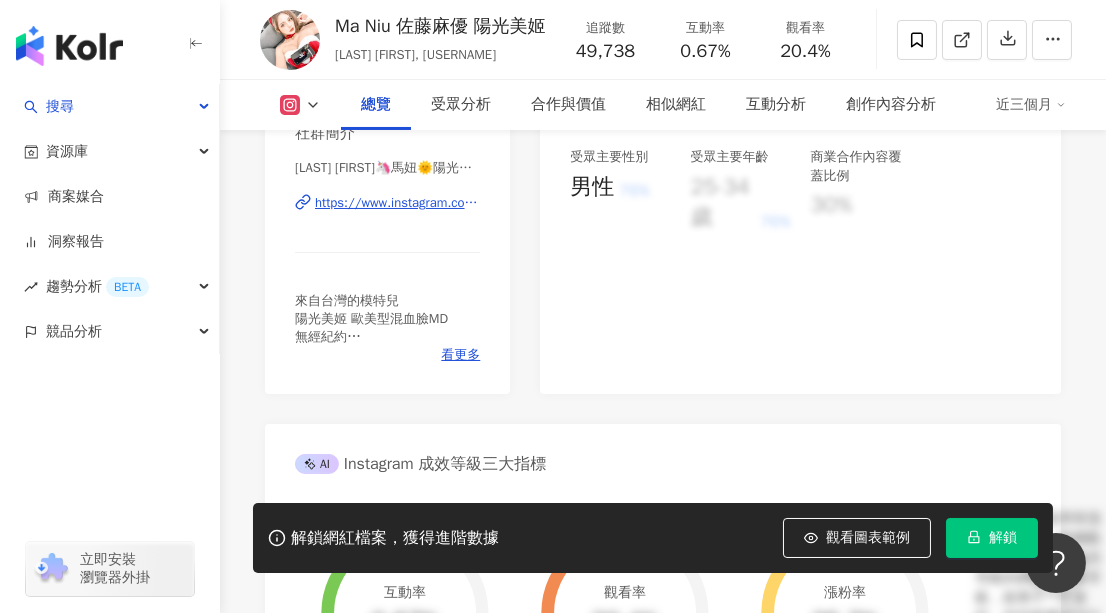 click on "https://www.instagram.com/maniu1208/" at bounding box center (397, 203) 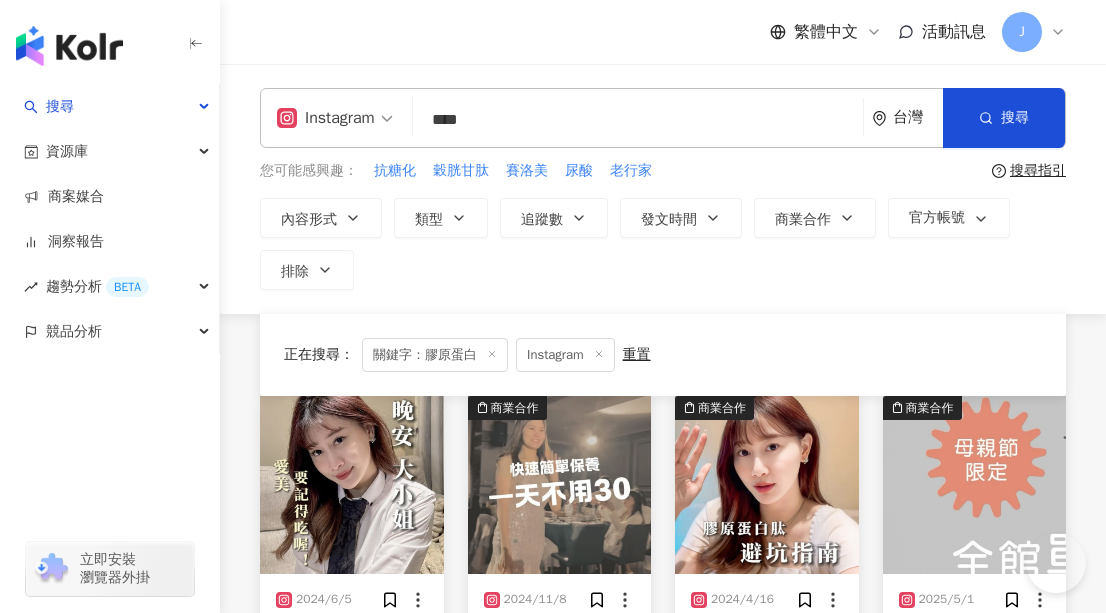 scroll, scrollTop: 8969, scrollLeft: 0, axis: vertical 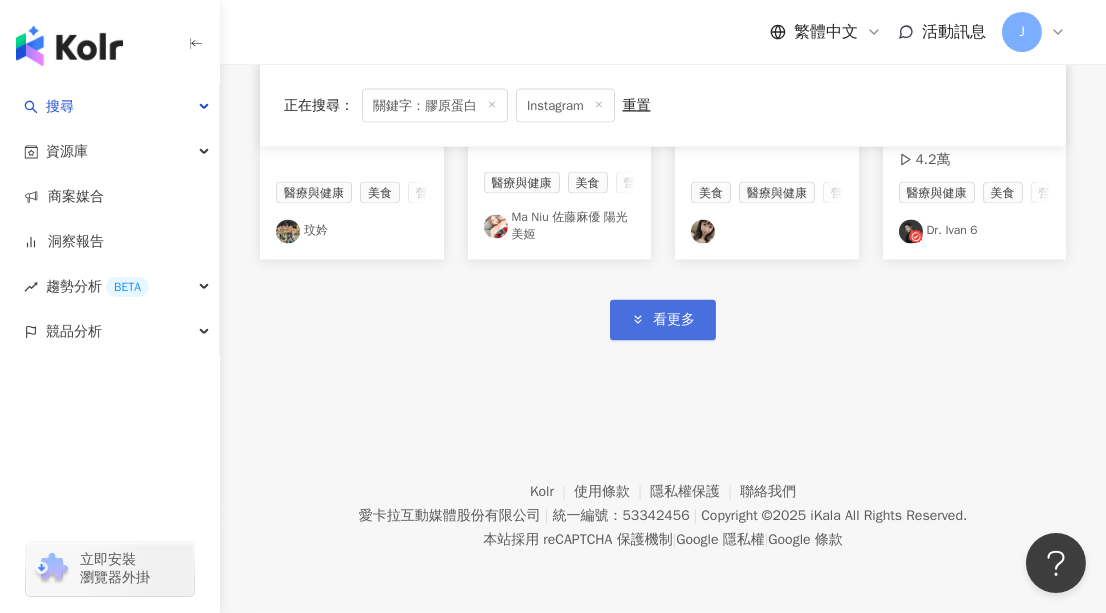 click 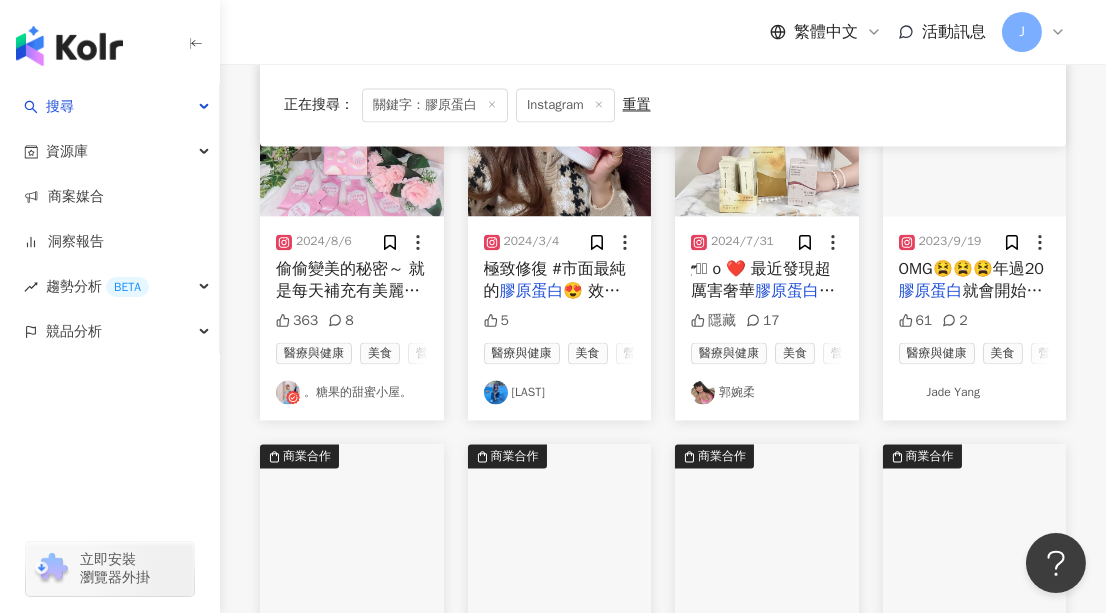scroll, scrollTop: 9787, scrollLeft: 0, axis: vertical 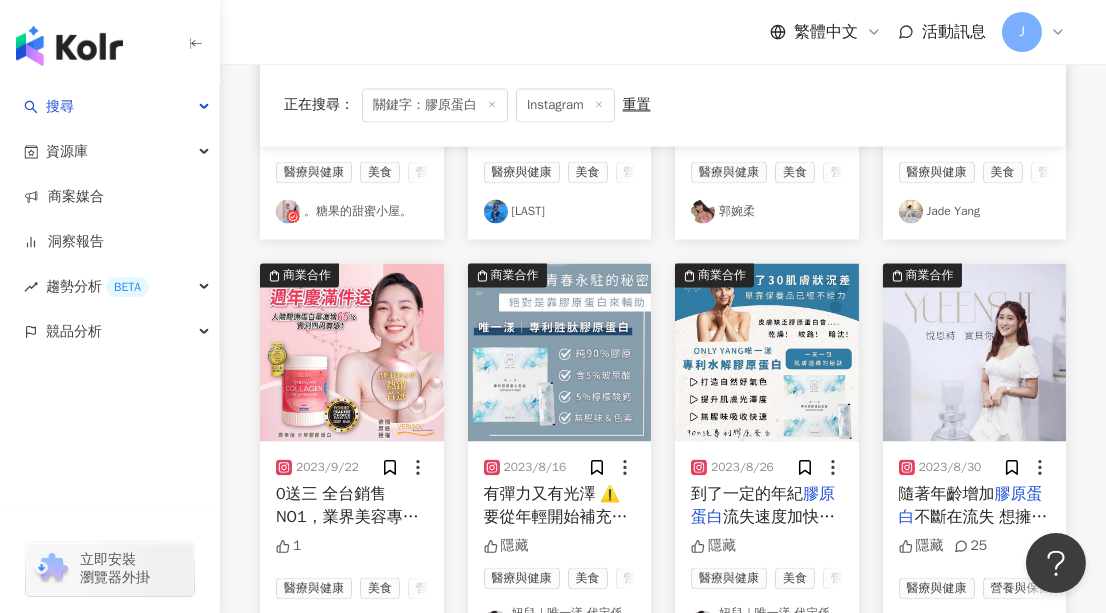 click on "。糖果的甜蜜小屋。" at bounding box center [352, 211] 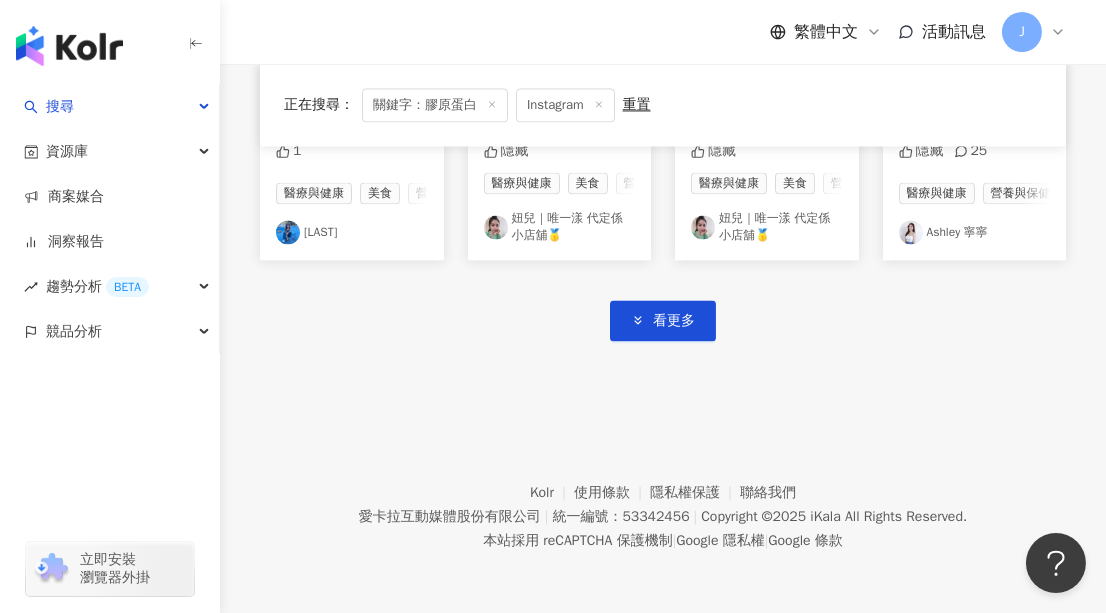scroll, scrollTop: 10424, scrollLeft: 0, axis: vertical 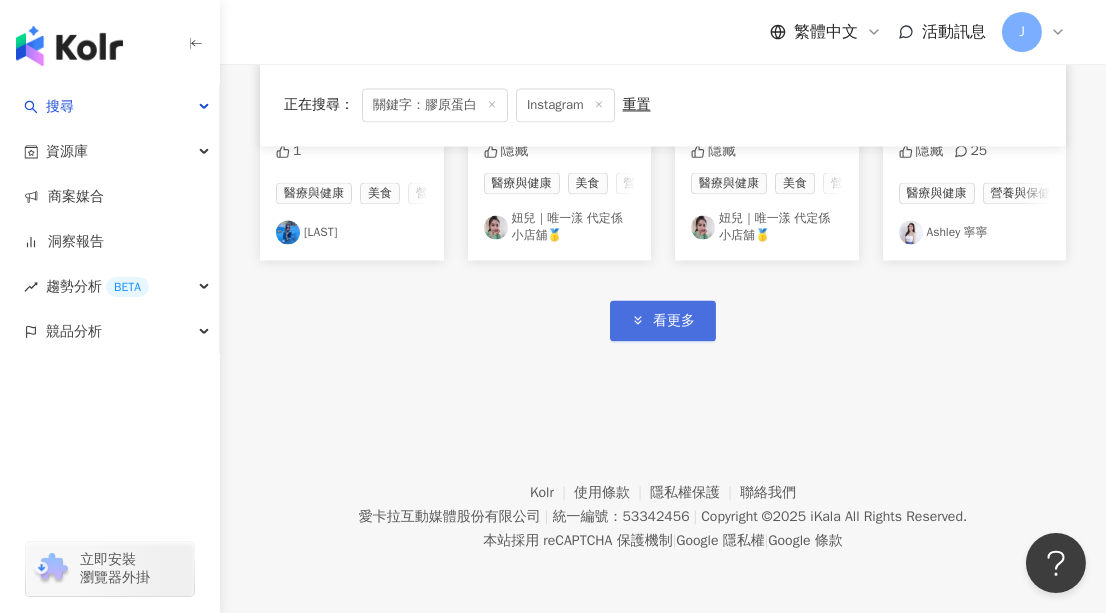 click on "看更多" at bounding box center [674, 321] 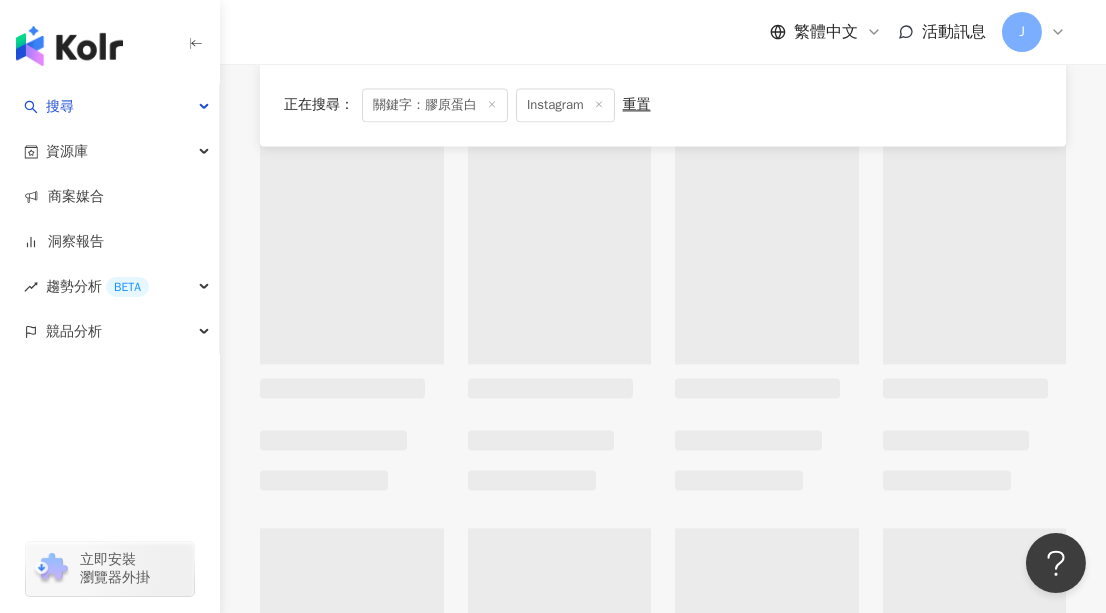 scroll, scrollTop: 10696, scrollLeft: 0, axis: vertical 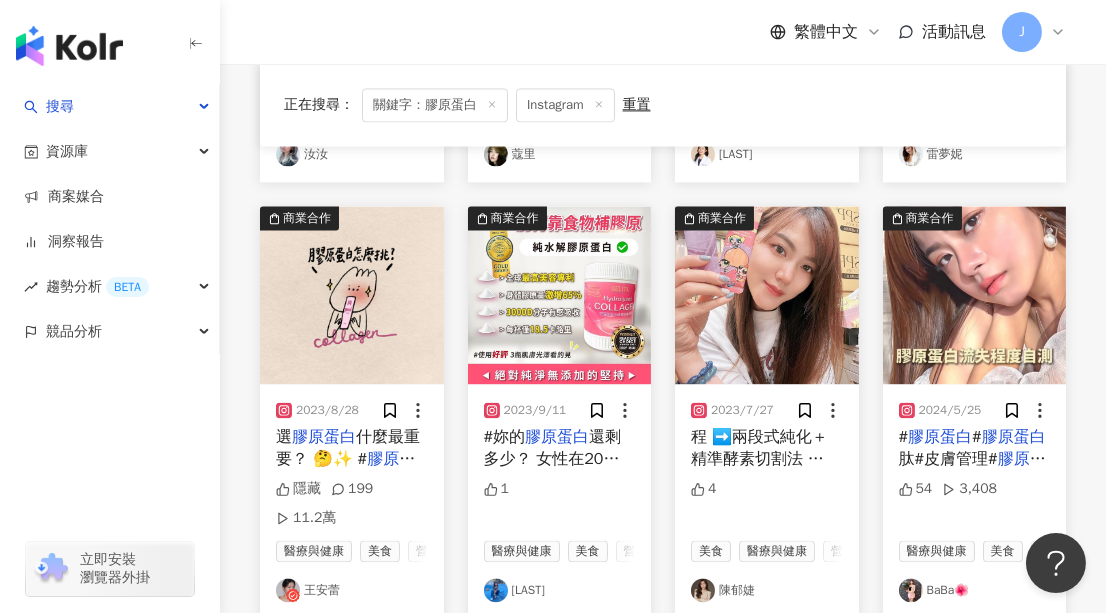 click on "汝汝" at bounding box center (352, 154) 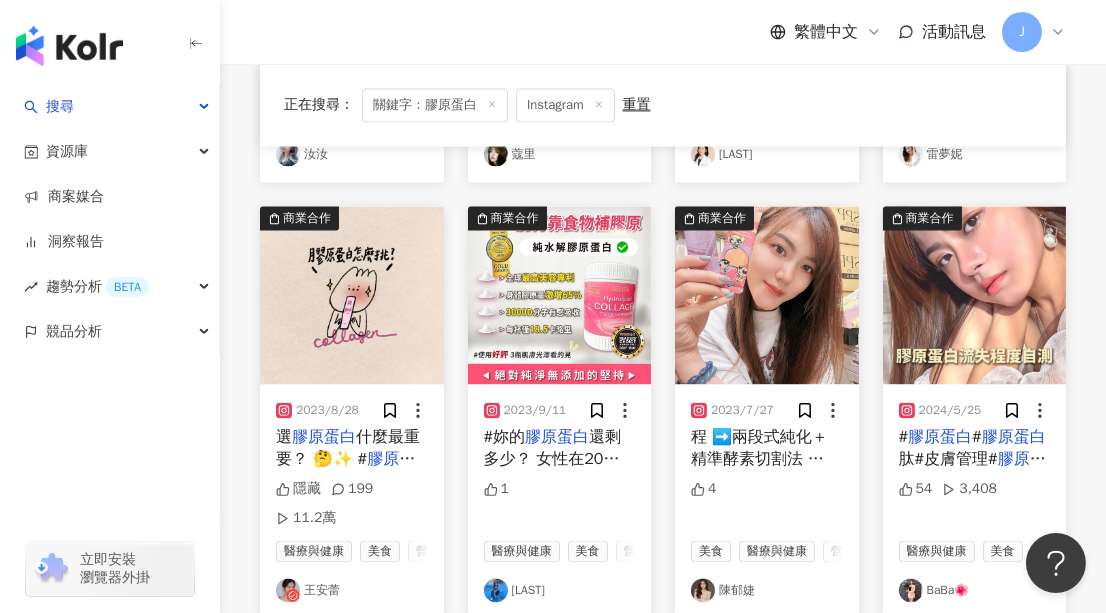 click on "蔻里" at bounding box center (560, 154) 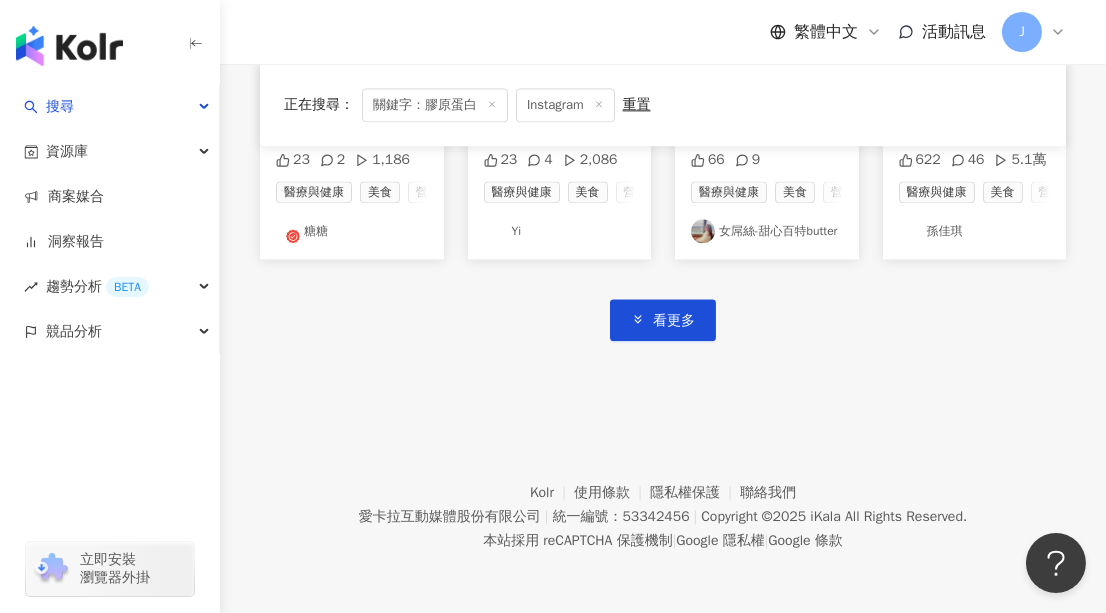 scroll, scrollTop: 11515, scrollLeft: 0, axis: vertical 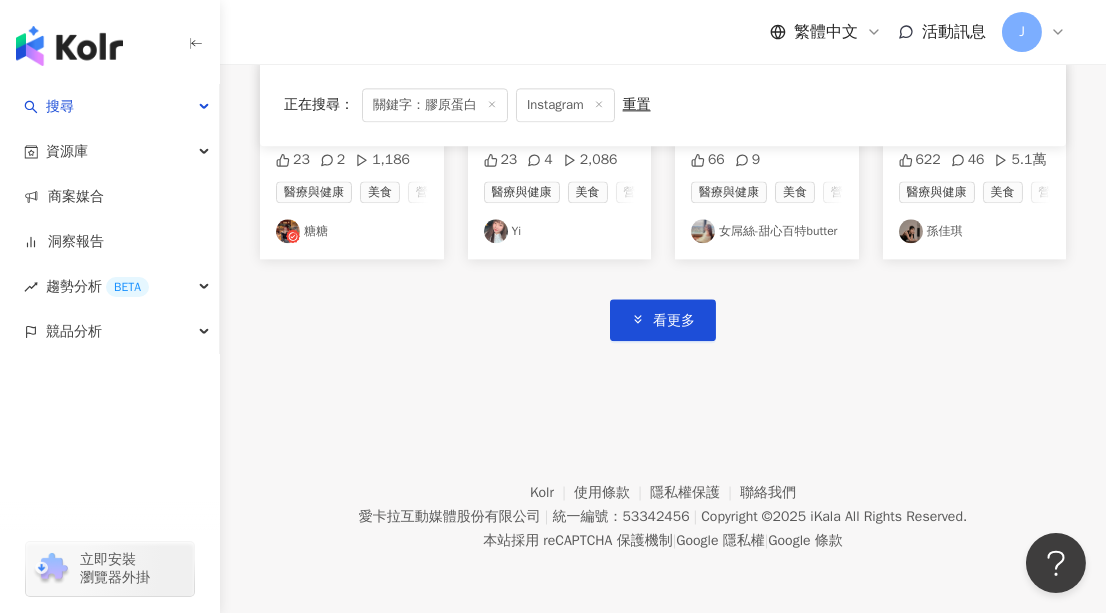 click on "孫佳琪" at bounding box center [975, 231] 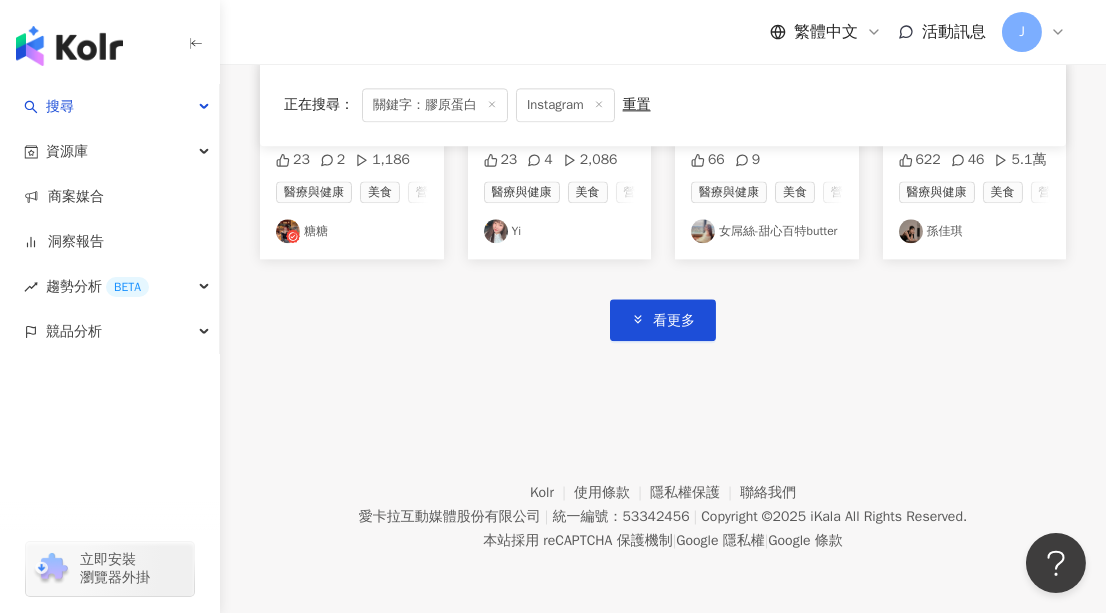 scroll, scrollTop: 11787, scrollLeft: 0, axis: vertical 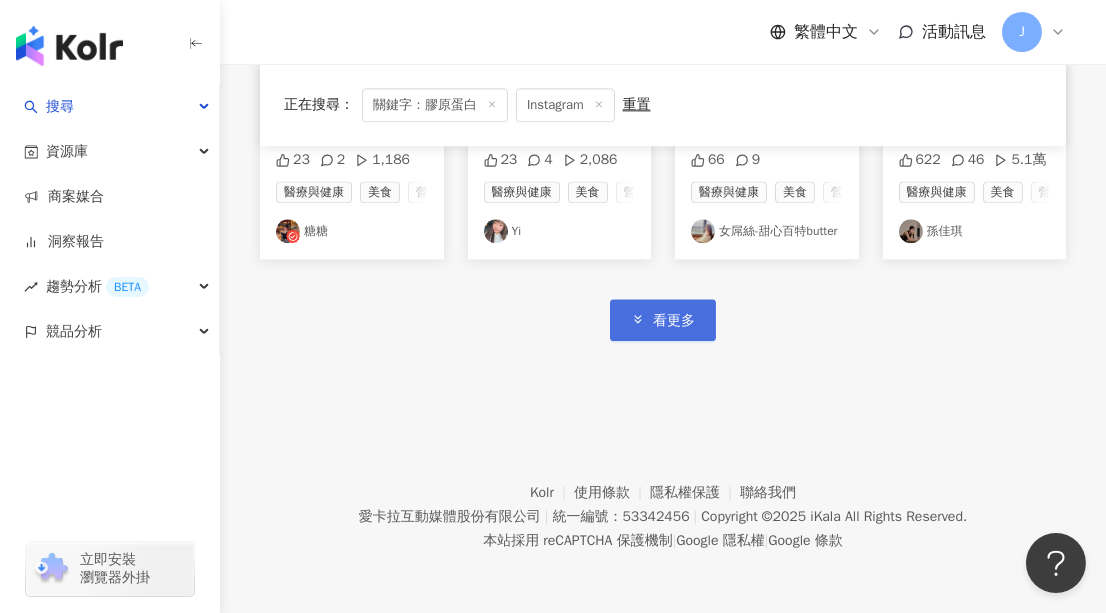 click on "看更多" at bounding box center (663, 319) 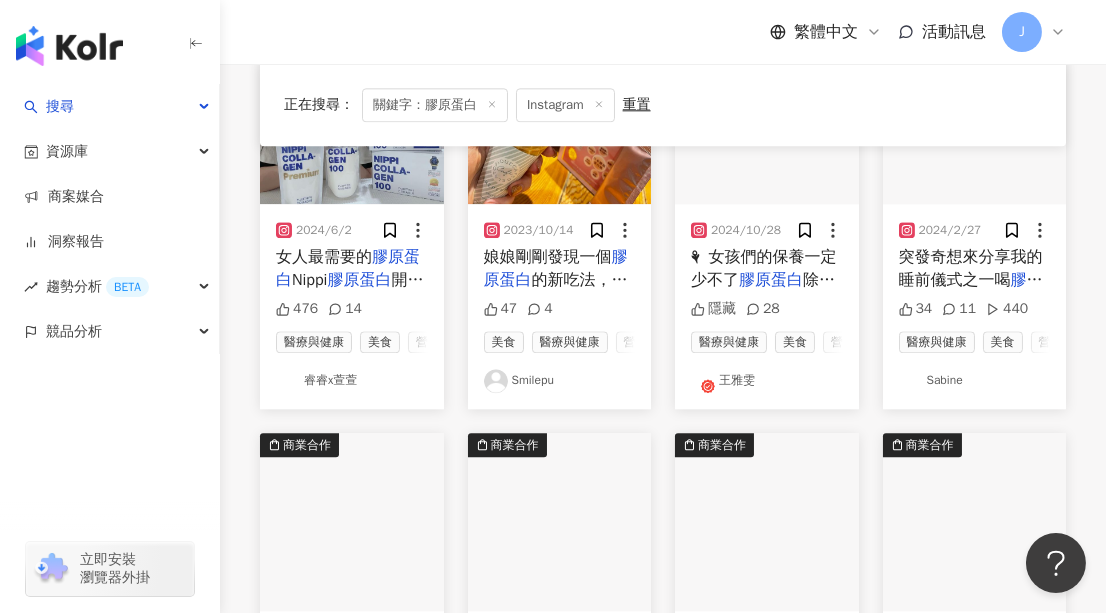 scroll, scrollTop: 12333, scrollLeft: 0, axis: vertical 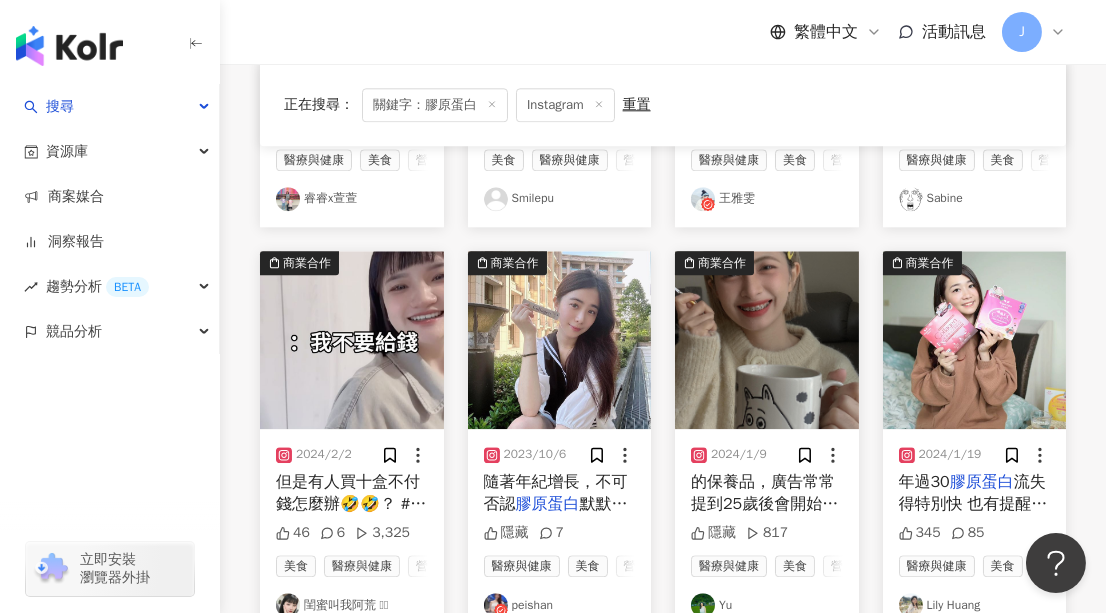 click on "睿睿x萱萱" at bounding box center [352, 199] 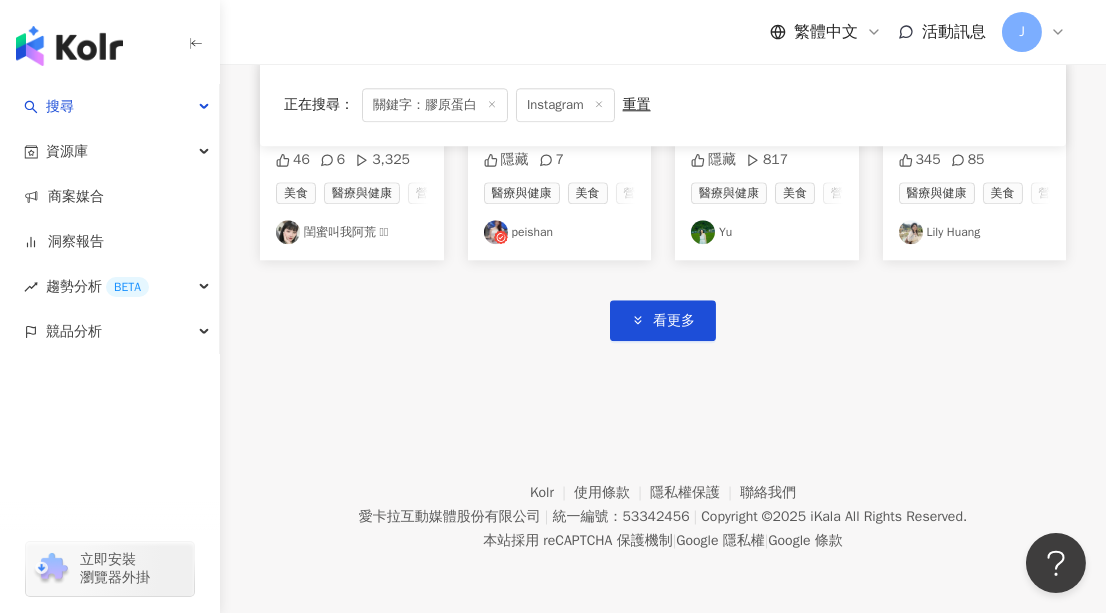 scroll, scrollTop: 12969, scrollLeft: 0, axis: vertical 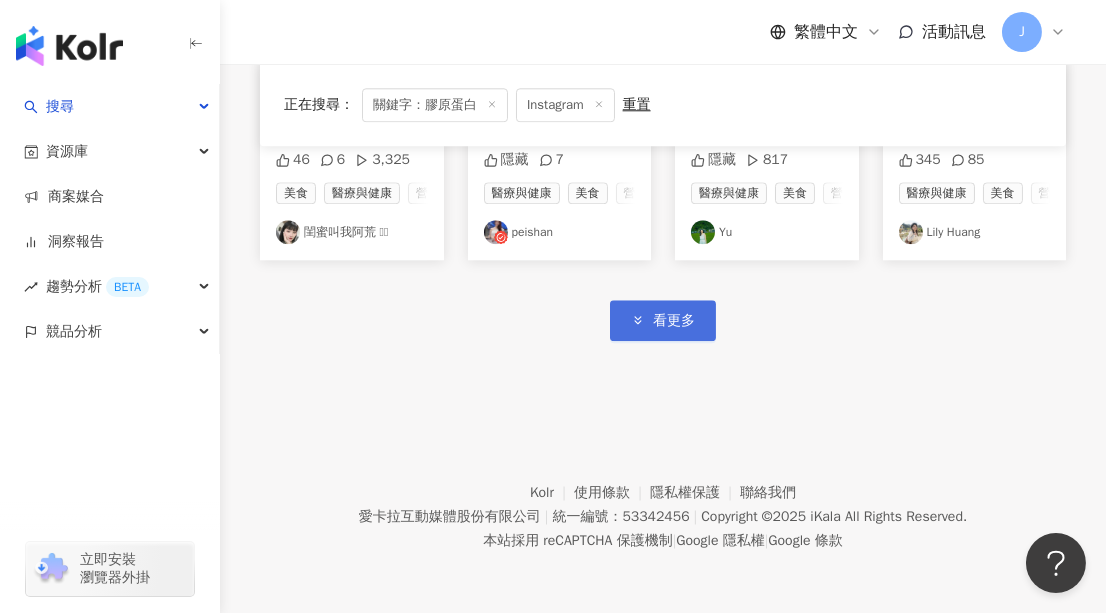 click on "看更多" at bounding box center [674, 321] 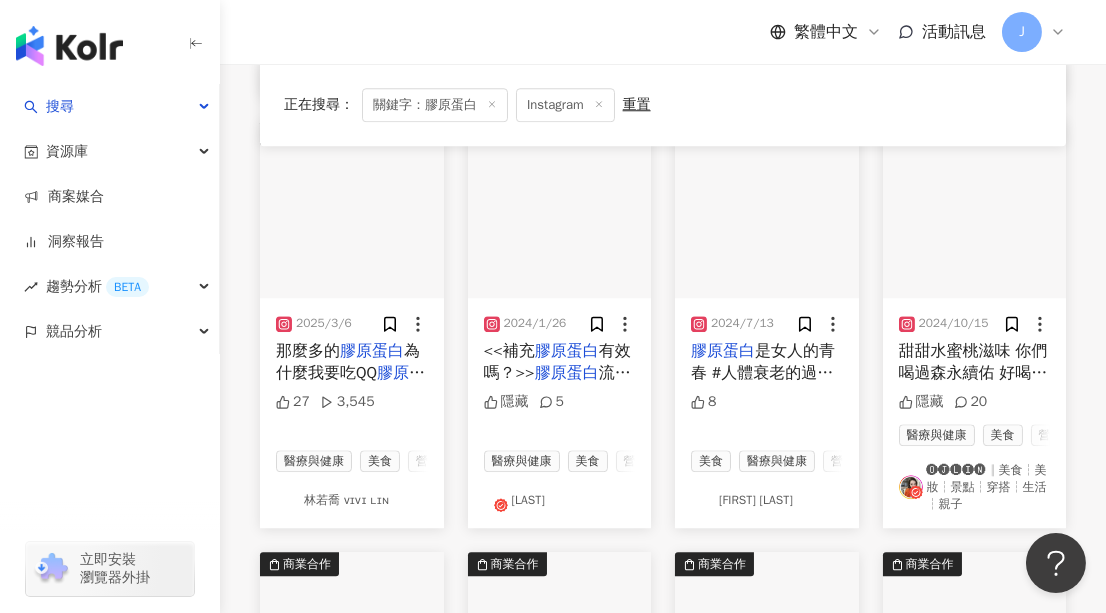 scroll, scrollTop: 13304, scrollLeft: 0, axis: vertical 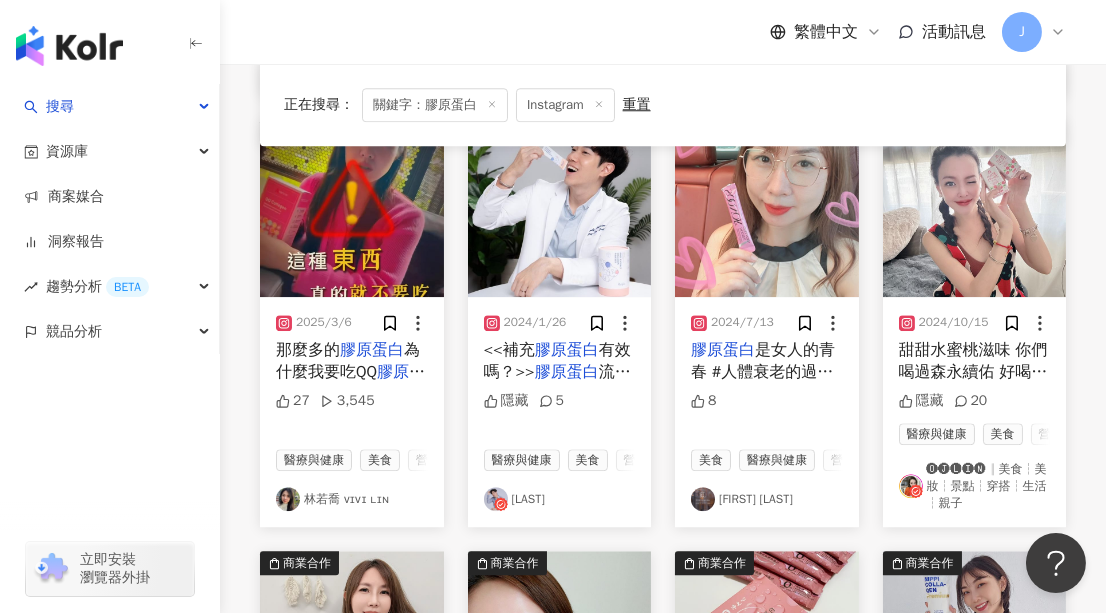 click on "Violet wu" at bounding box center (352, 67) 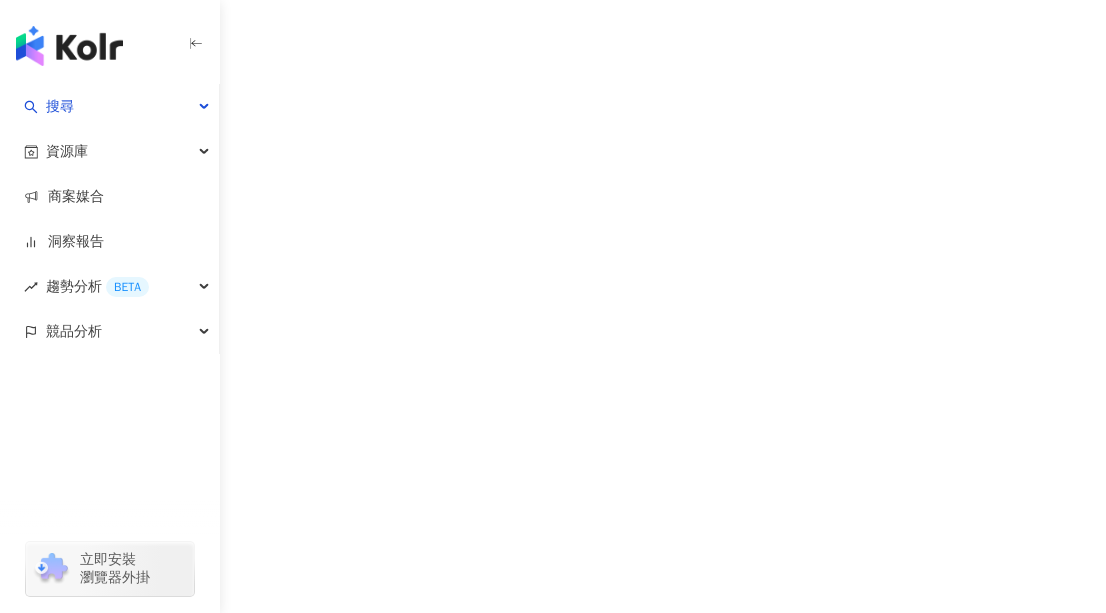 scroll, scrollTop: 0, scrollLeft: 0, axis: both 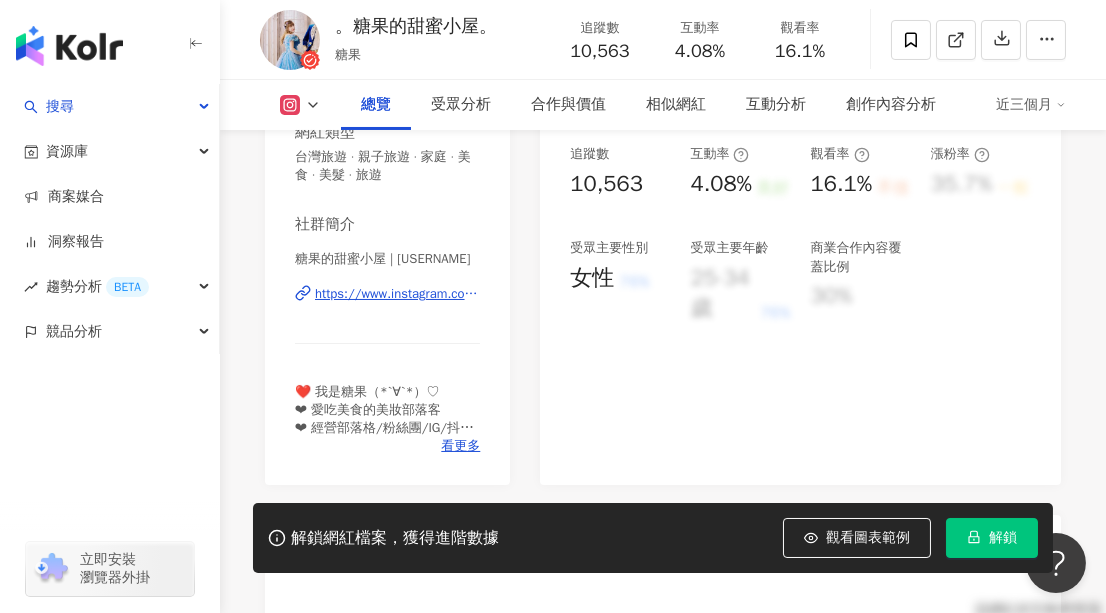 click on "https://www.instagram.com/[USERNAME]/" at bounding box center [397, 294] 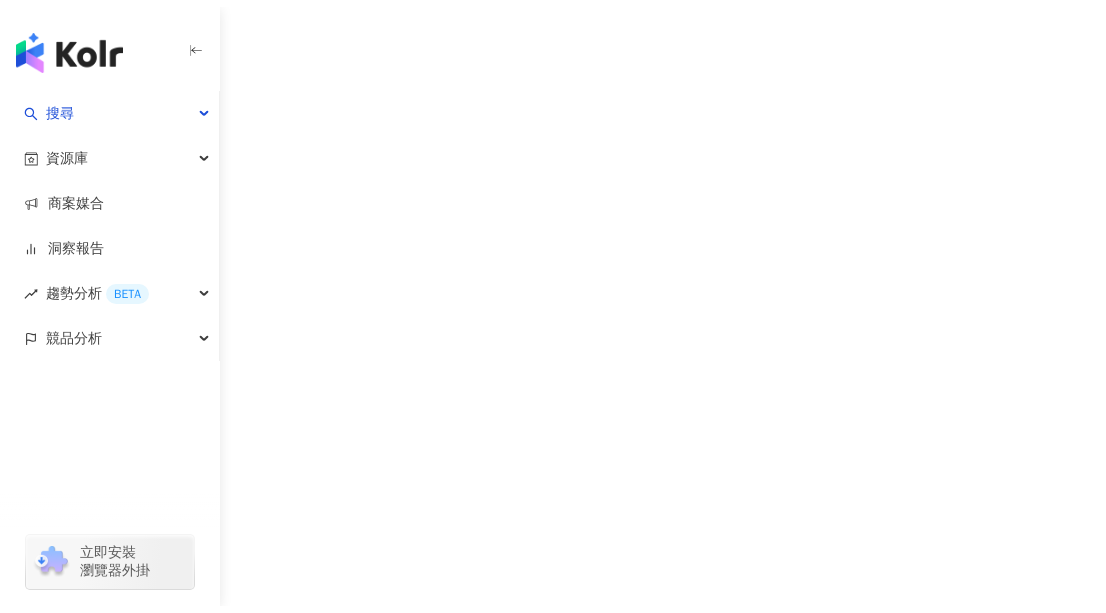 scroll, scrollTop: 0, scrollLeft: 0, axis: both 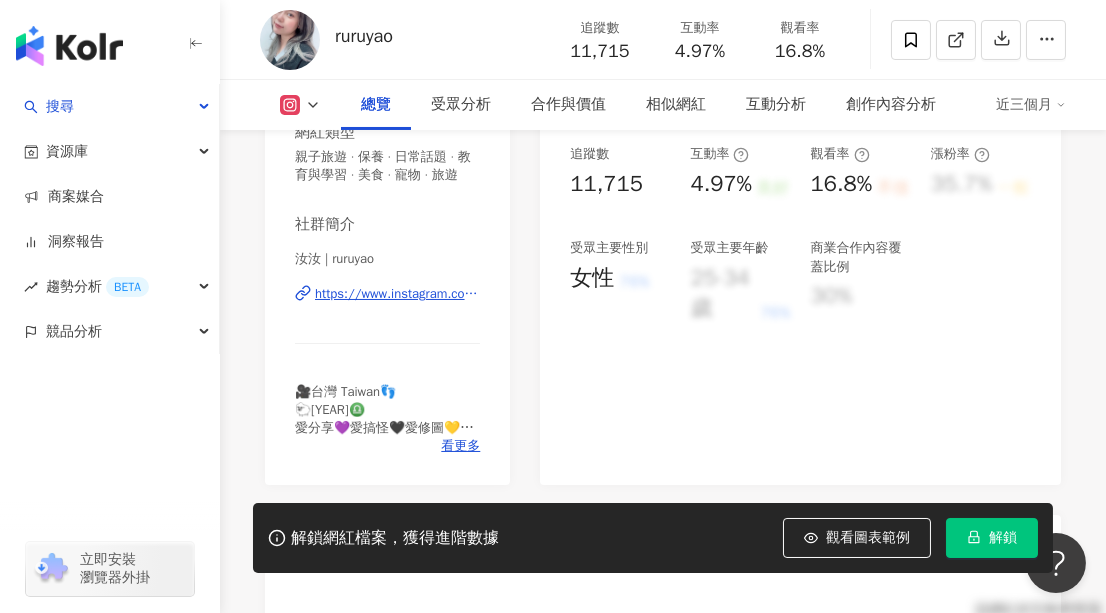 click on "https://www.instagram.com/ruruyao/" at bounding box center (397, 294) 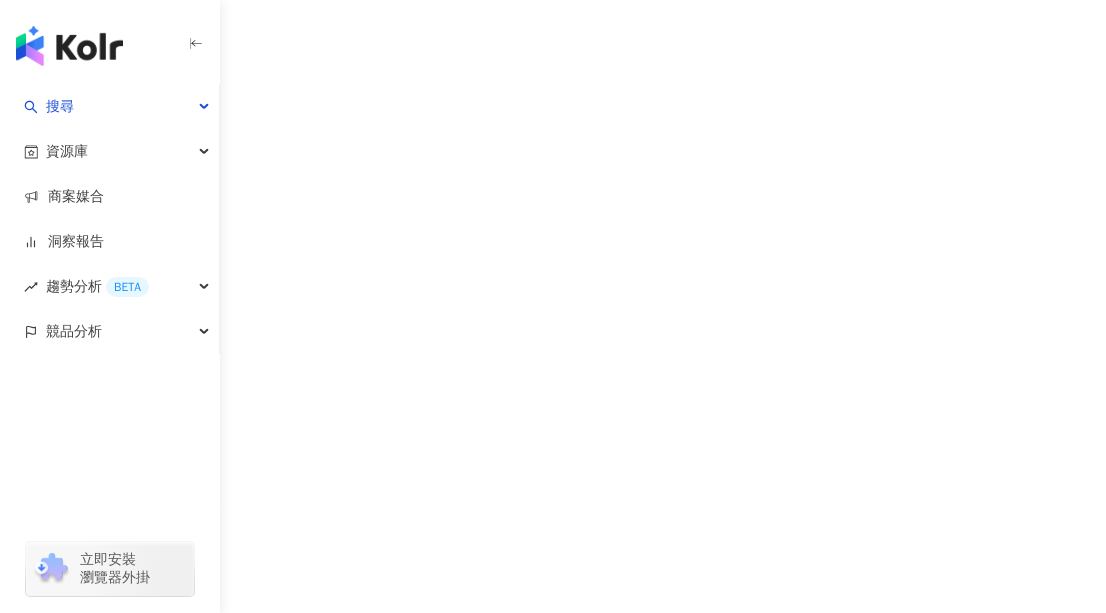 scroll, scrollTop: 0, scrollLeft: 0, axis: both 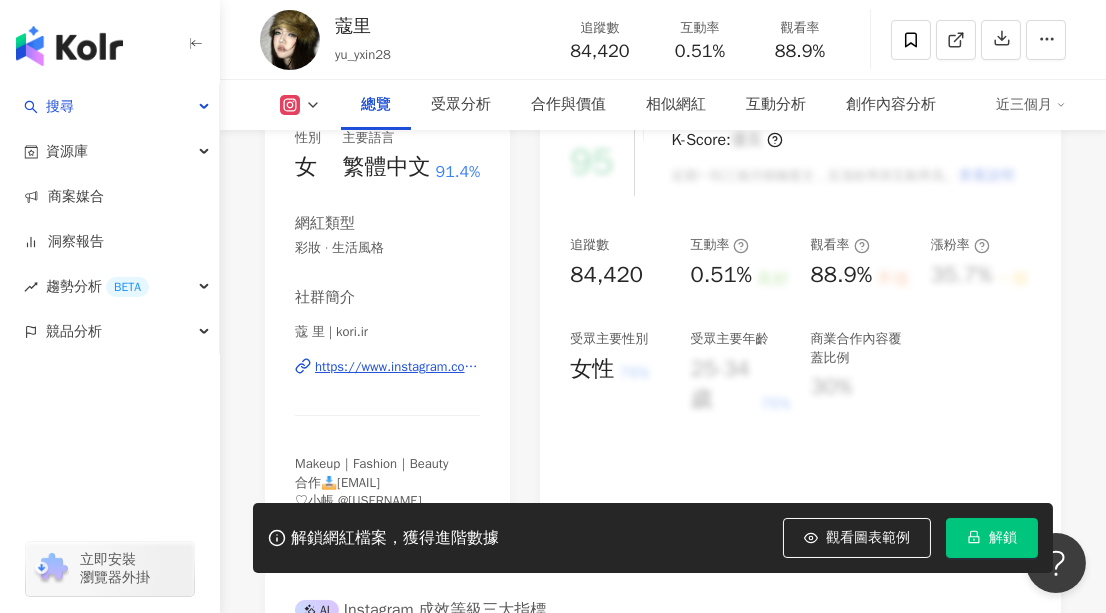 click on "https://www.instagram.com/kori.ir/" at bounding box center (397, 367) 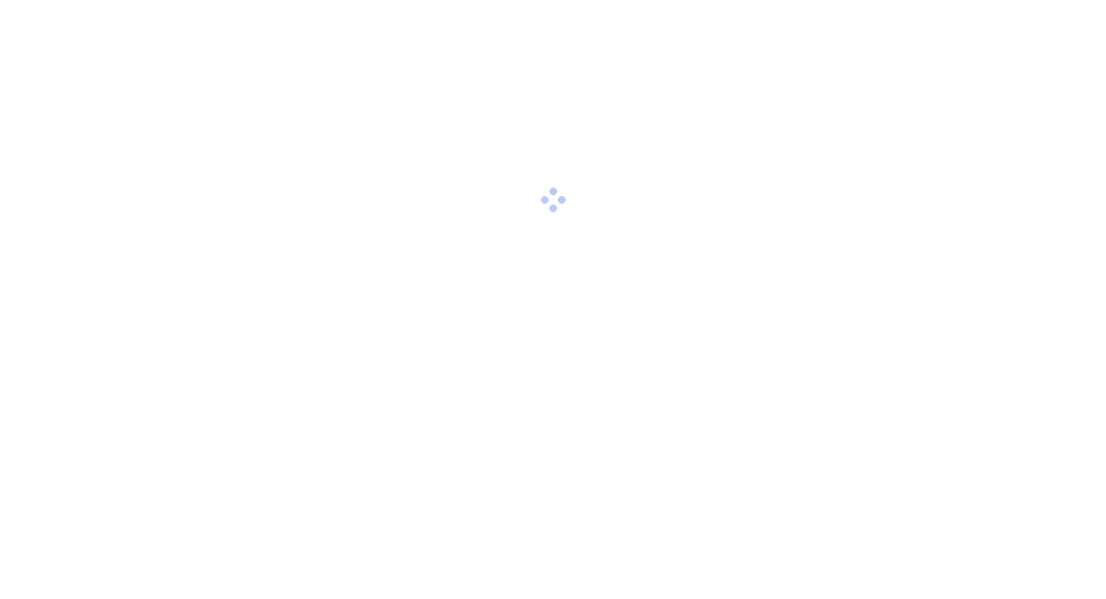 scroll, scrollTop: 0, scrollLeft: 0, axis: both 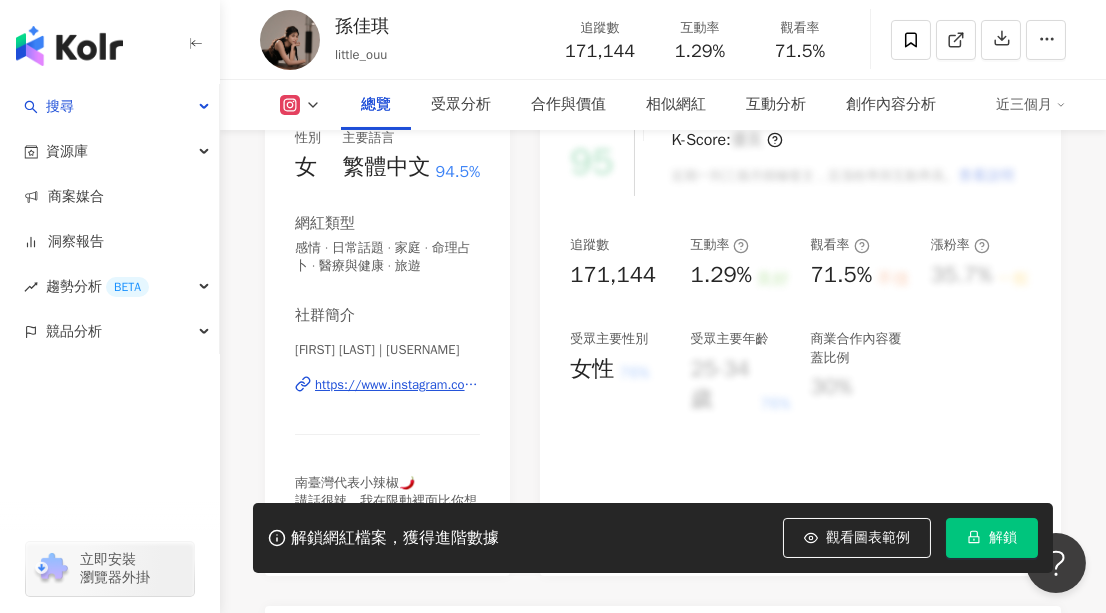 click on "https://www.instagram.com/little_ouu/" at bounding box center (397, 385) 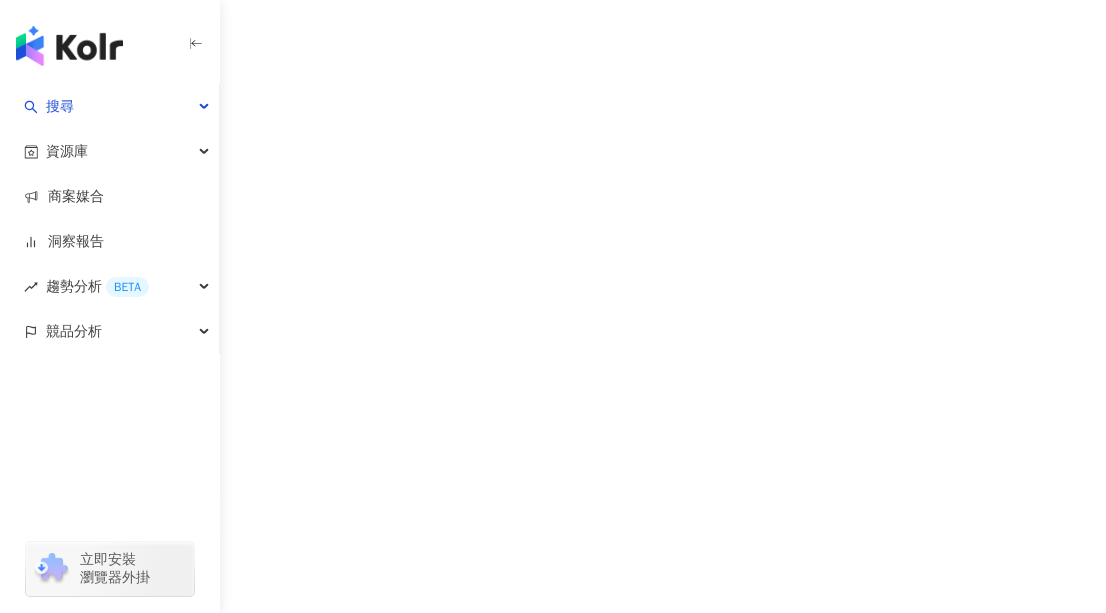 scroll, scrollTop: 0, scrollLeft: 0, axis: both 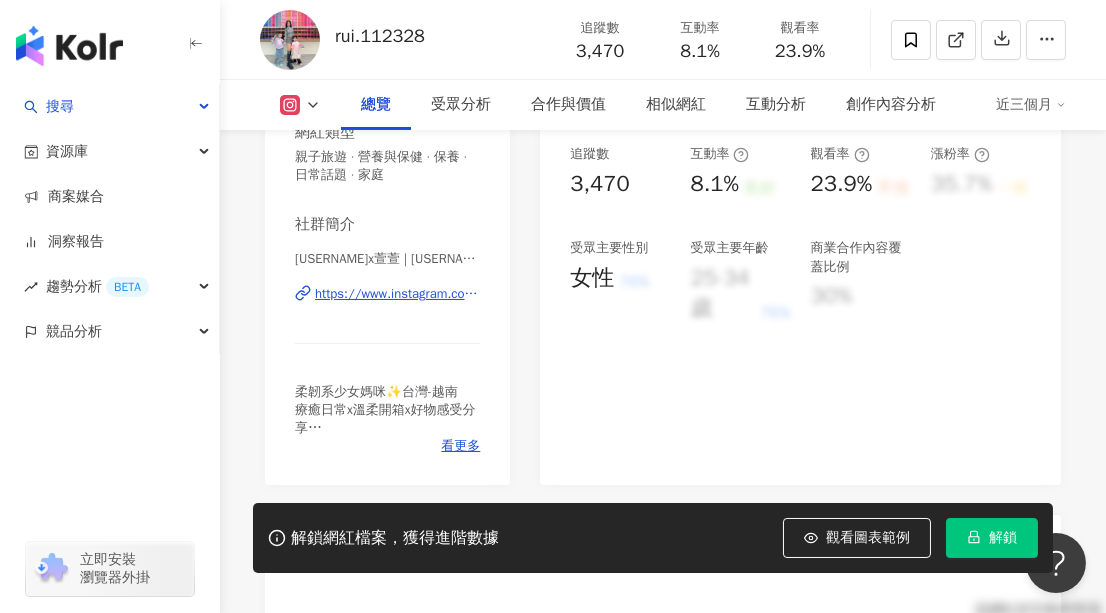 click on "https://www.instagram.com/rui.112328/" at bounding box center (397, 294) 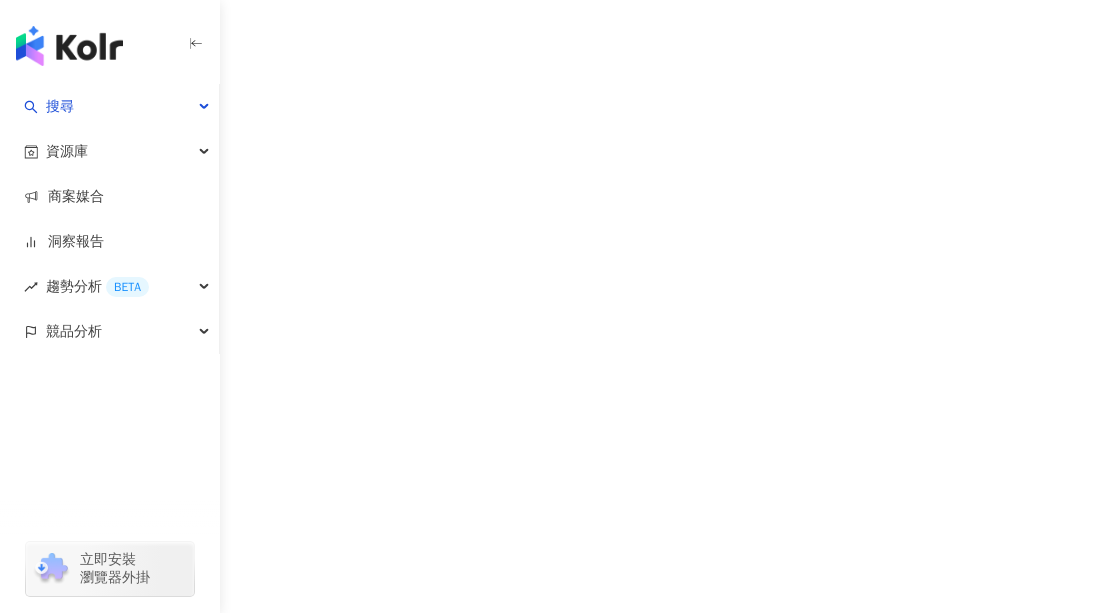 scroll, scrollTop: 0, scrollLeft: 0, axis: both 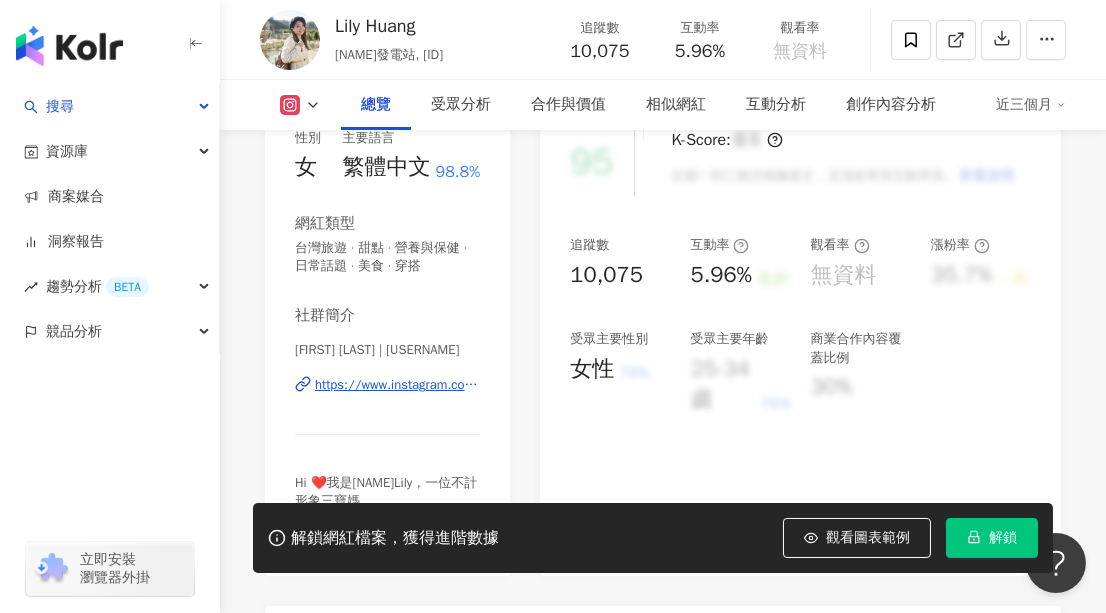 click on "https://www.instagram.com/lilyhuang_1224/" at bounding box center [397, 385] 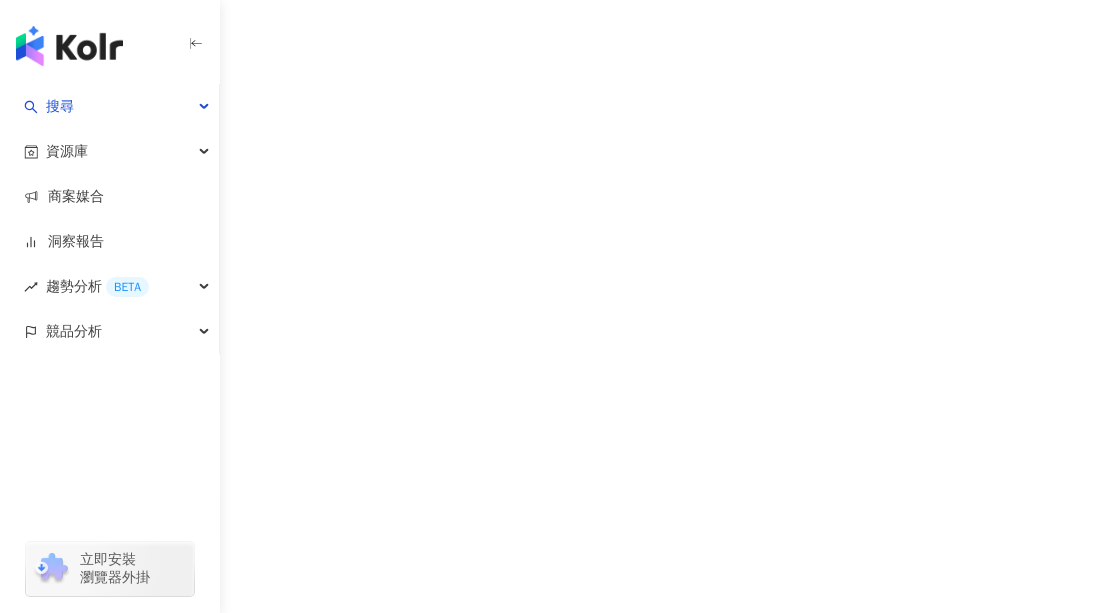 scroll, scrollTop: 0, scrollLeft: 0, axis: both 